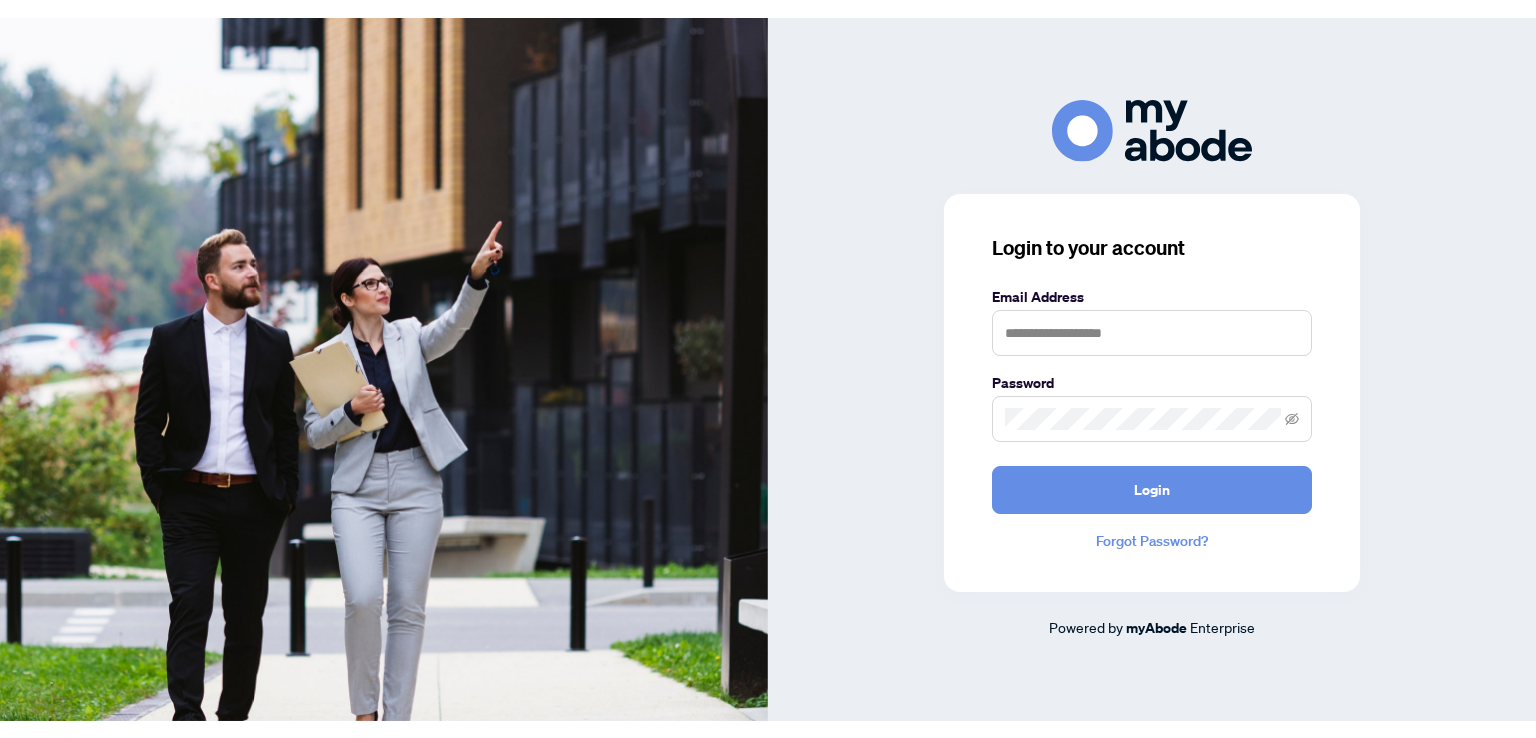 scroll, scrollTop: 0, scrollLeft: 0, axis: both 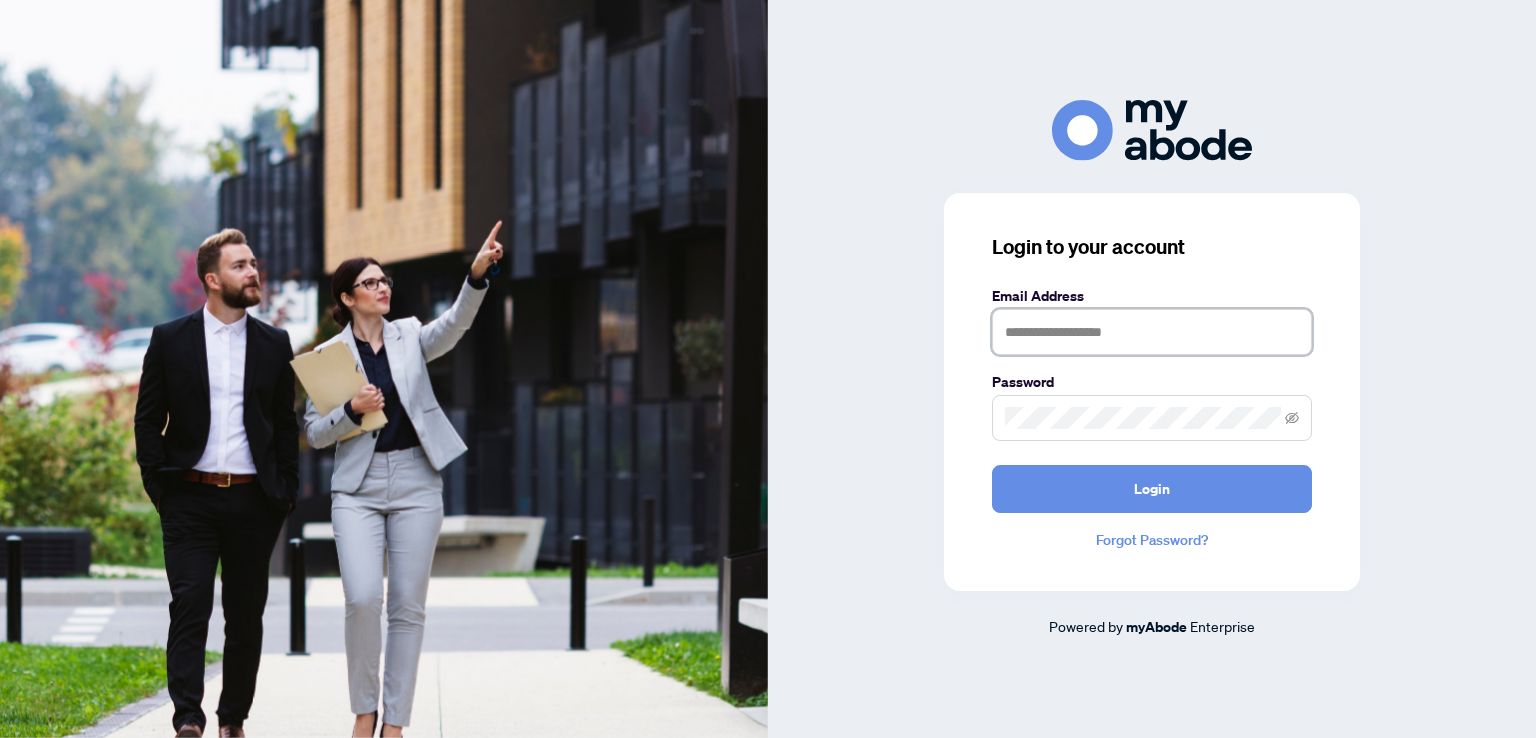 click at bounding box center (1152, 332) 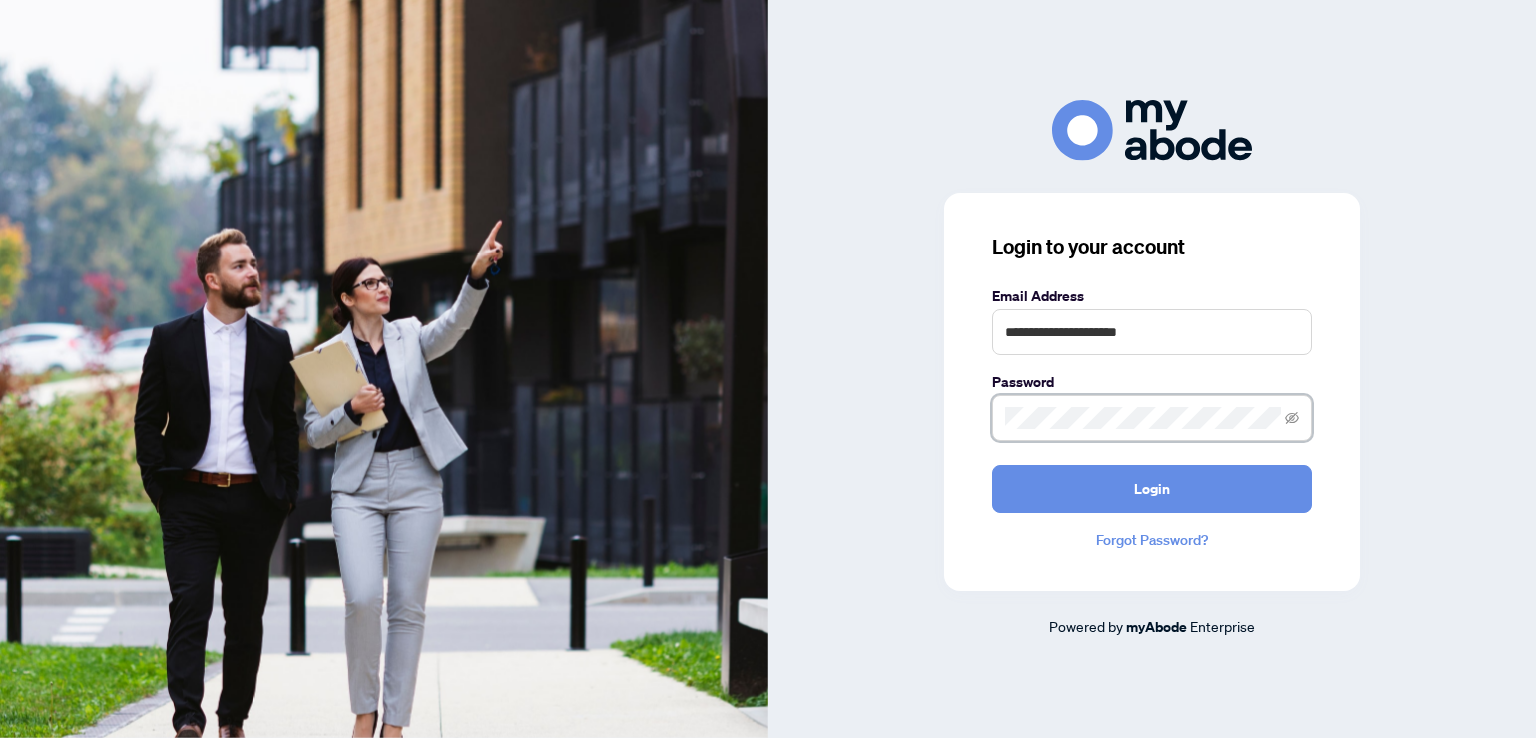 click on "Login" at bounding box center [1152, 489] 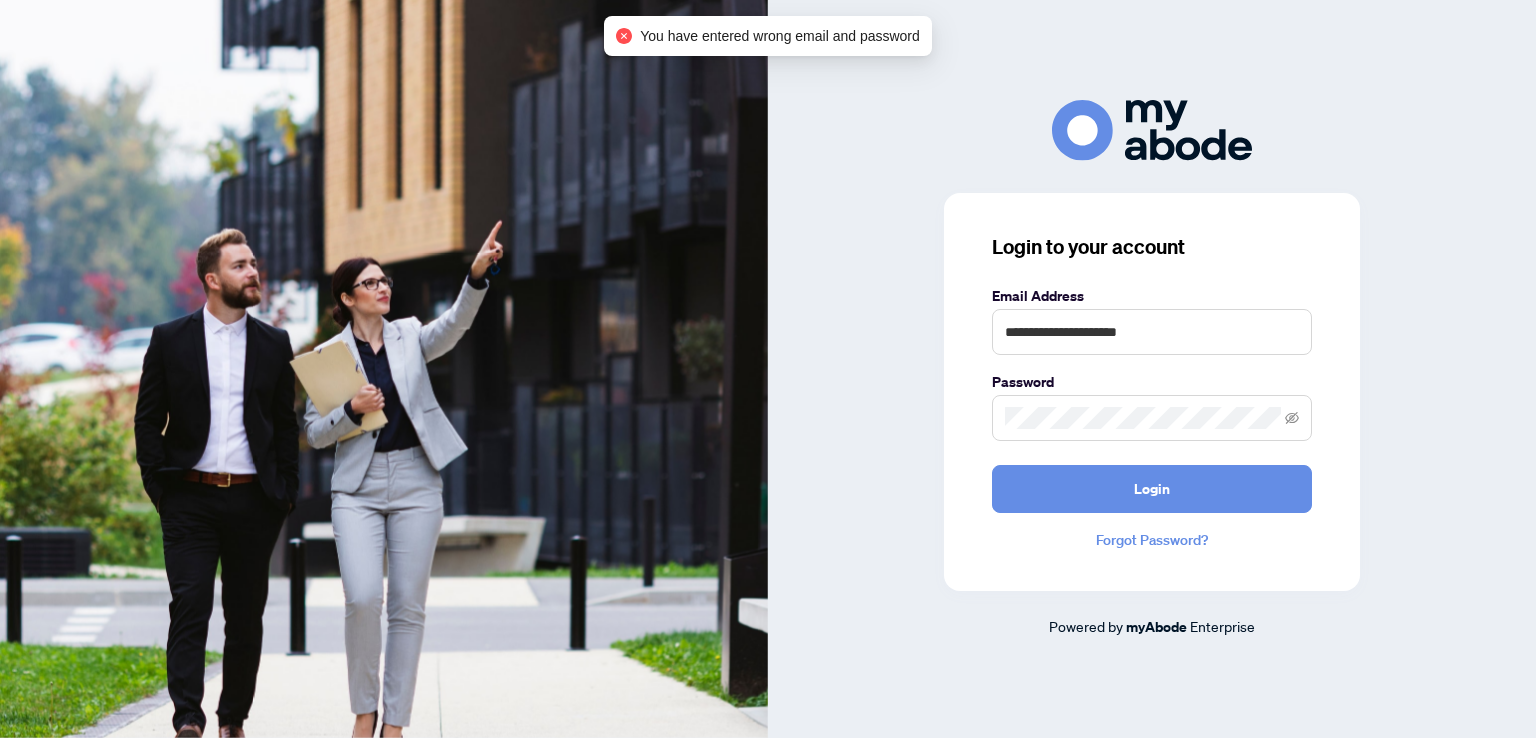 click at bounding box center (1152, 418) 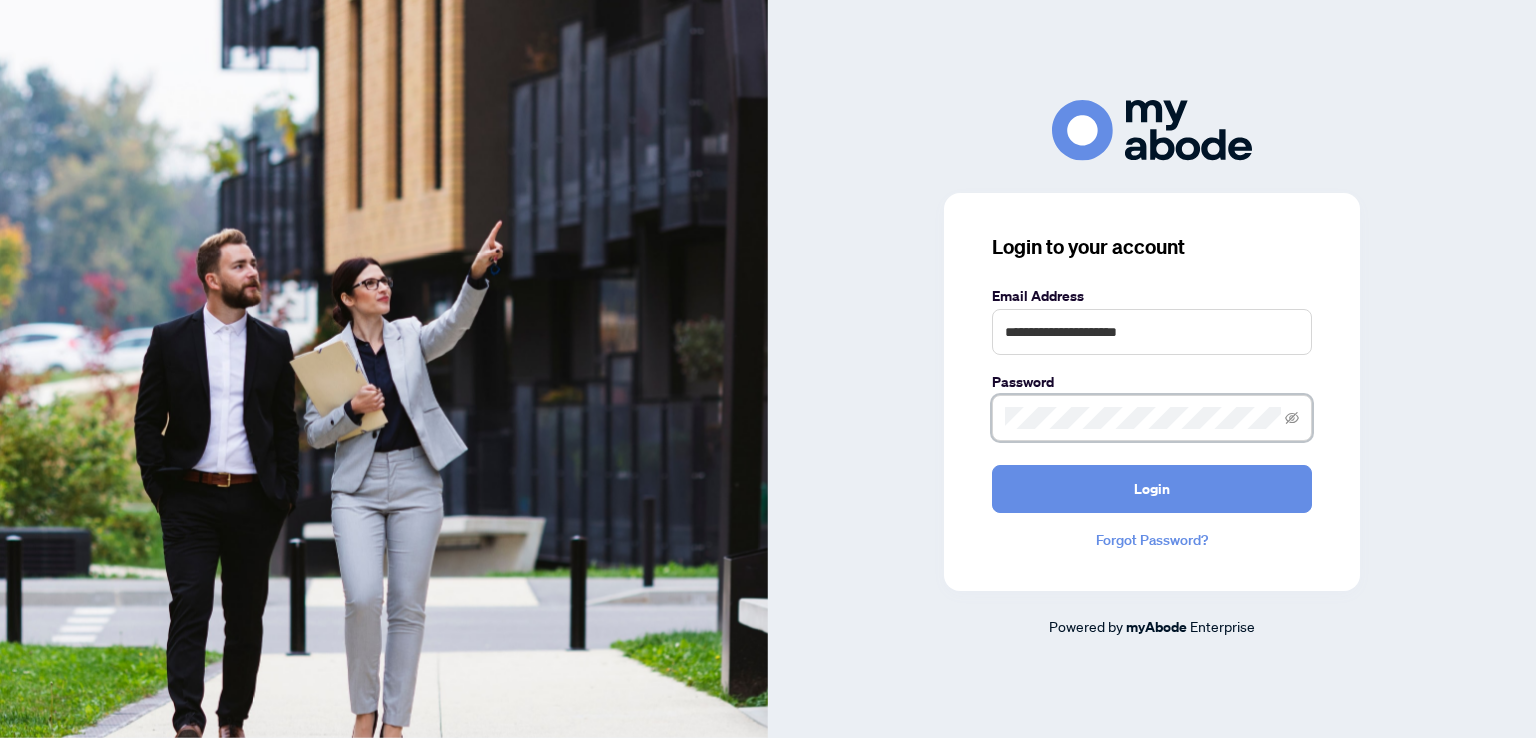 drag, startPoint x: 1076, startPoint y: 402, endPoint x: 992, endPoint y: 409, distance: 84.29116 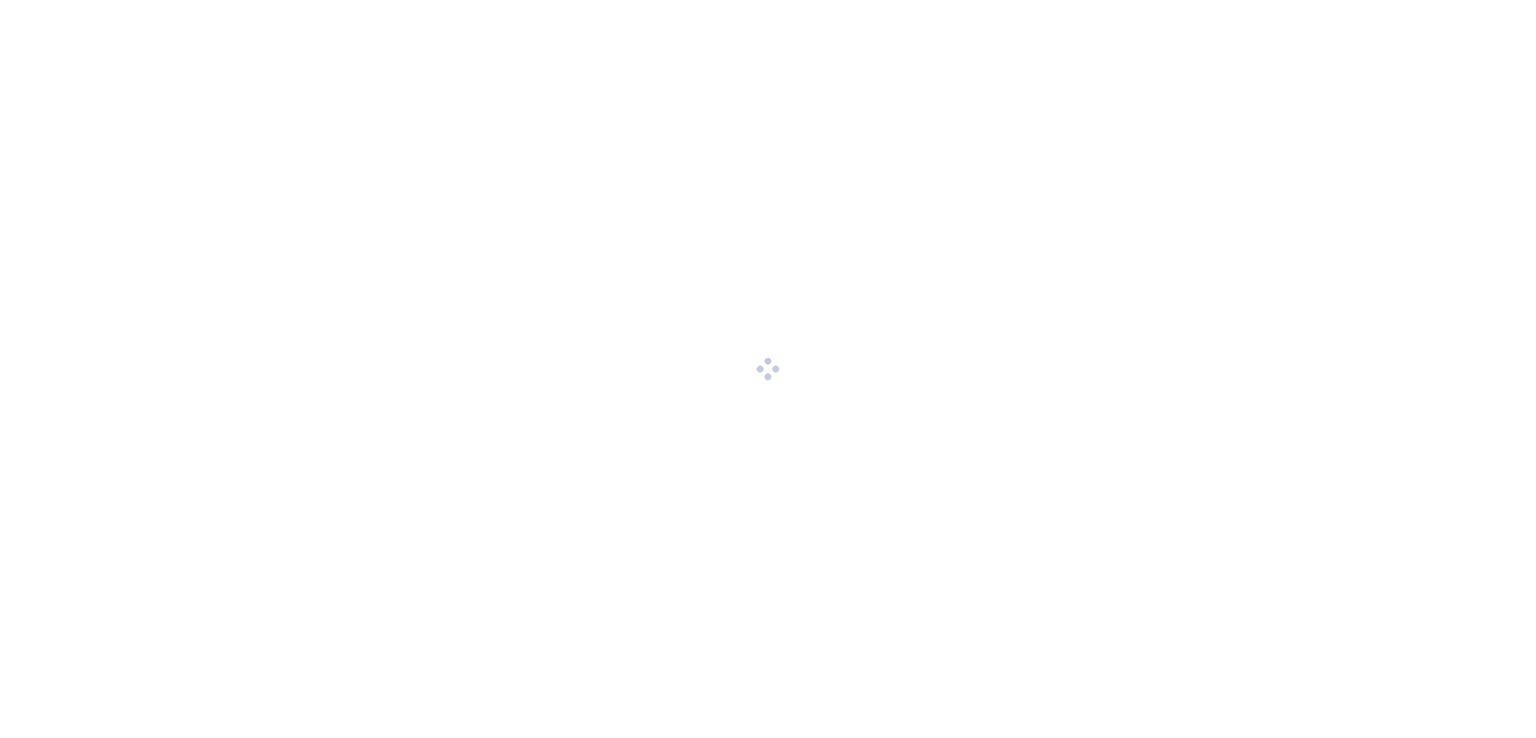 scroll, scrollTop: 0, scrollLeft: 0, axis: both 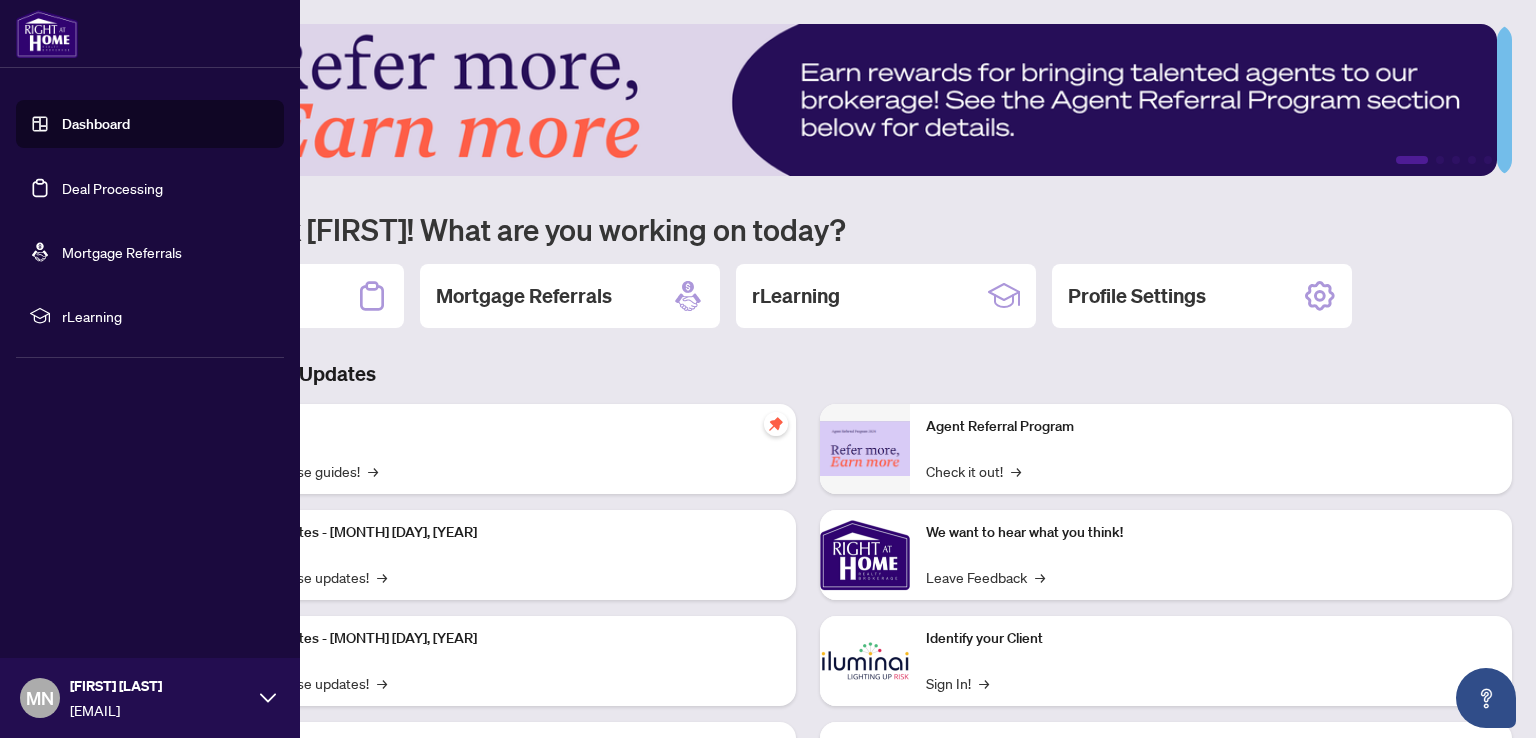 click on "Deal Processing" at bounding box center (112, 188) 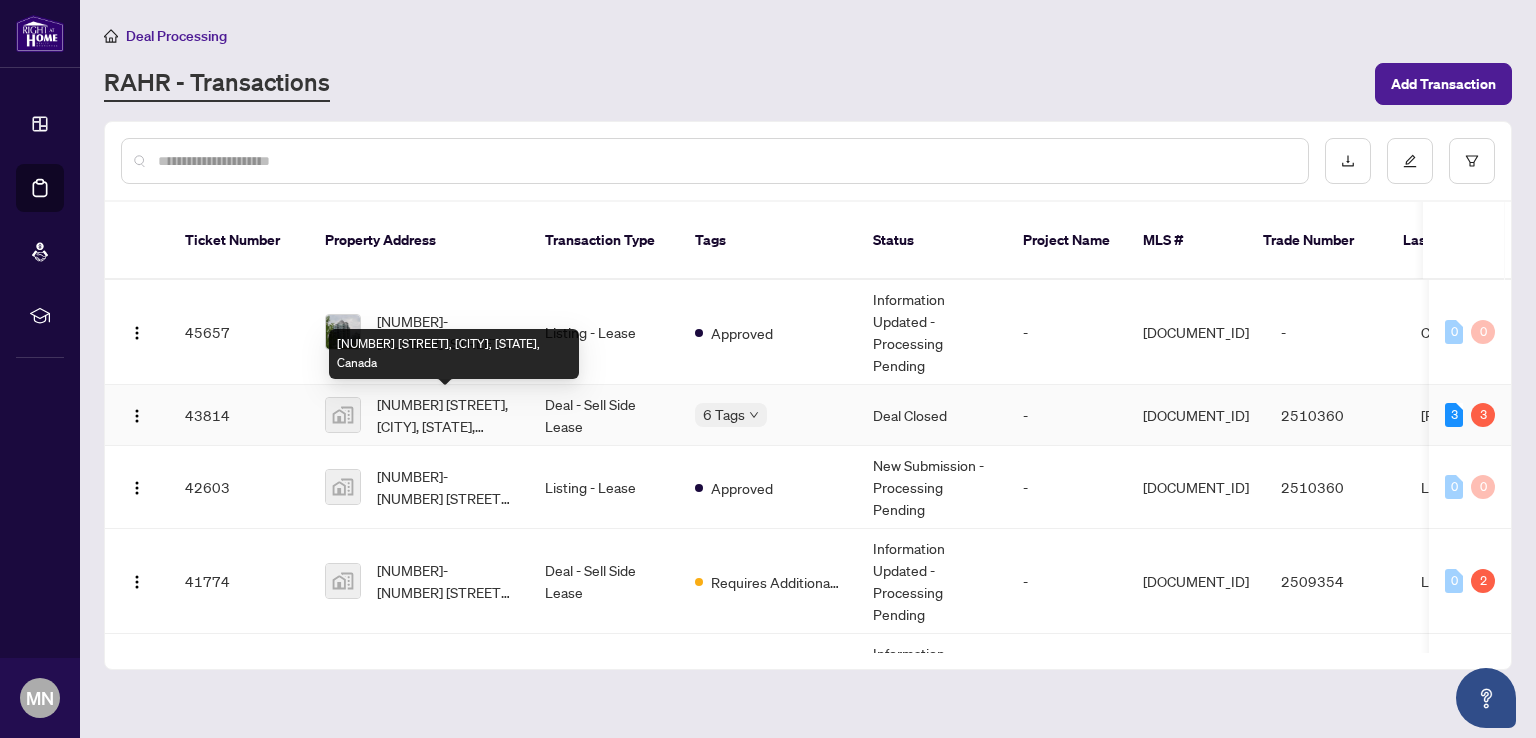 click on "[NUMBER] [STREET], [CITY], [STATE], Canada" at bounding box center (445, 415) 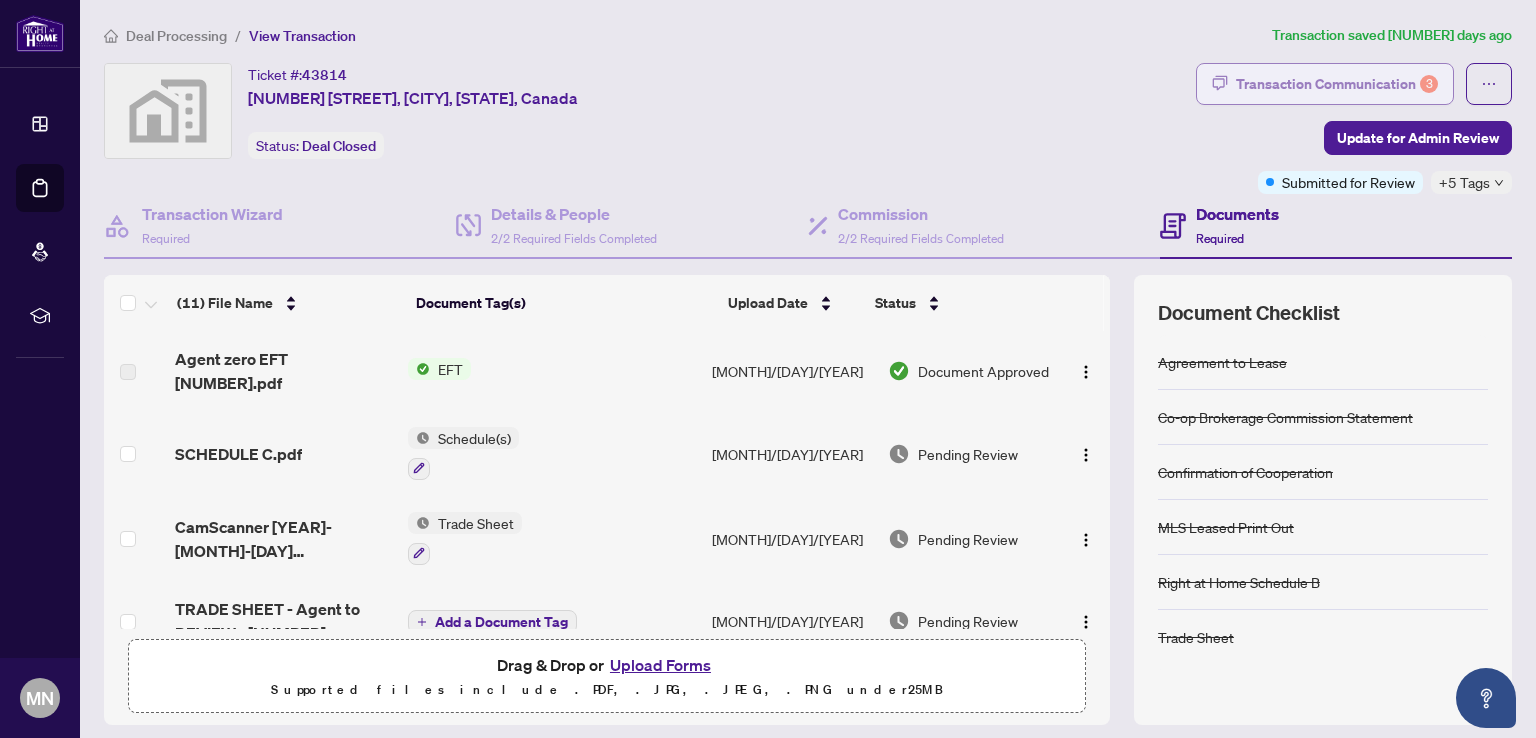 click on "Transaction Communication 3" at bounding box center [1337, 84] 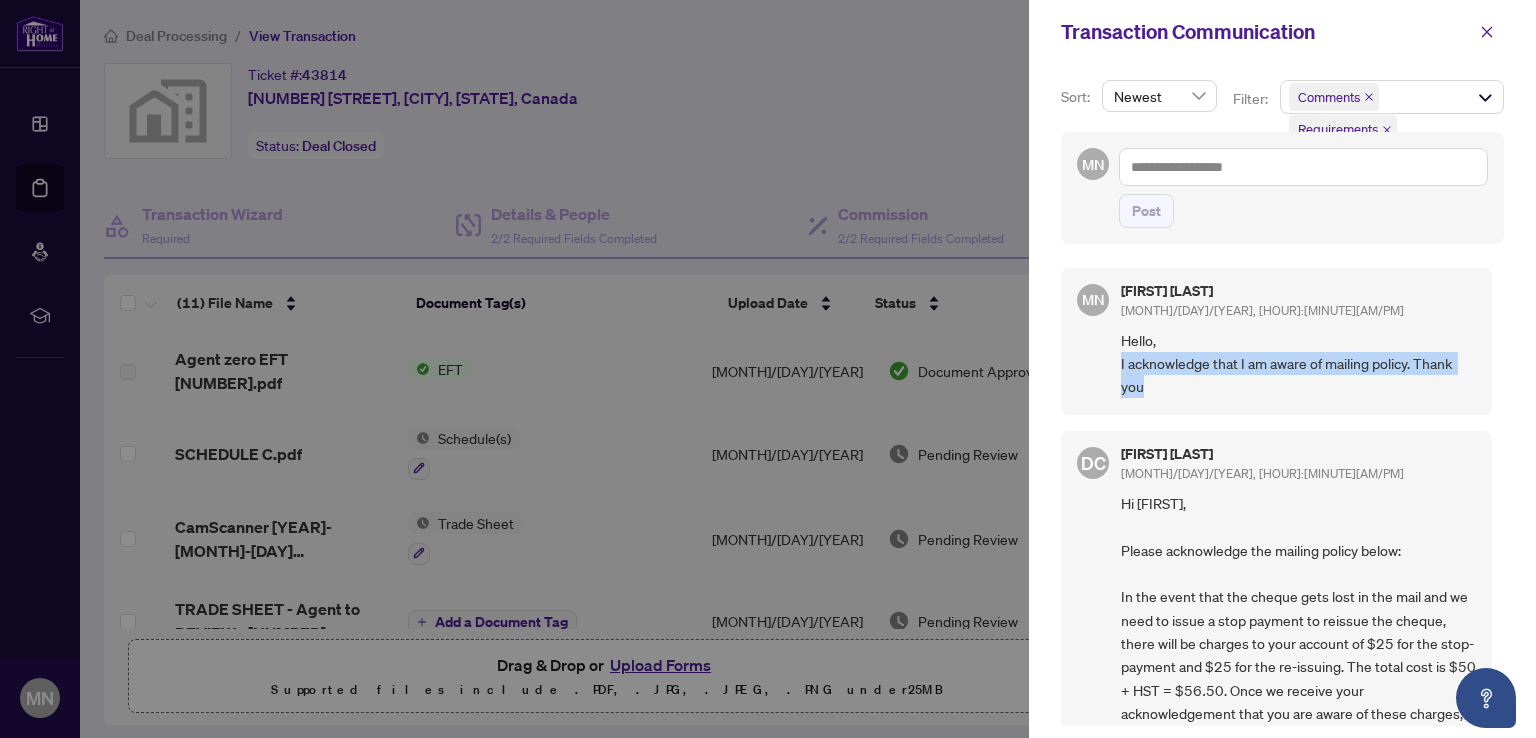 drag, startPoint x: 1121, startPoint y: 361, endPoint x: 1190, endPoint y: 391, distance: 75.23962 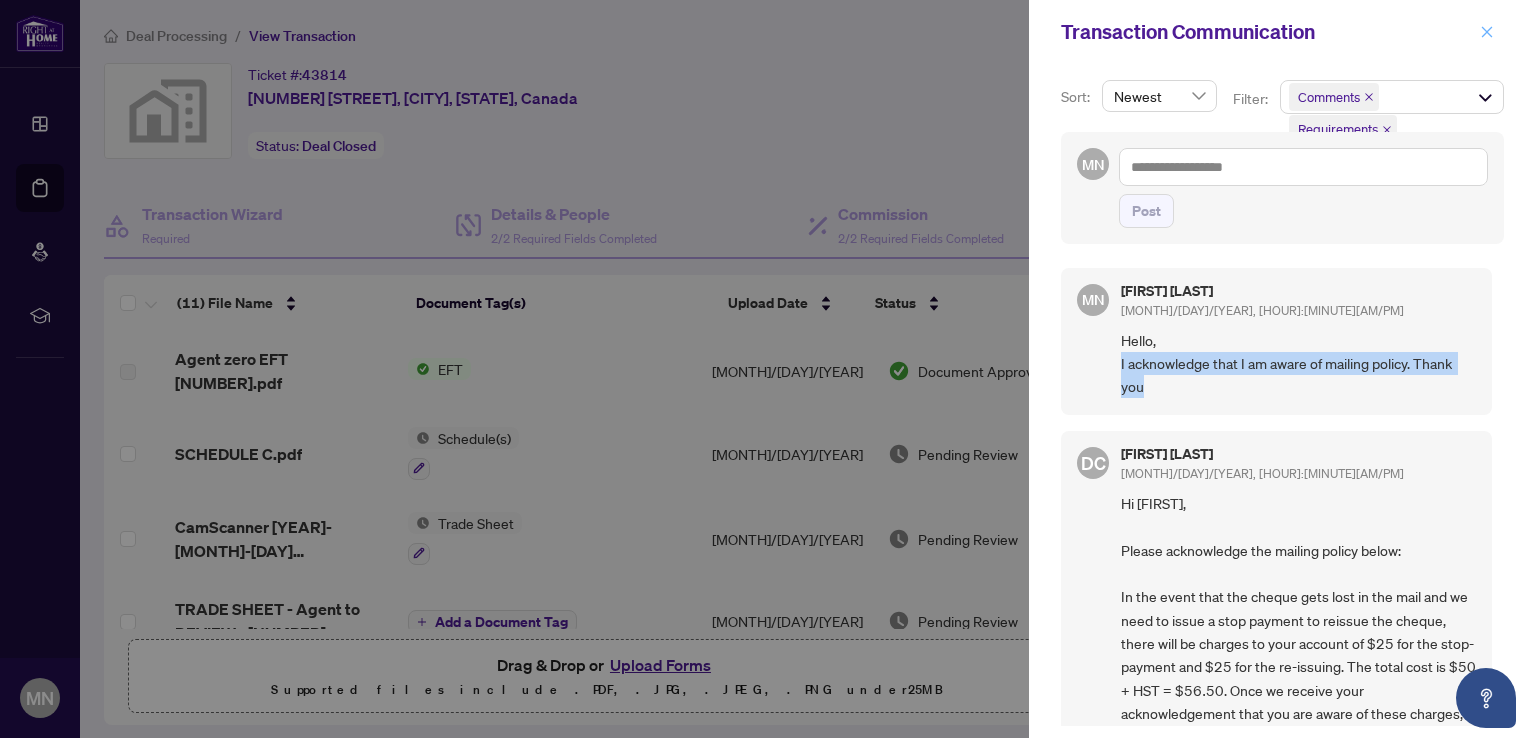click 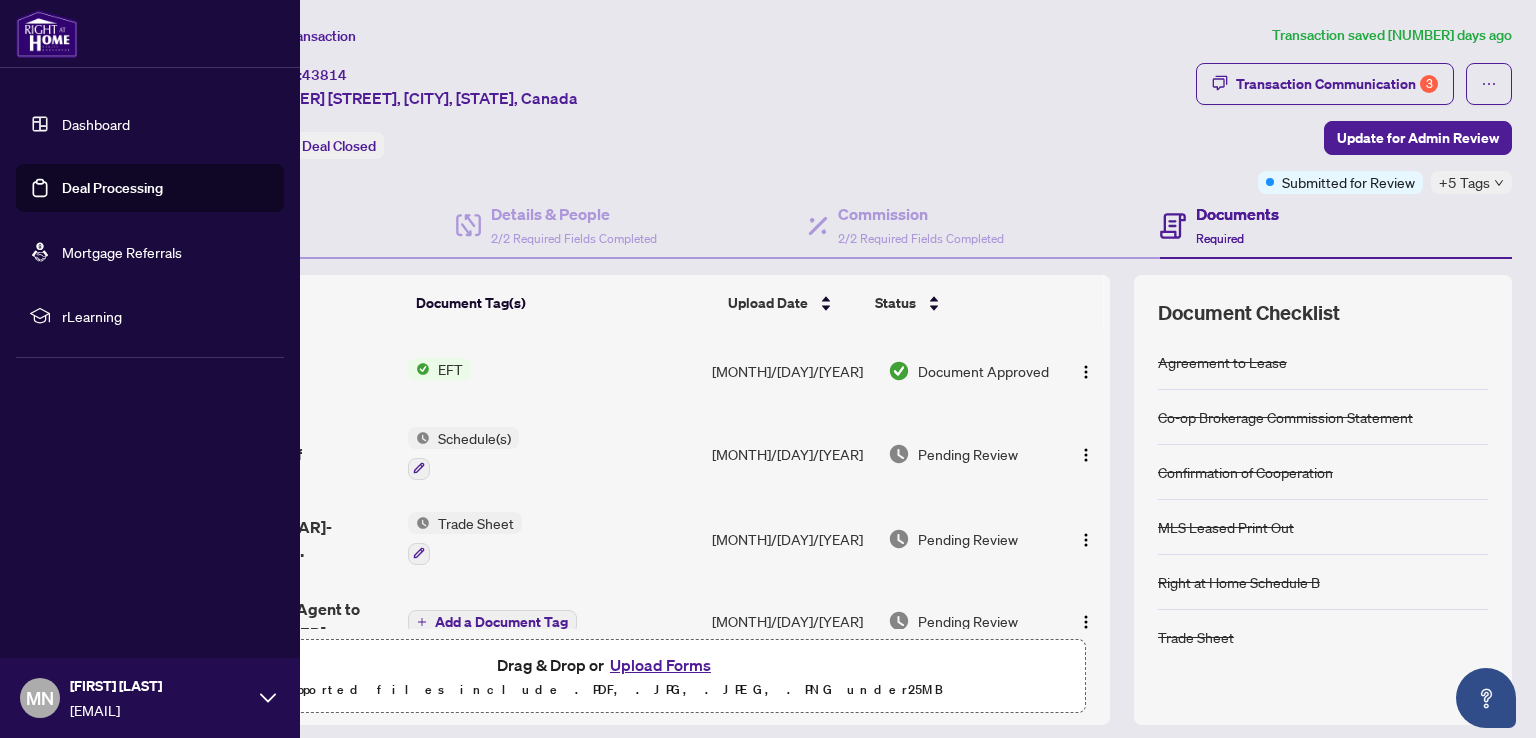 click on "Deal Processing" at bounding box center (112, 188) 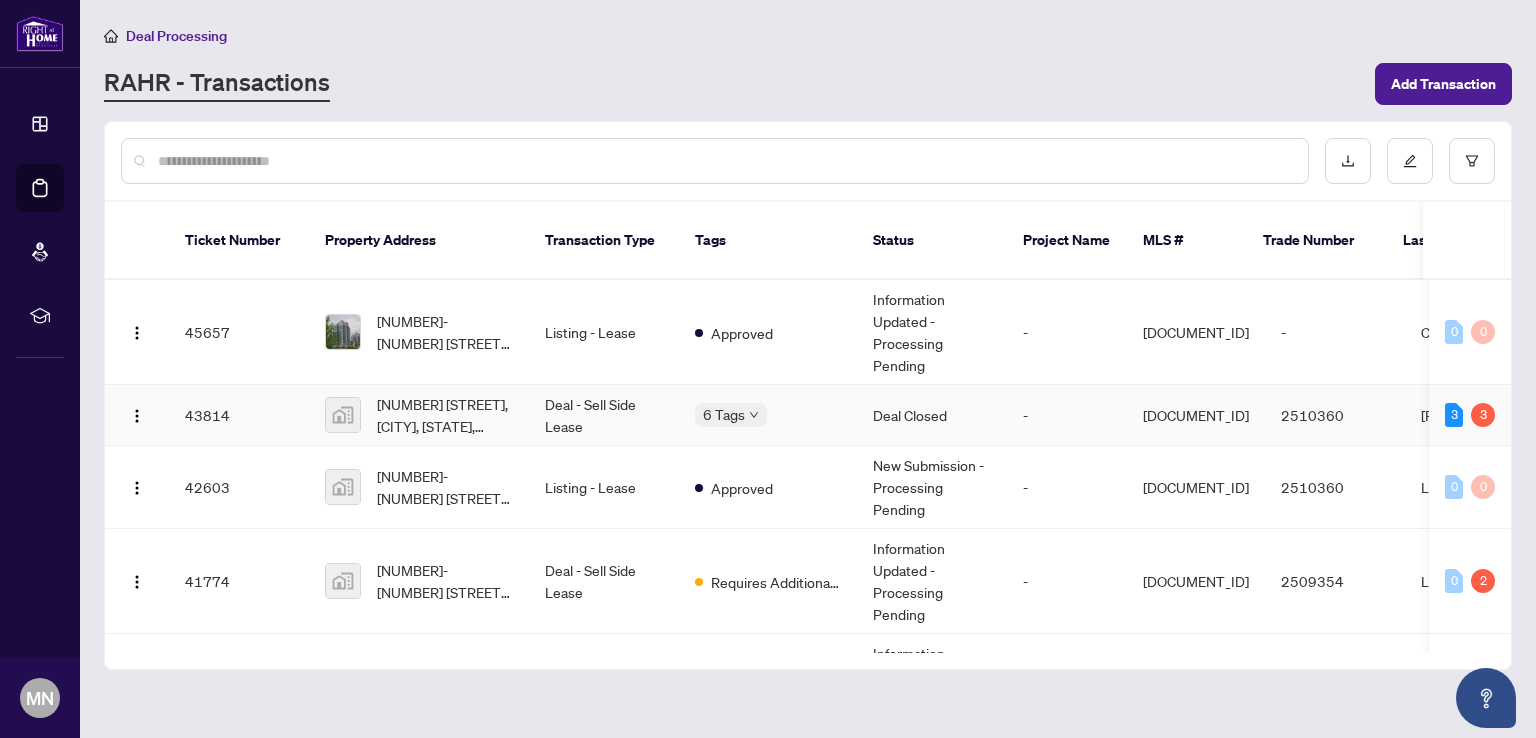 scroll, scrollTop: 100, scrollLeft: 0, axis: vertical 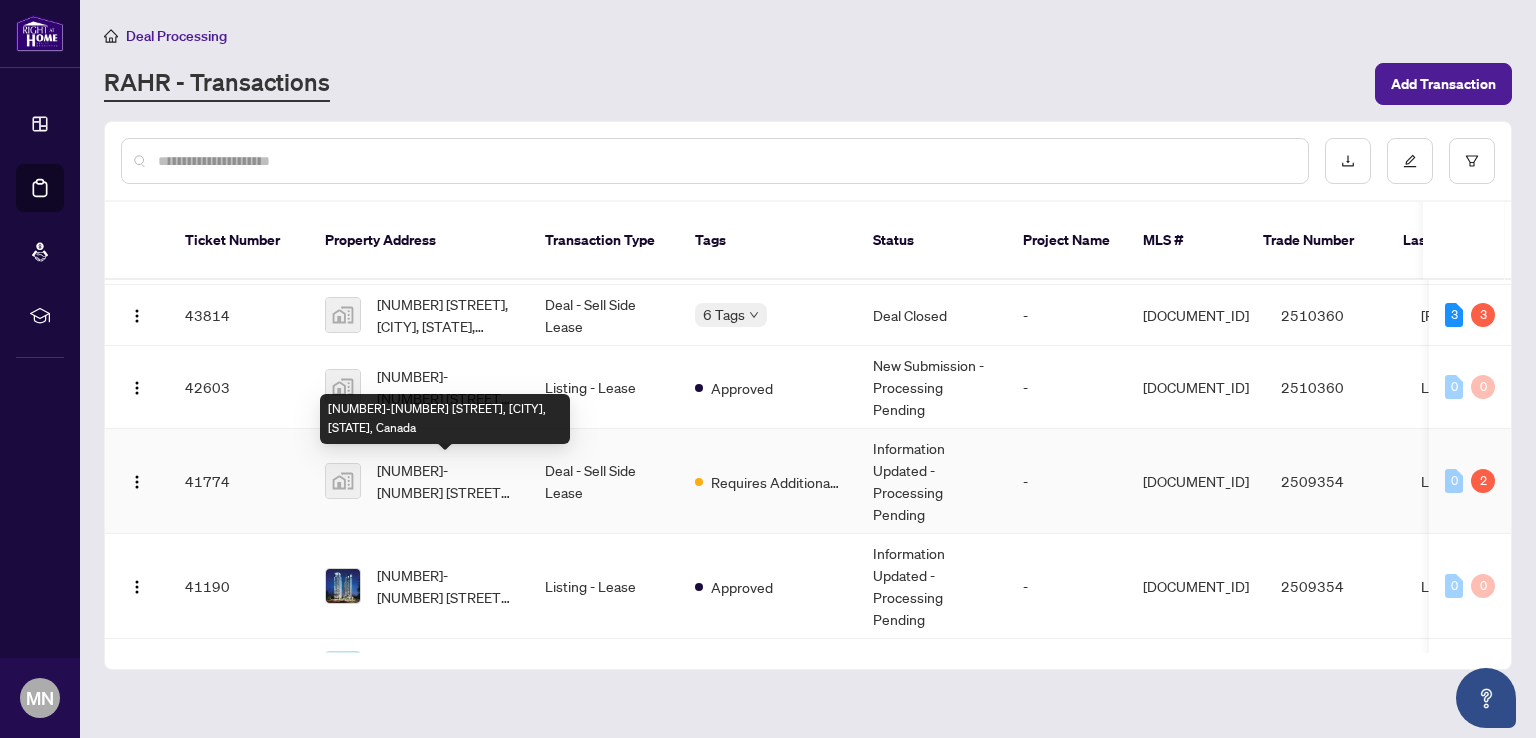 click on "[NUMBER]-[NUMBER] [STREET], [CITY], [STATE], Canada" at bounding box center (445, 481) 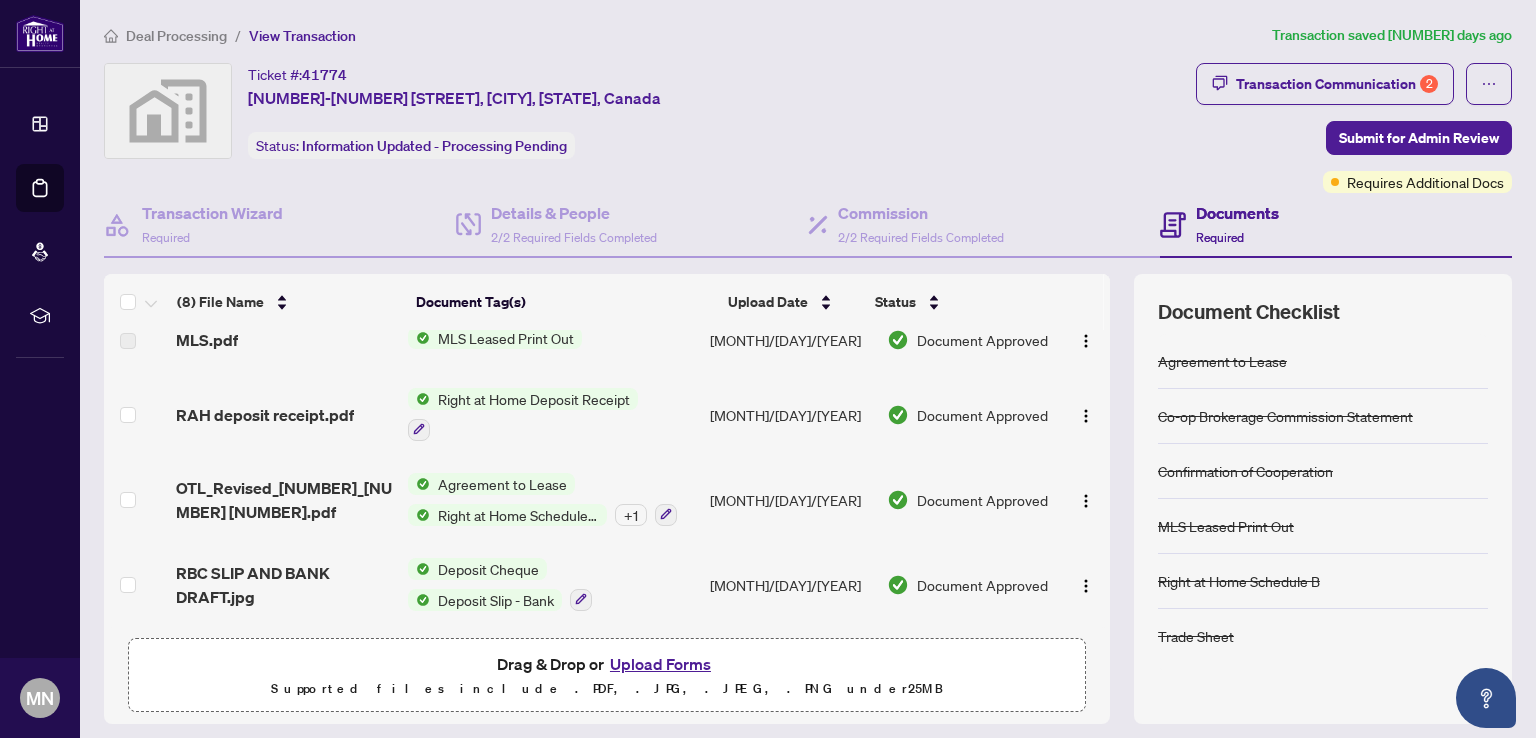scroll, scrollTop: 0, scrollLeft: 0, axis: both 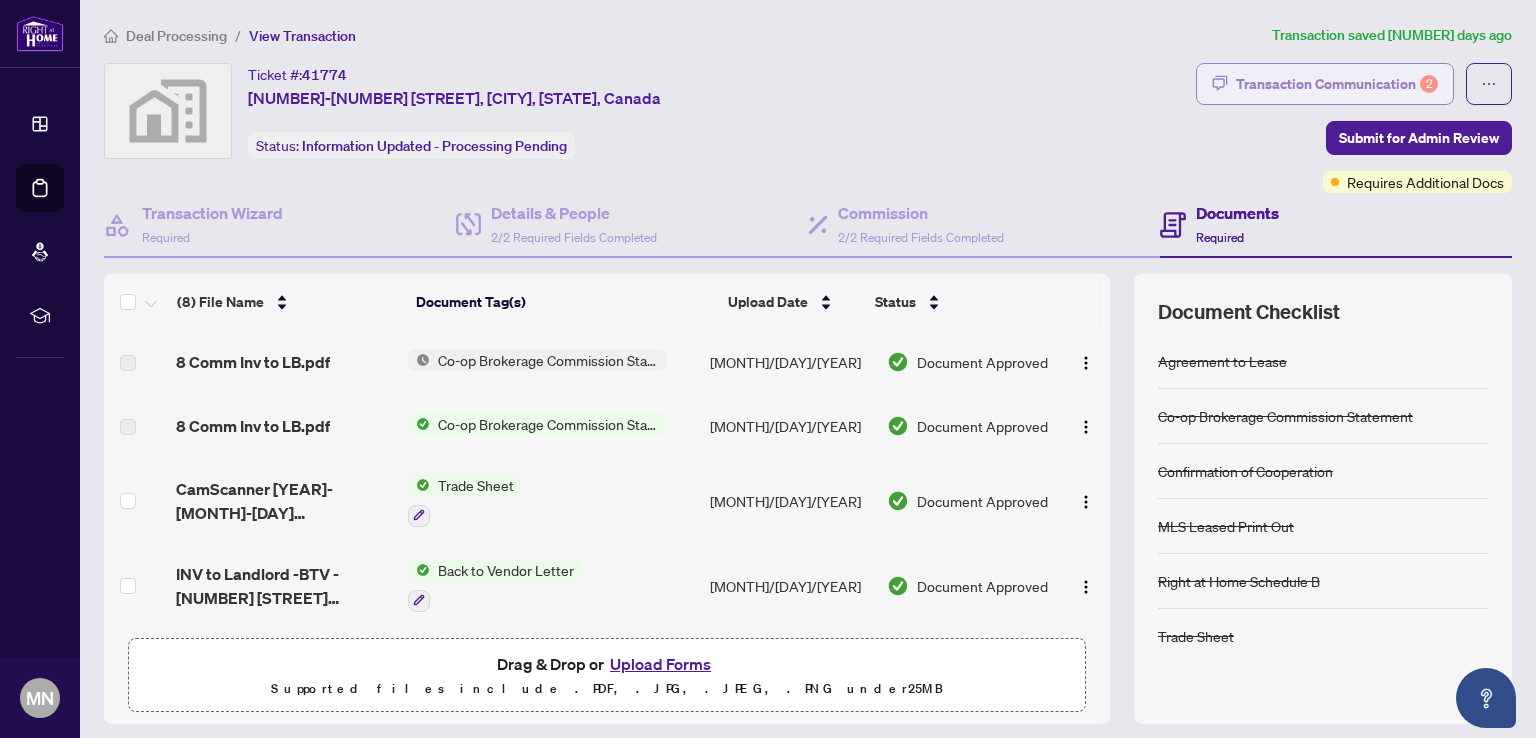 click on "Transaction Communication 2" at bounding box center (1337, 84) 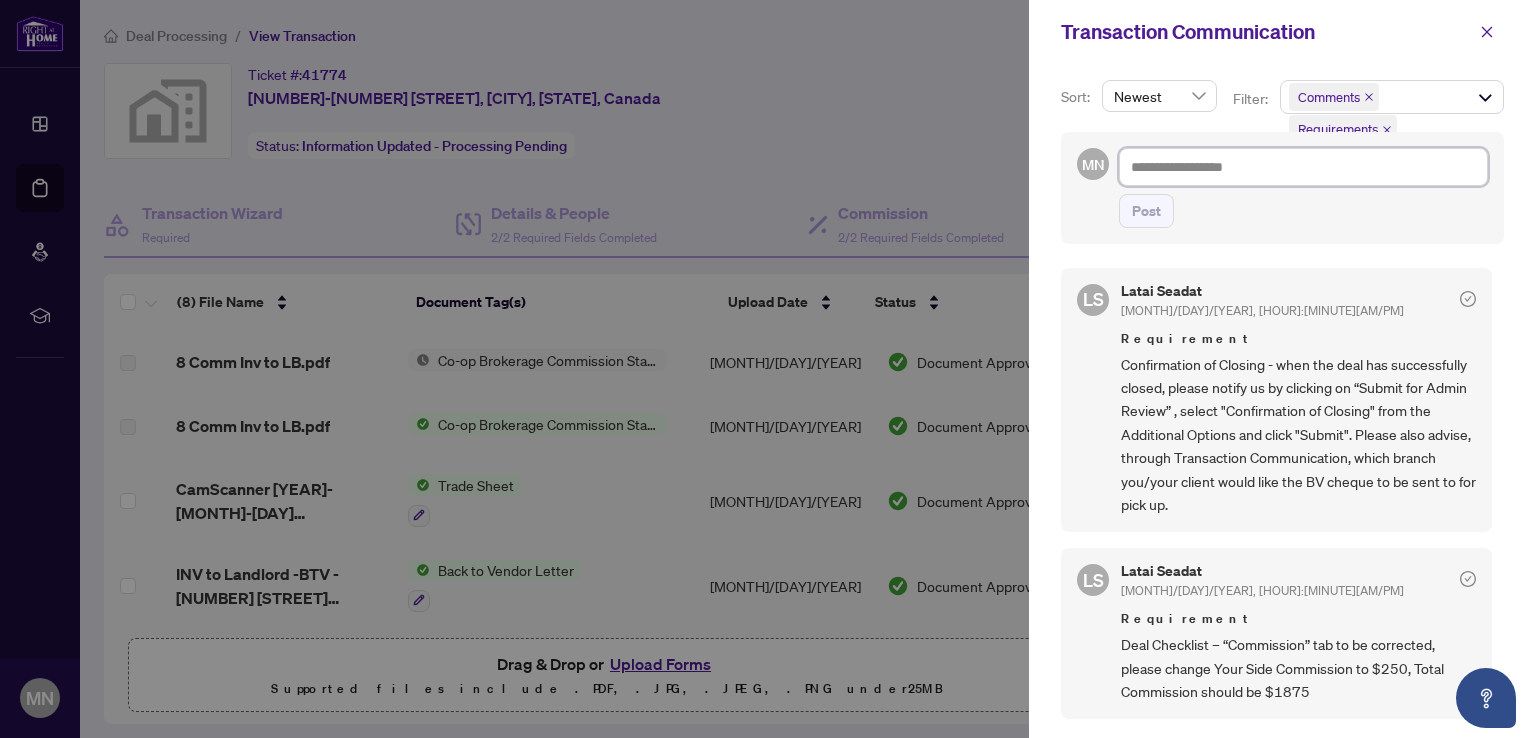 click at bounding box center (1303, 167) 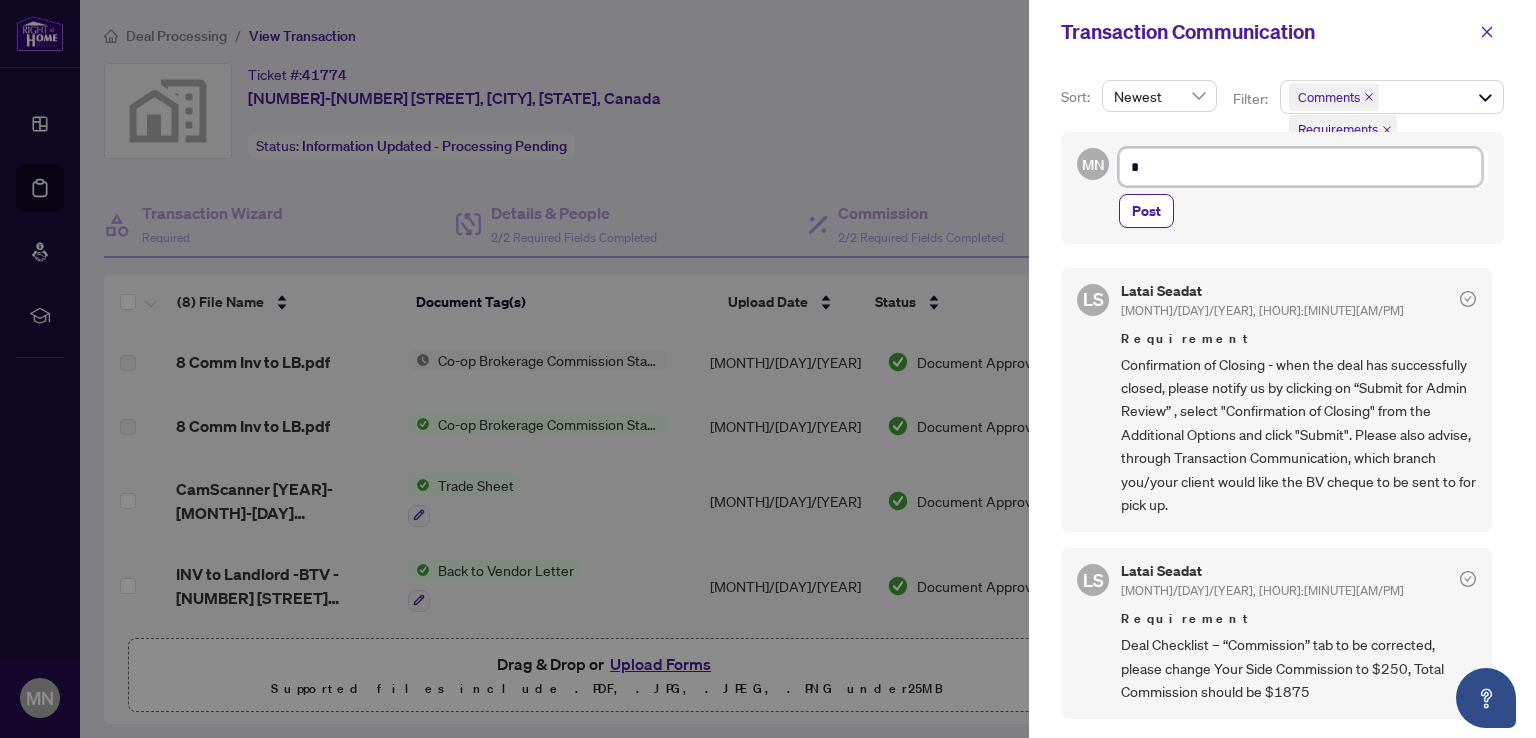 type on "**" 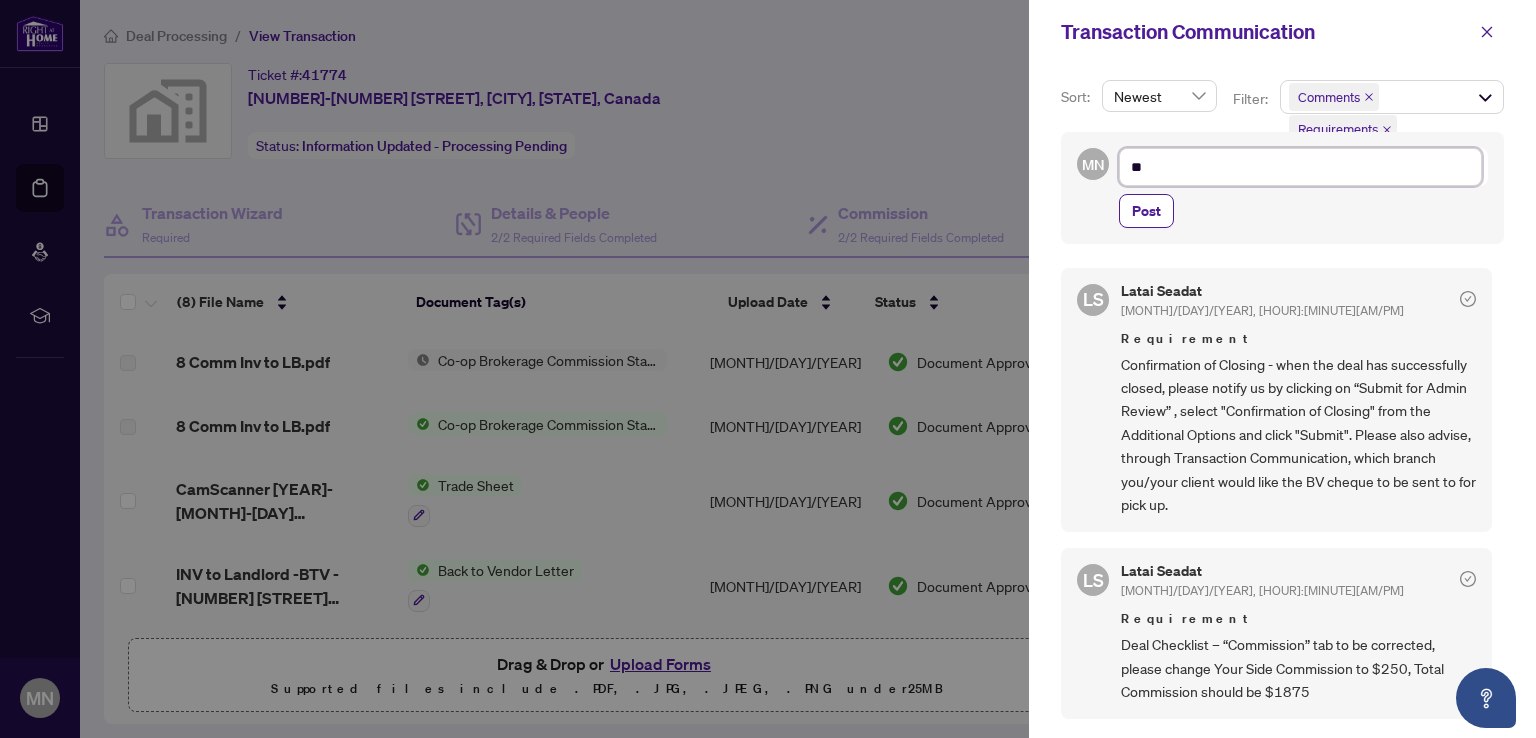type on "***" 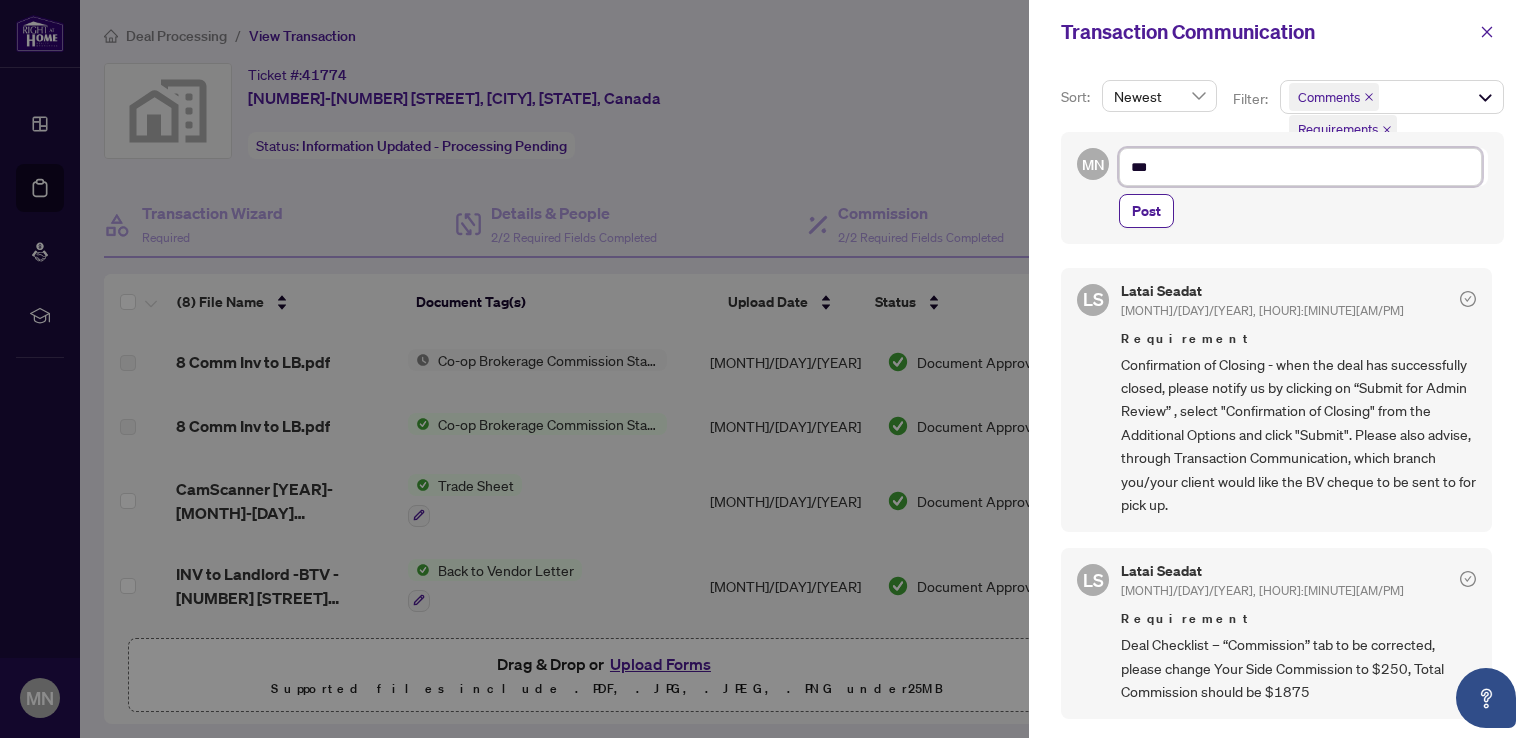 type on "****" 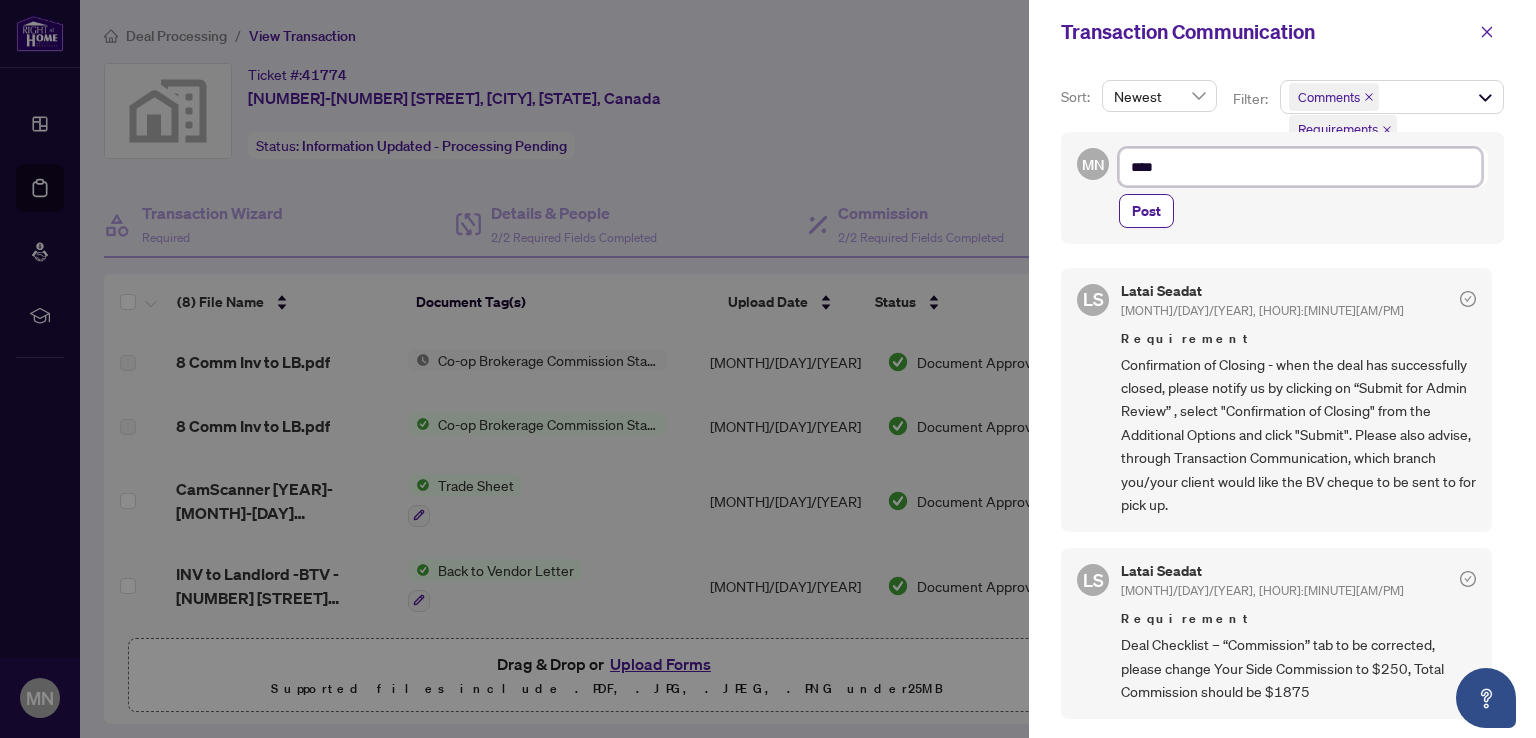 type on "*****" 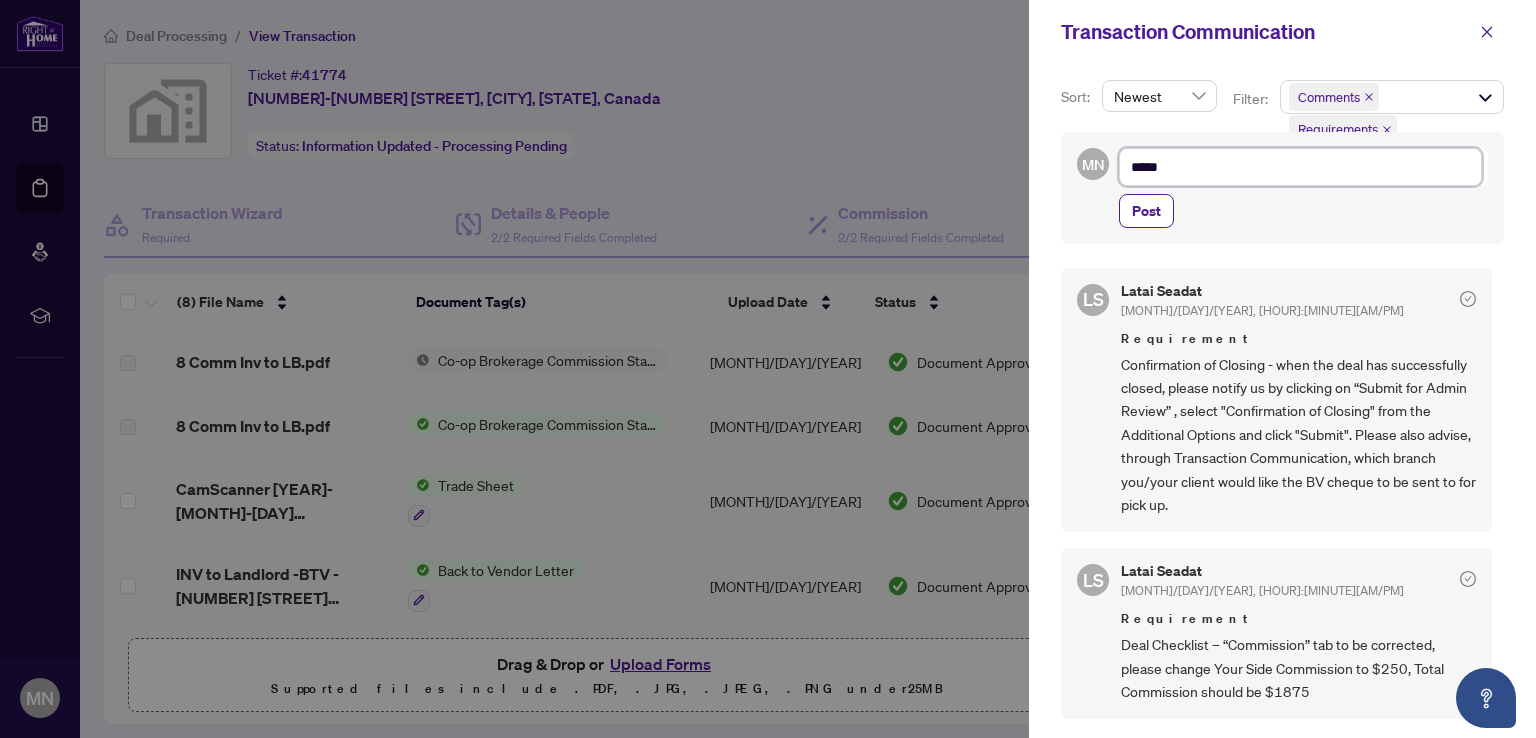 type on "******" 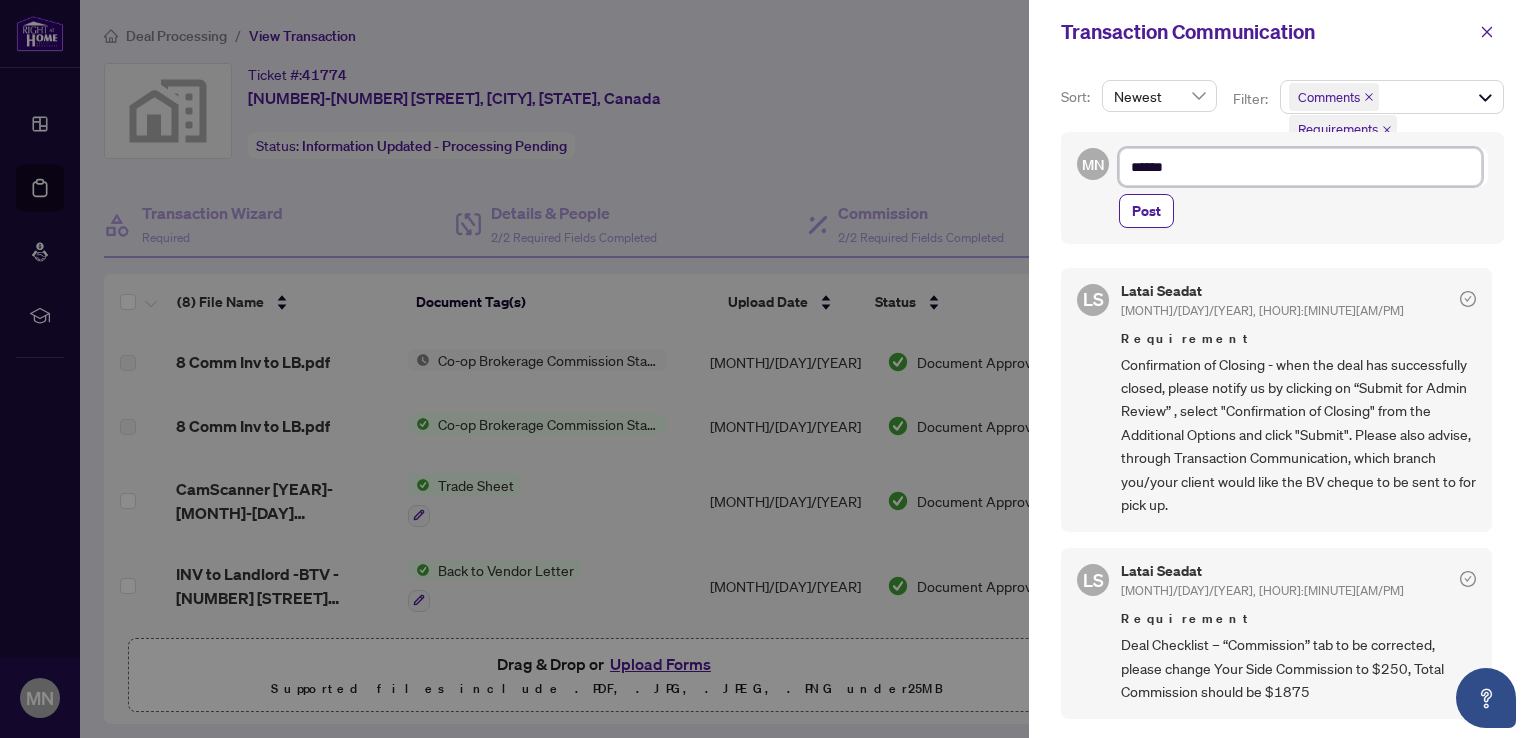 type on "******" 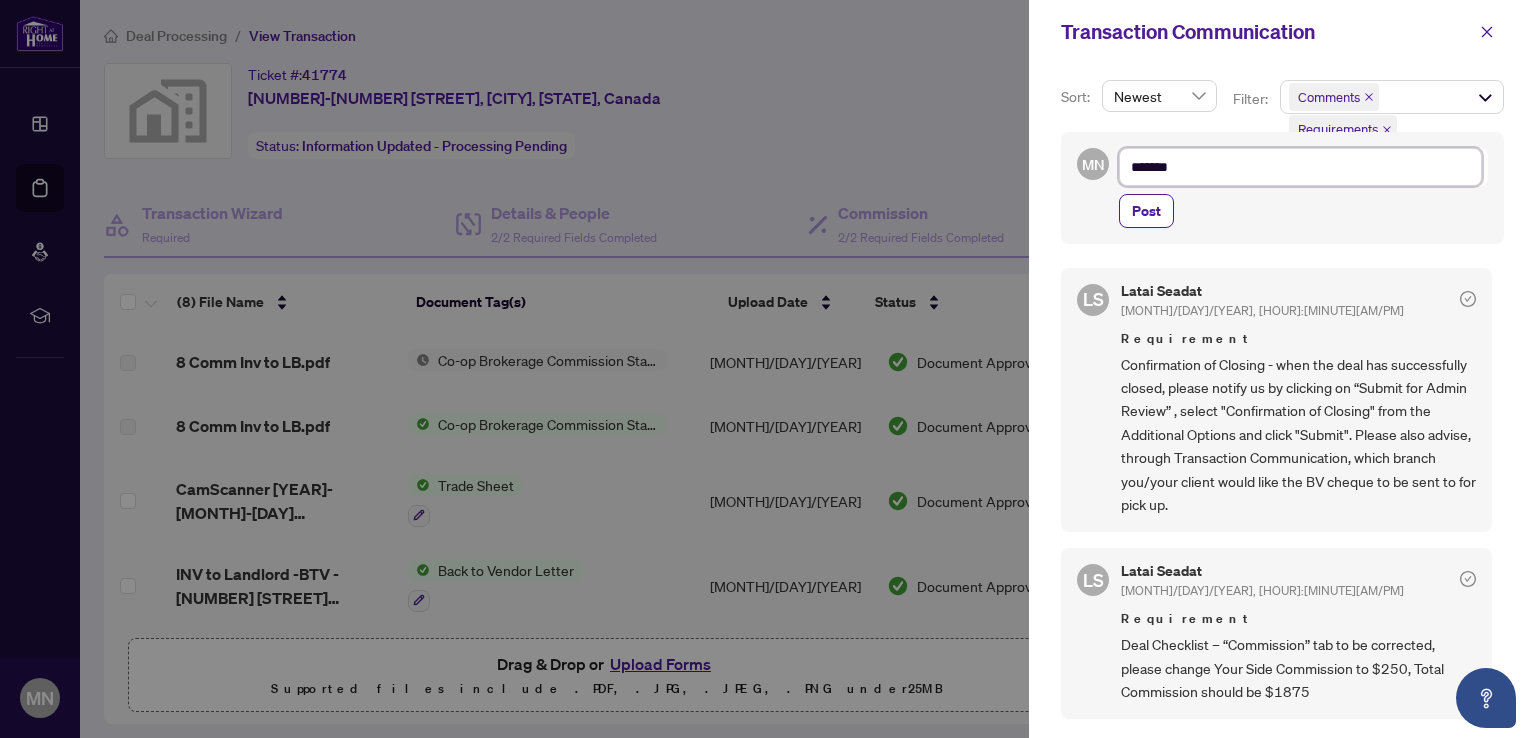 type on "********" 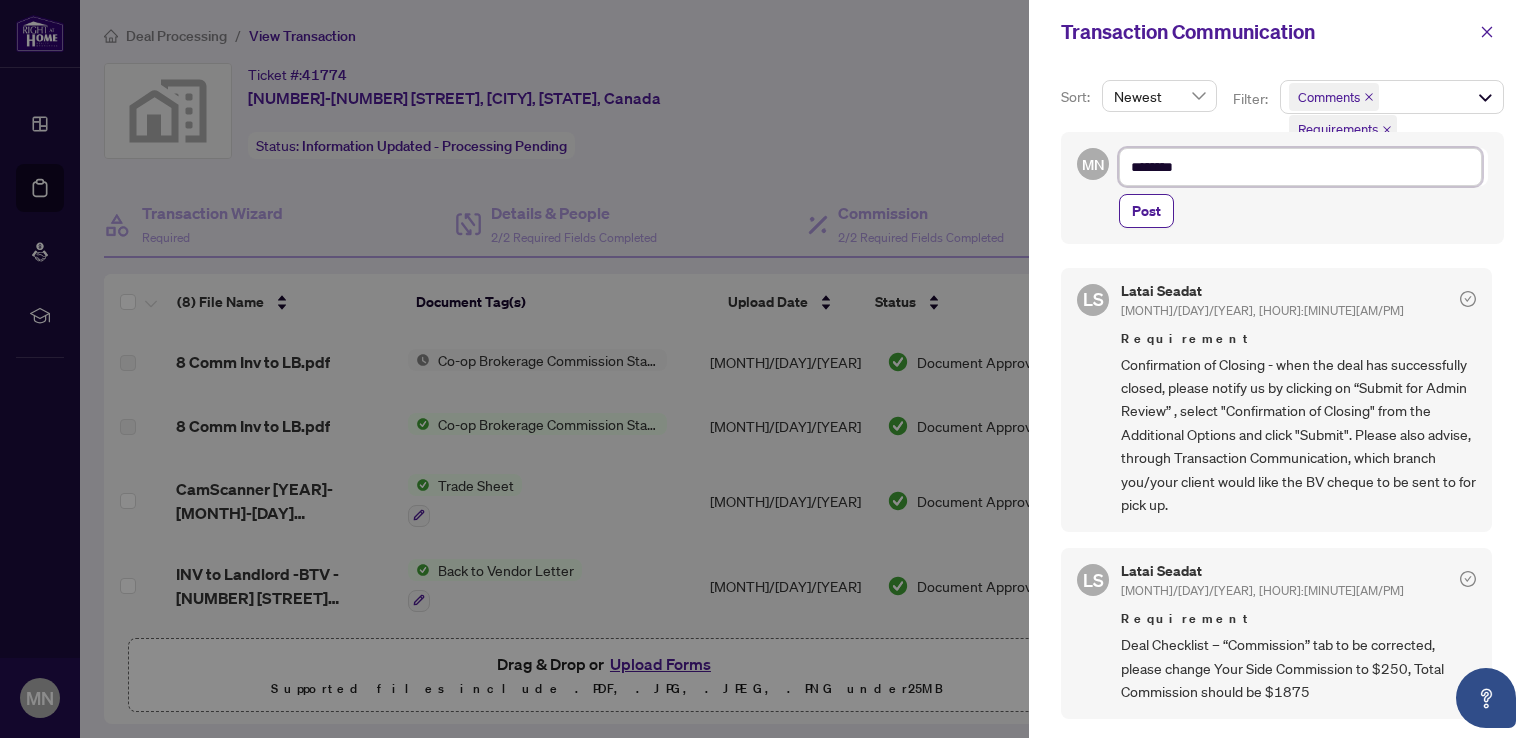 type on "*********" 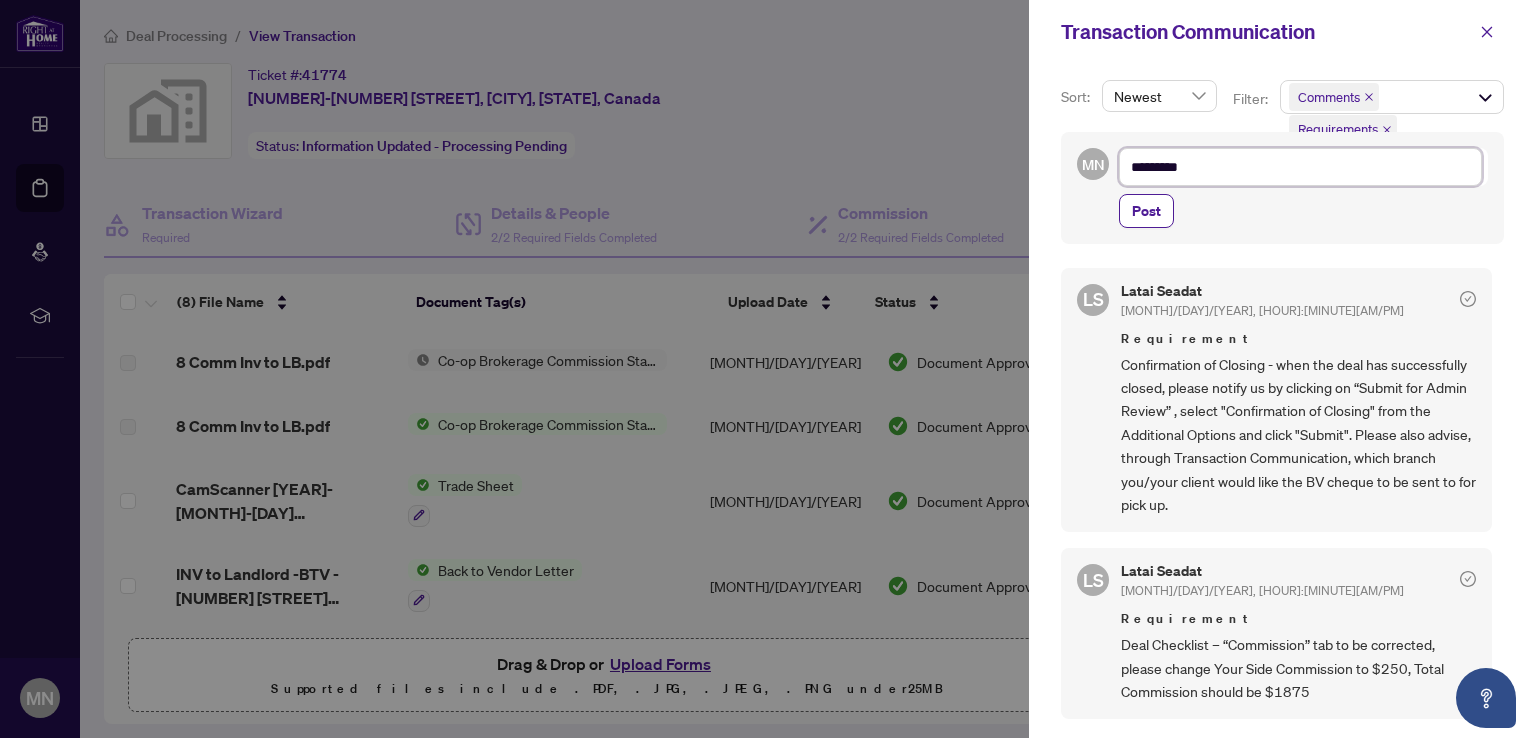 type on "**********" 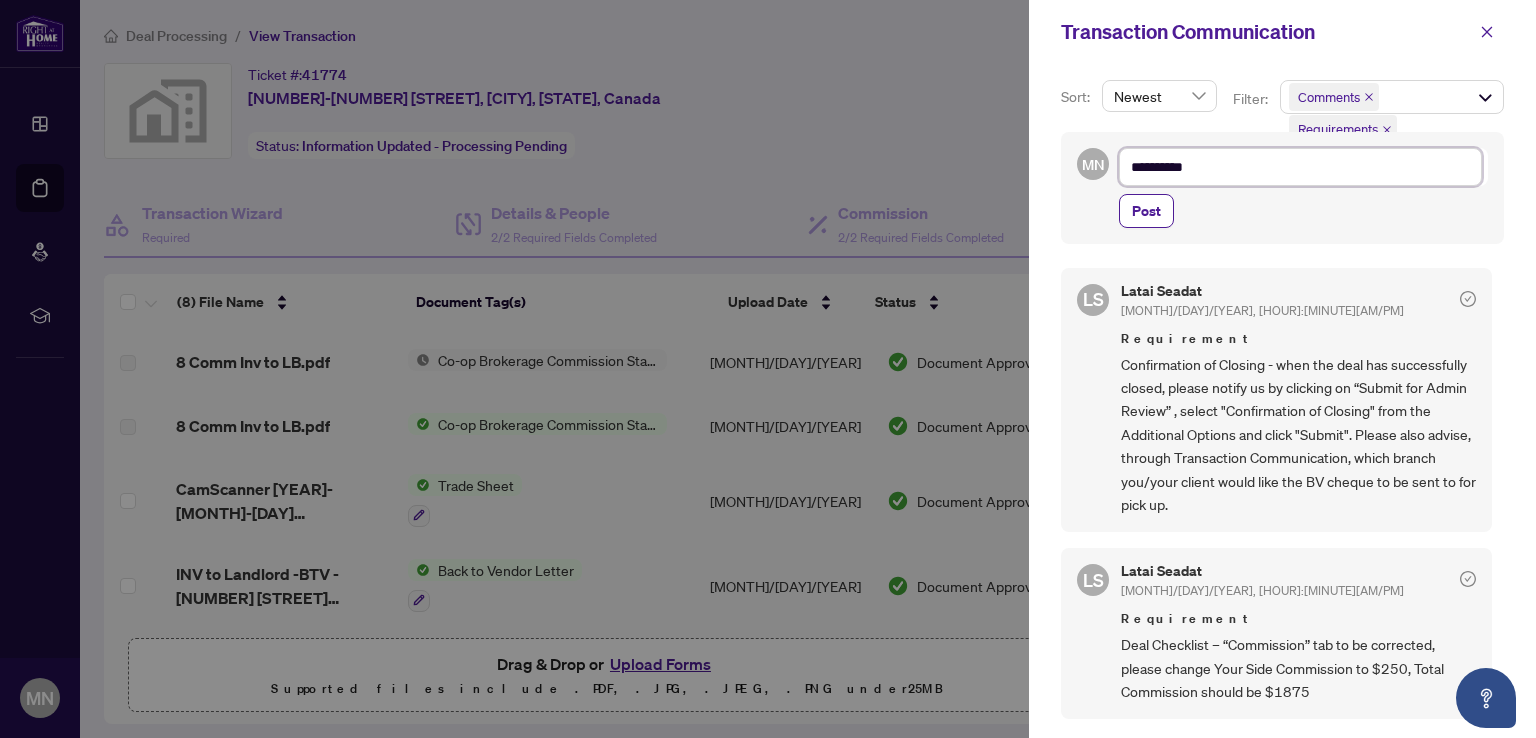 type on "**********" 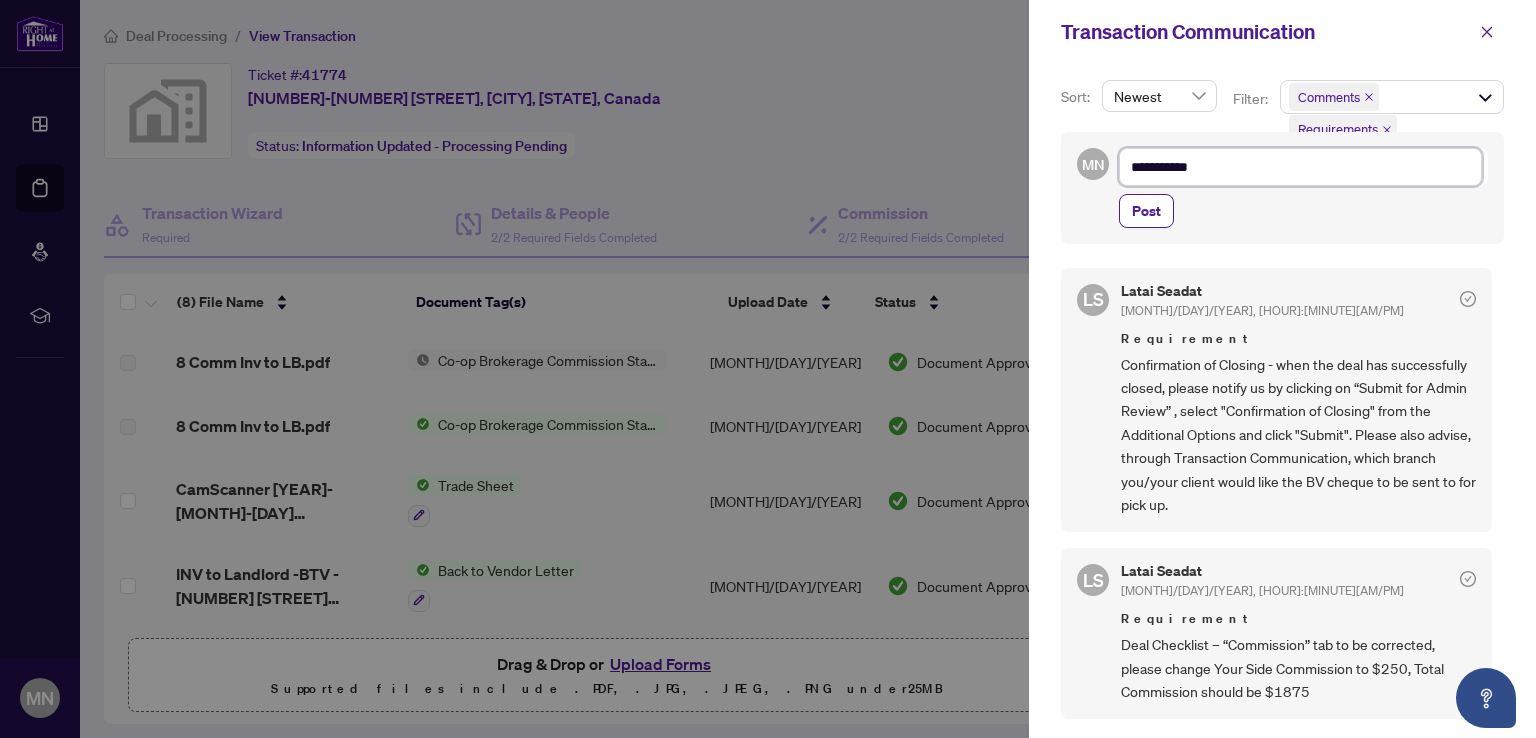 type on "**********" 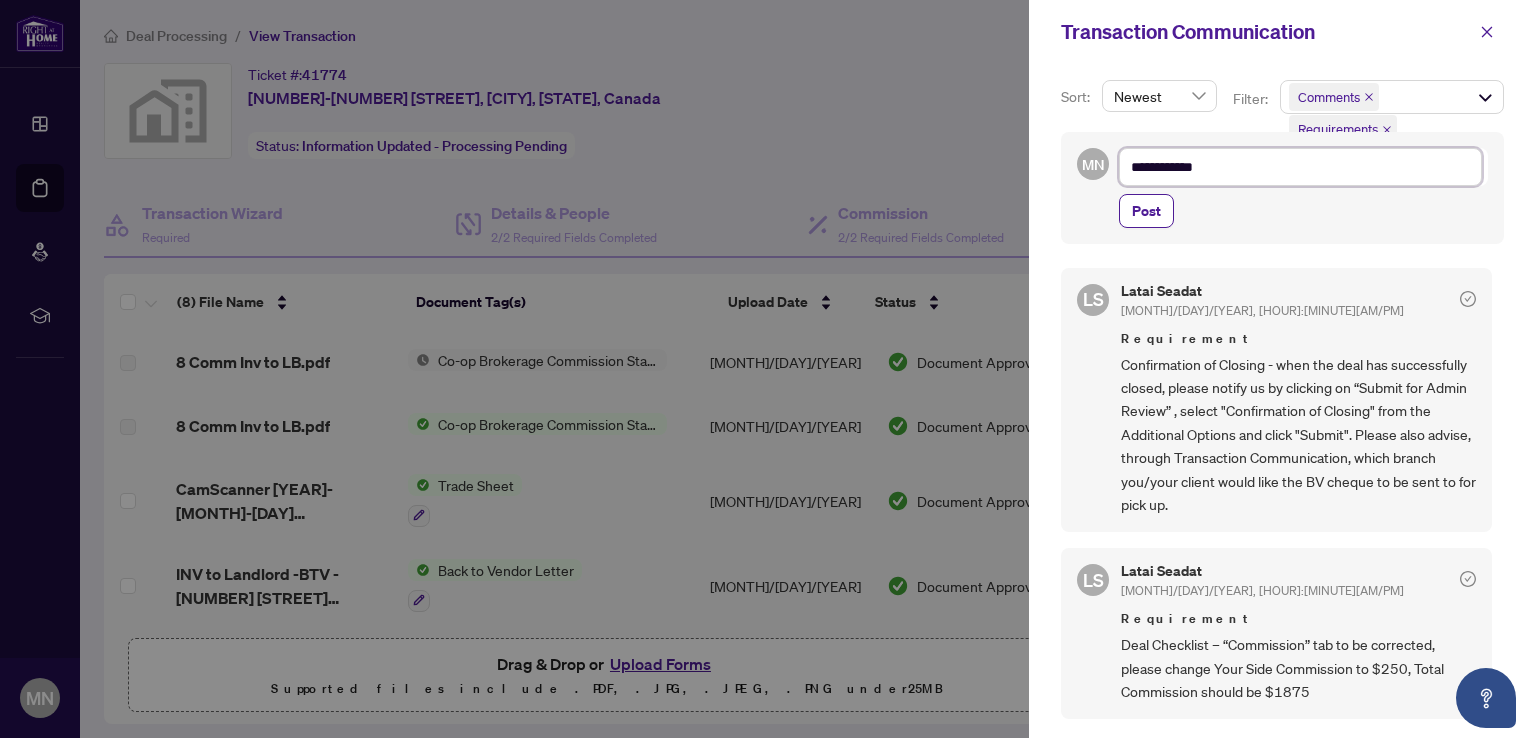 type on "**********" 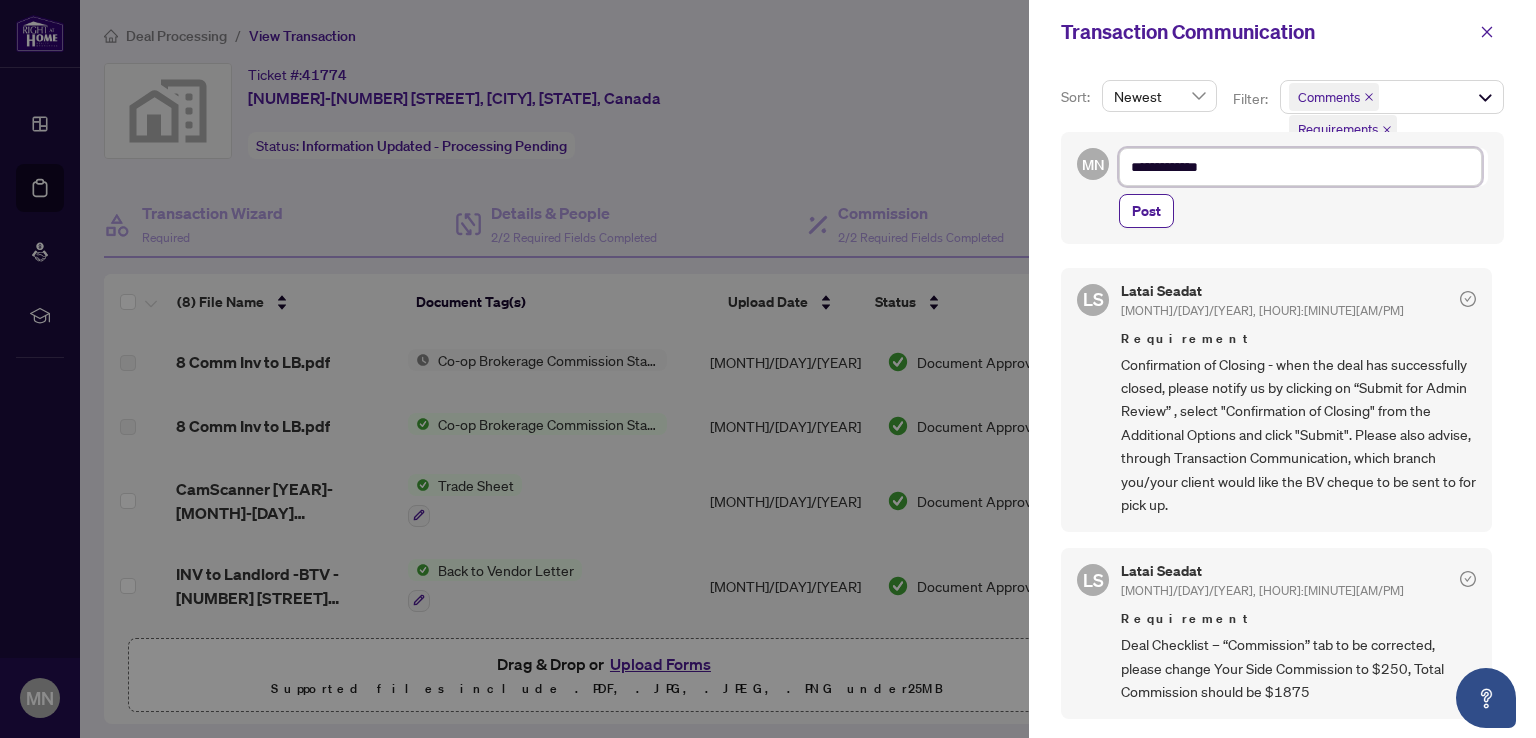 type on "**********" 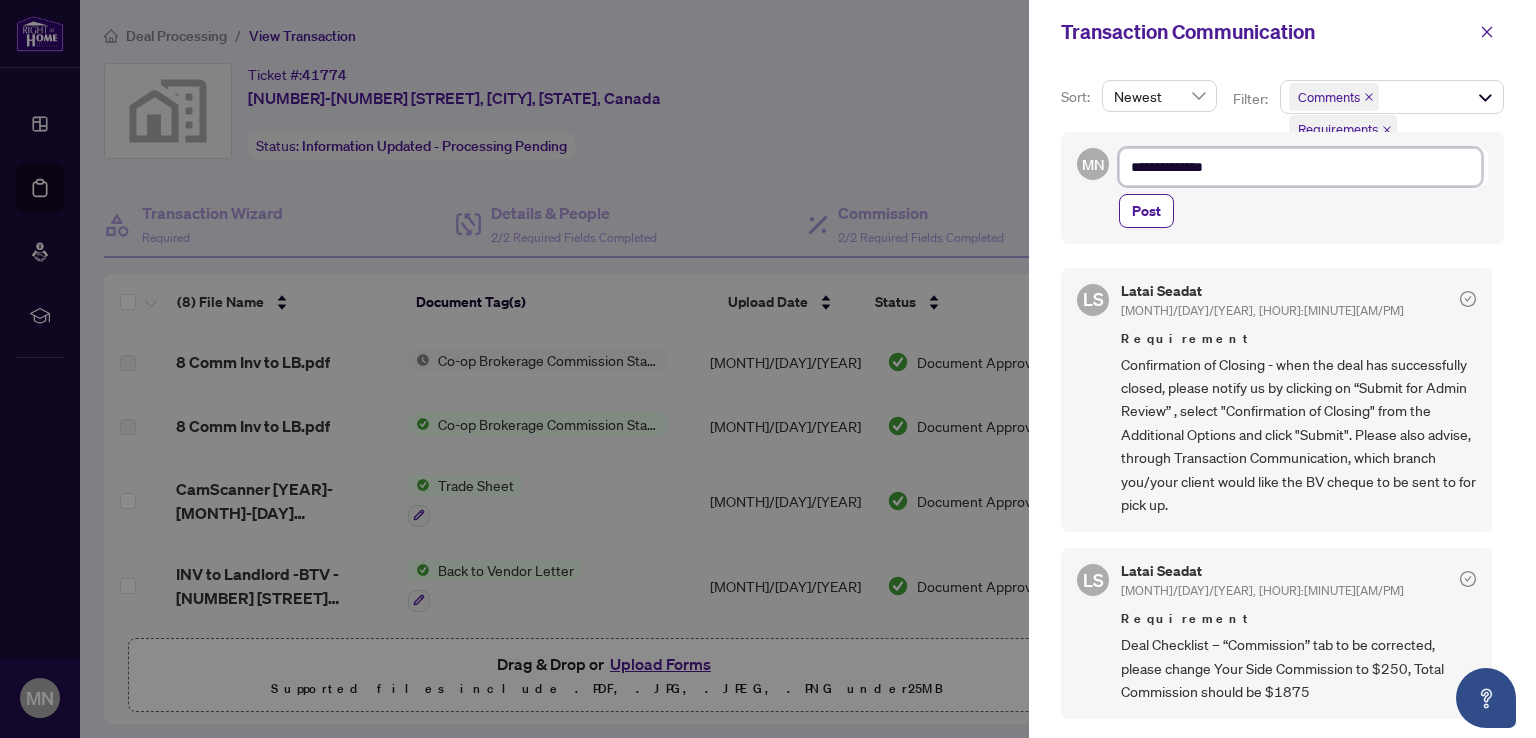 type on "**********" 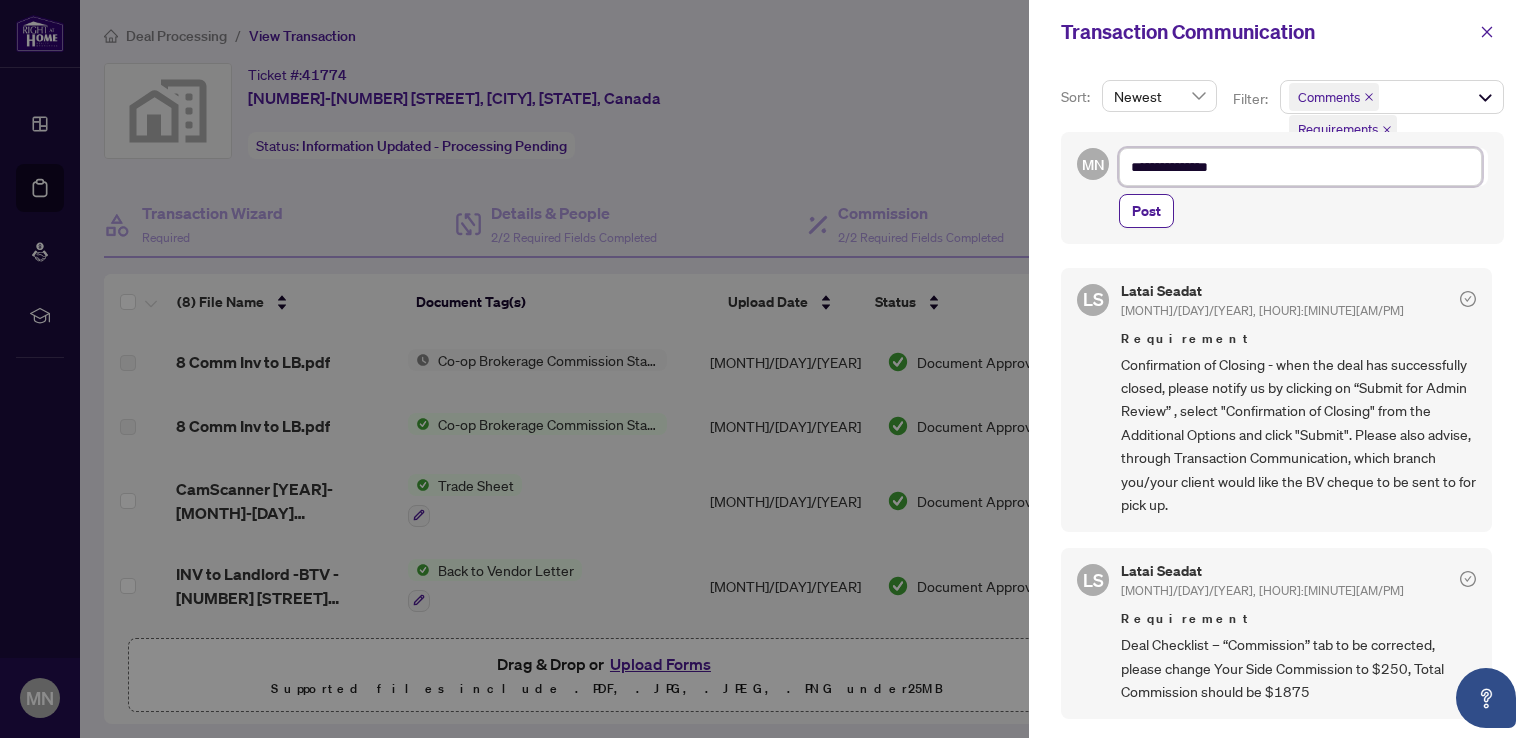 type on "**********" 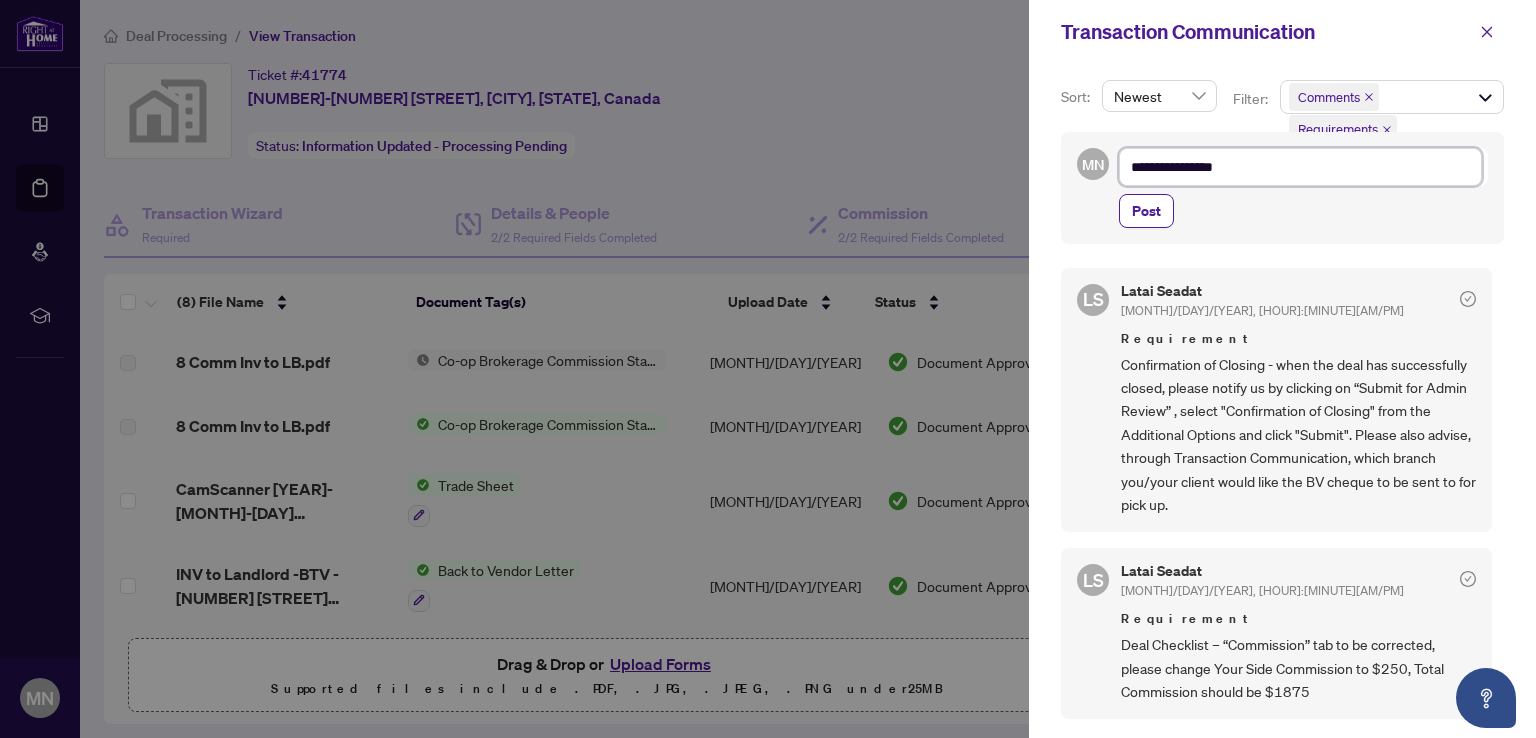 type on "**********" 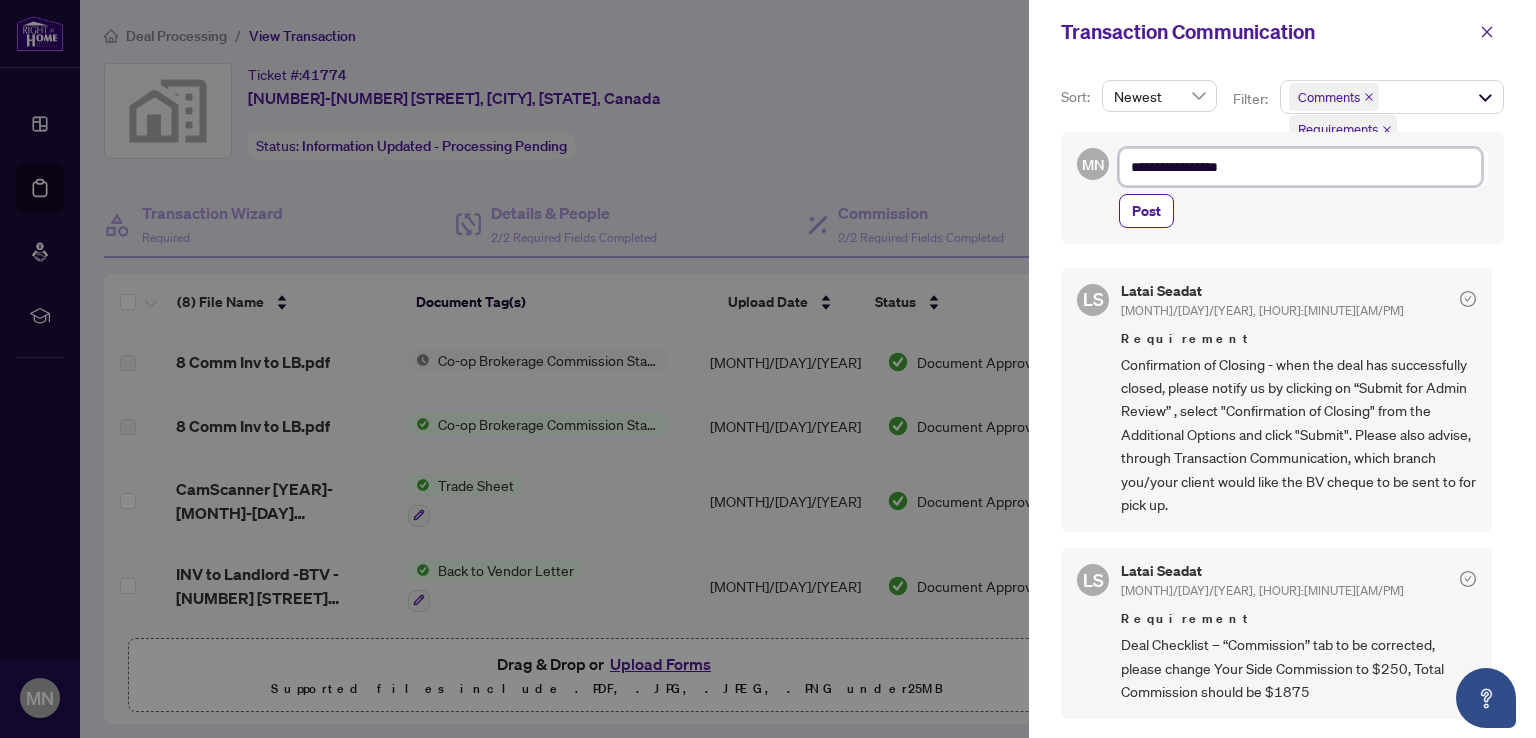 type on "**********" 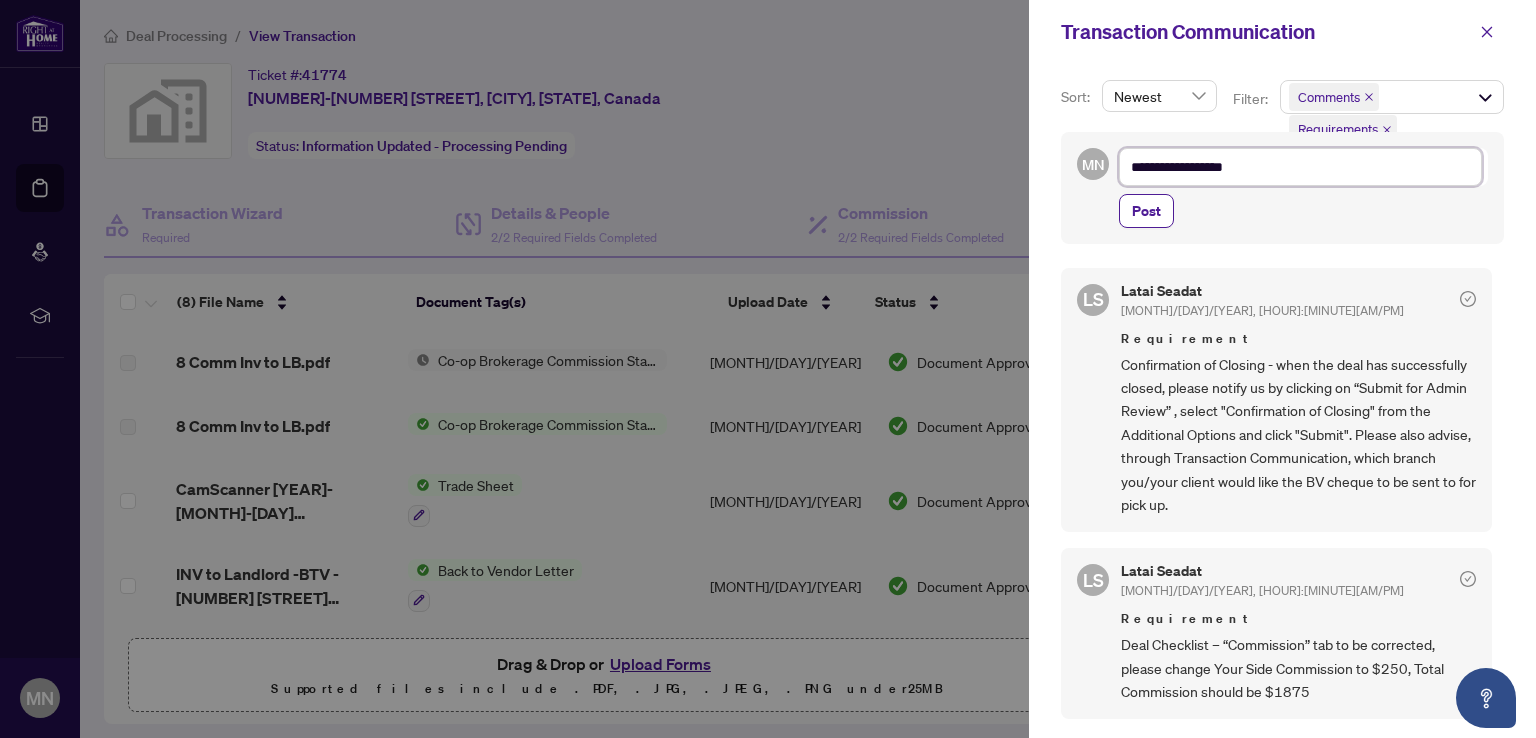 type on "**********" 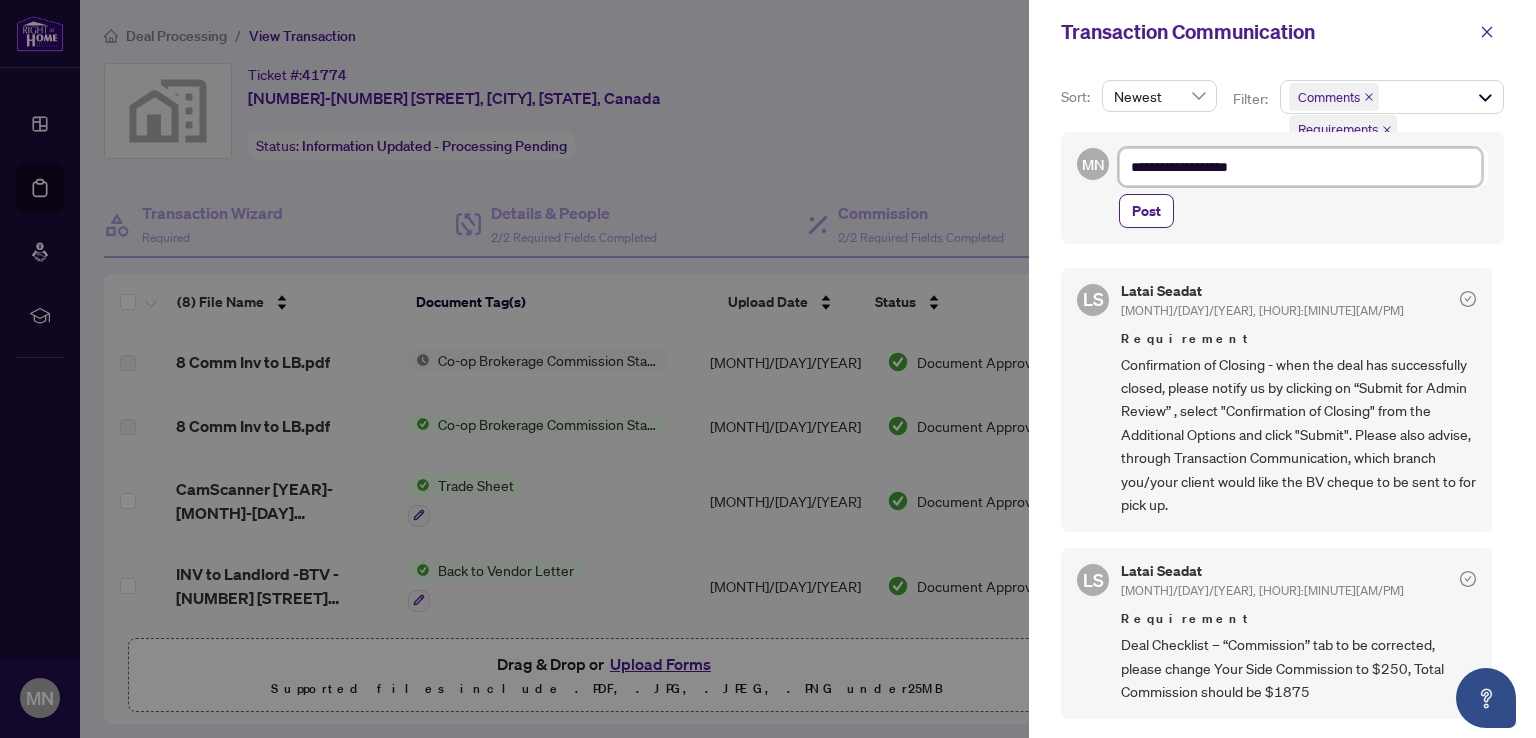 type on "**********" 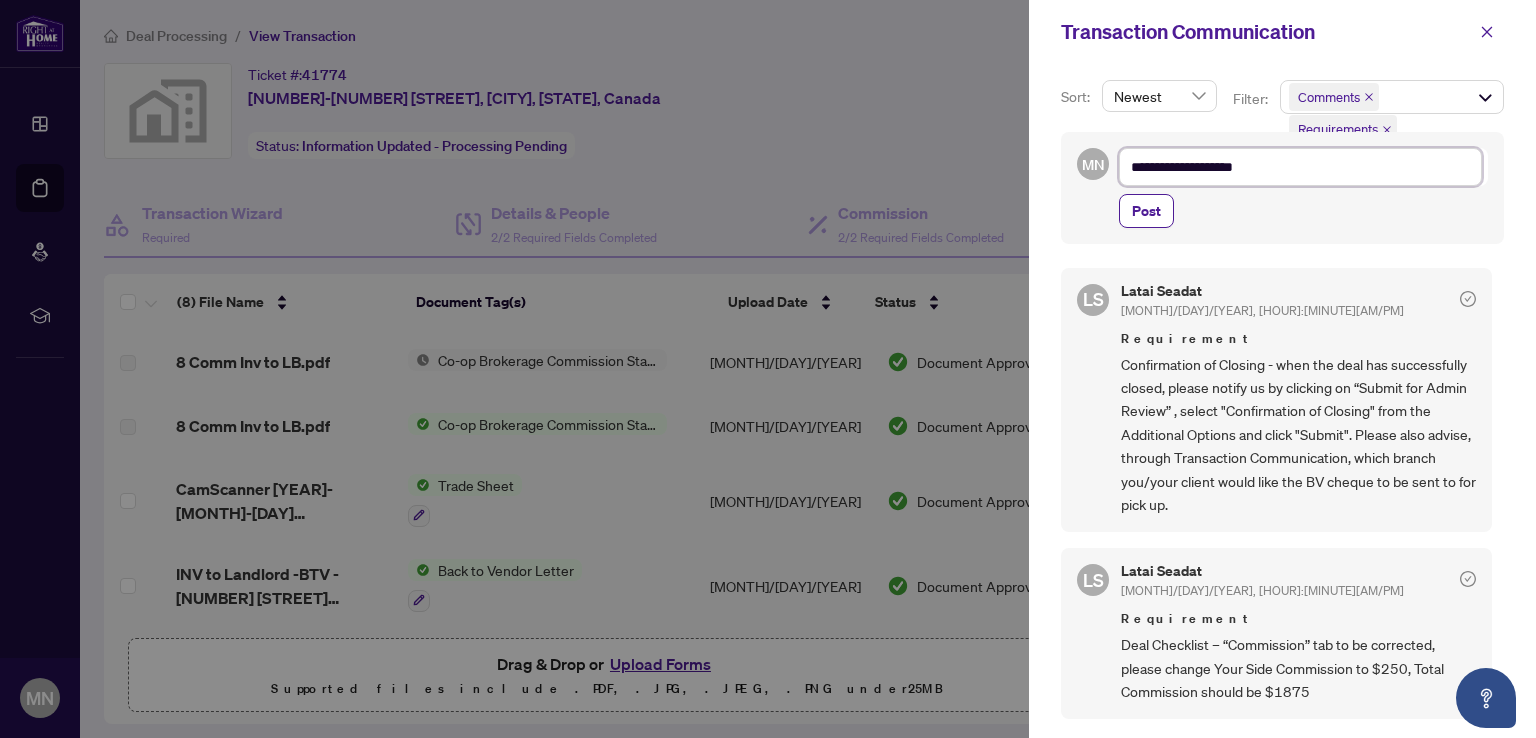 type on "**********" 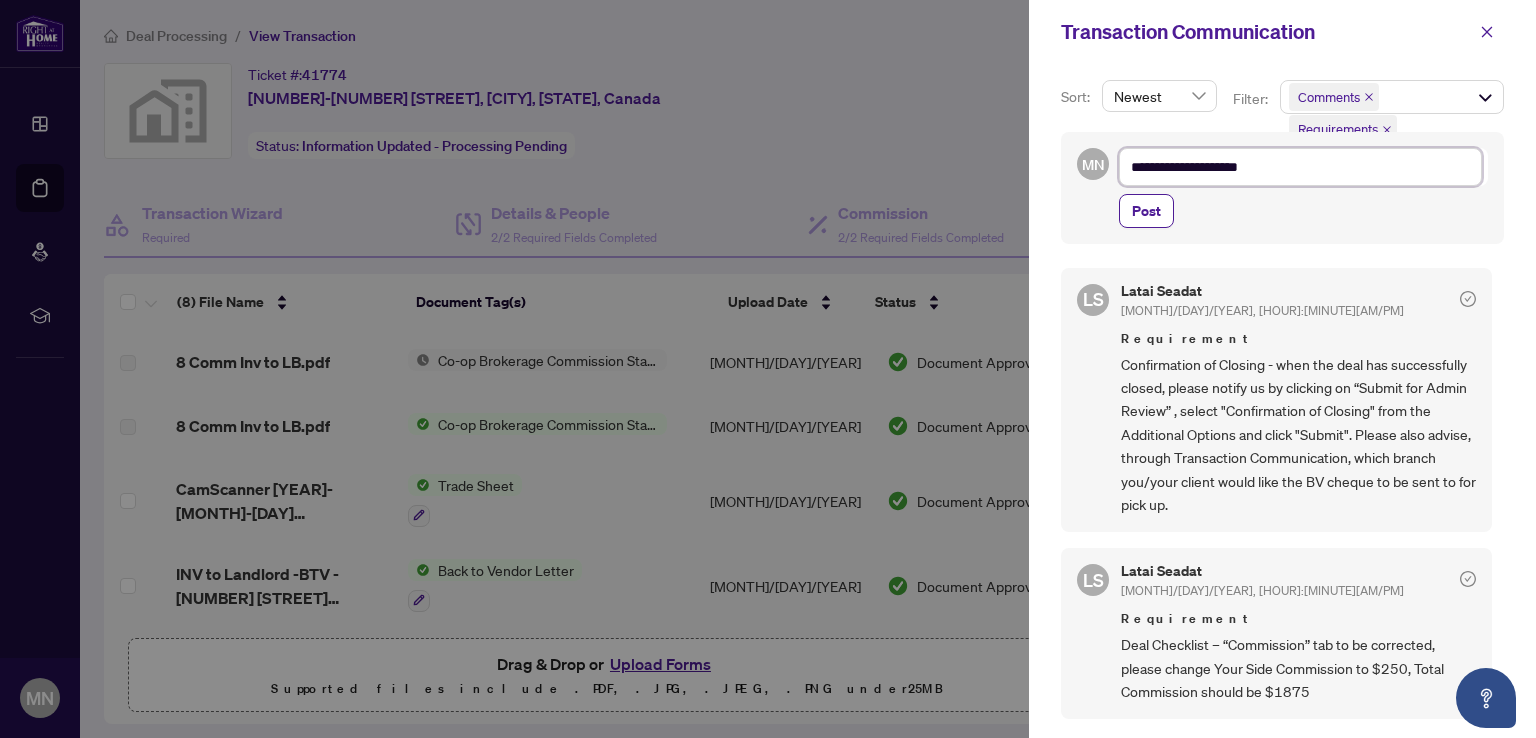 type on "**********" 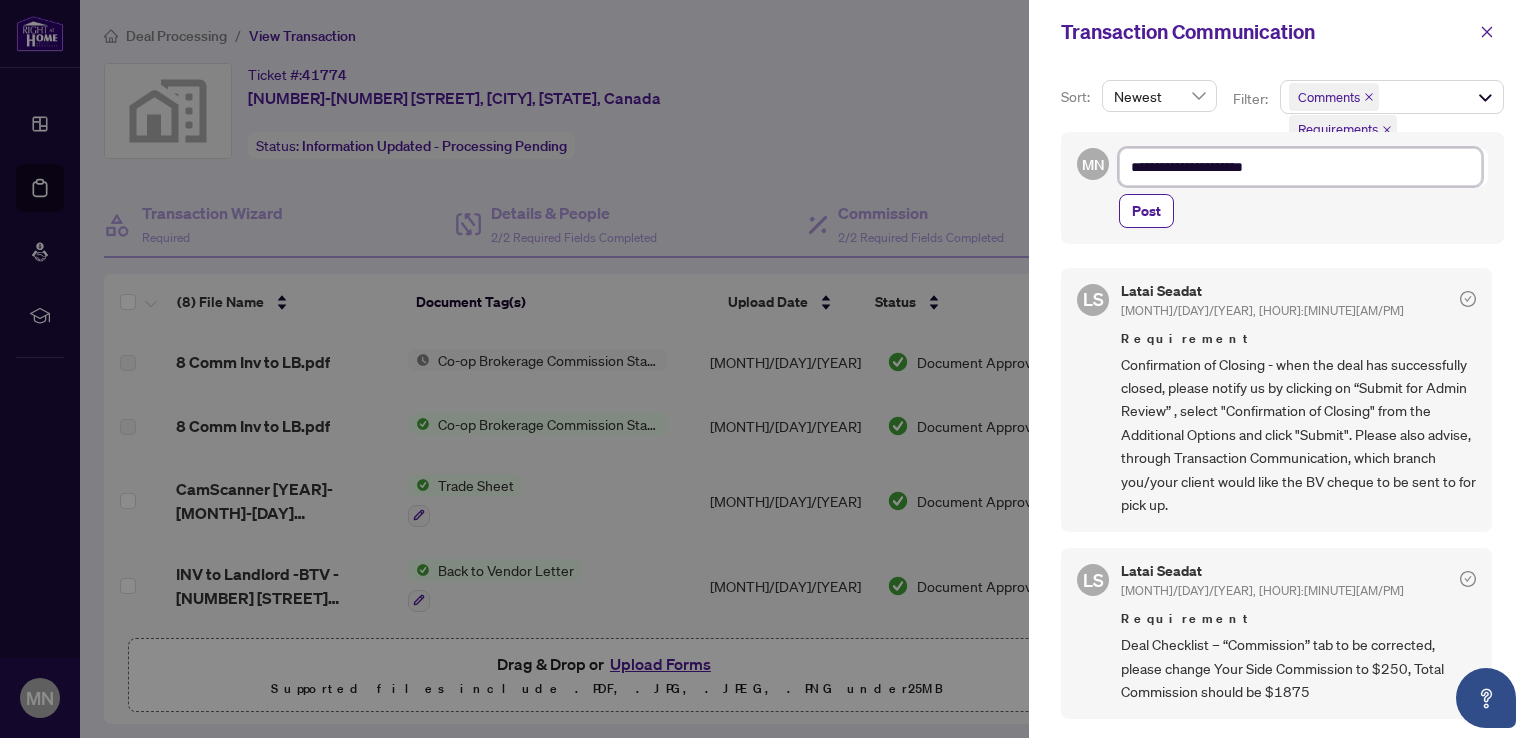 type on "**********" 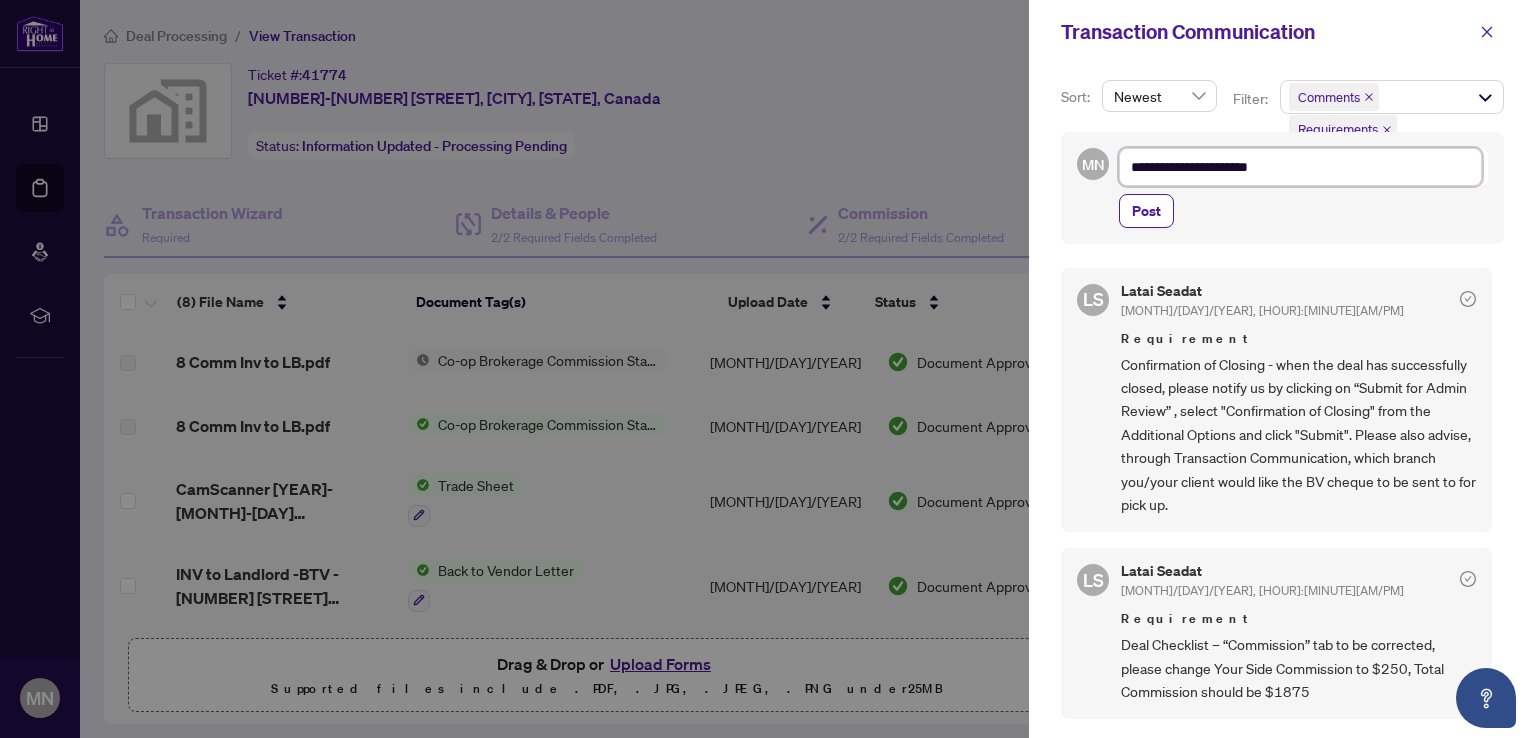 type on "**********" 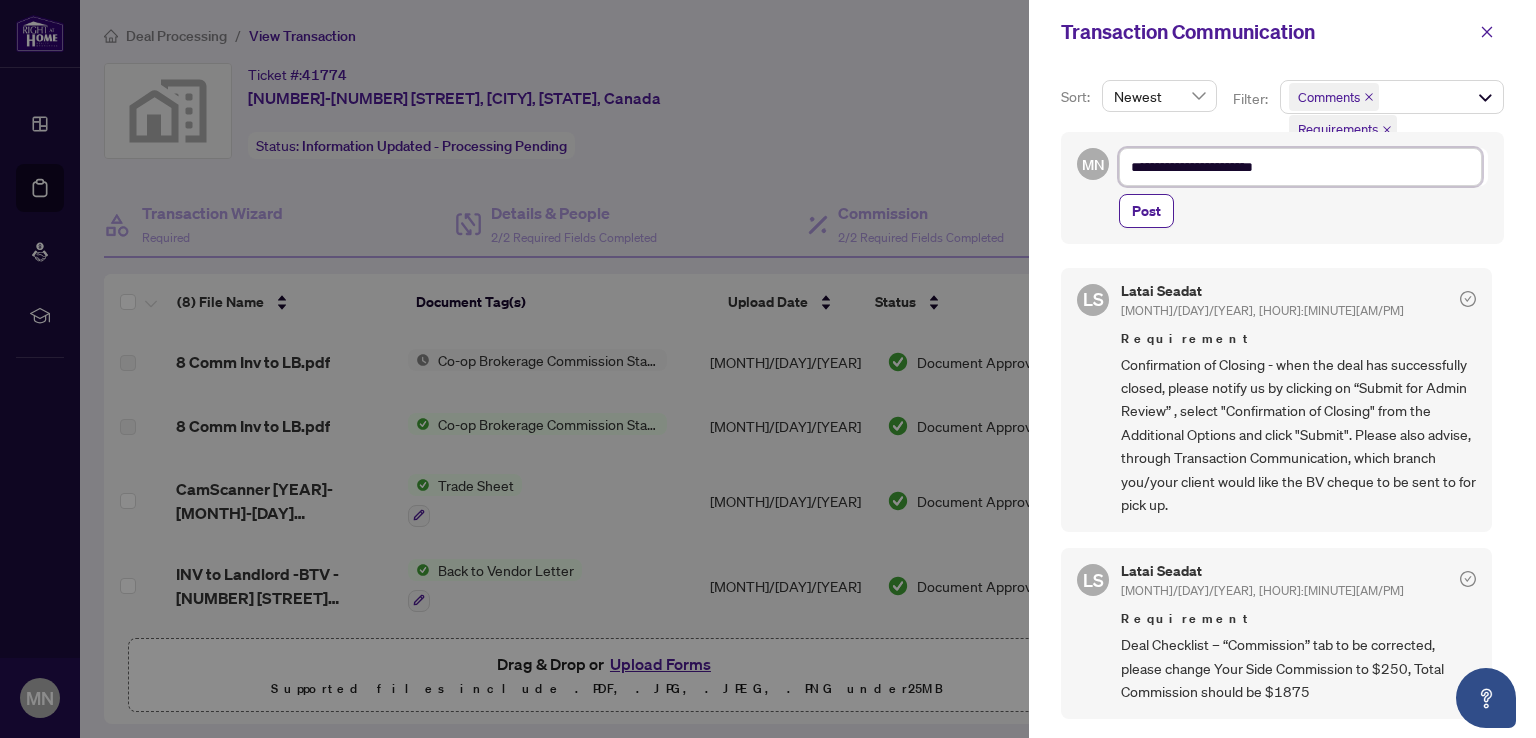 type on "**********" 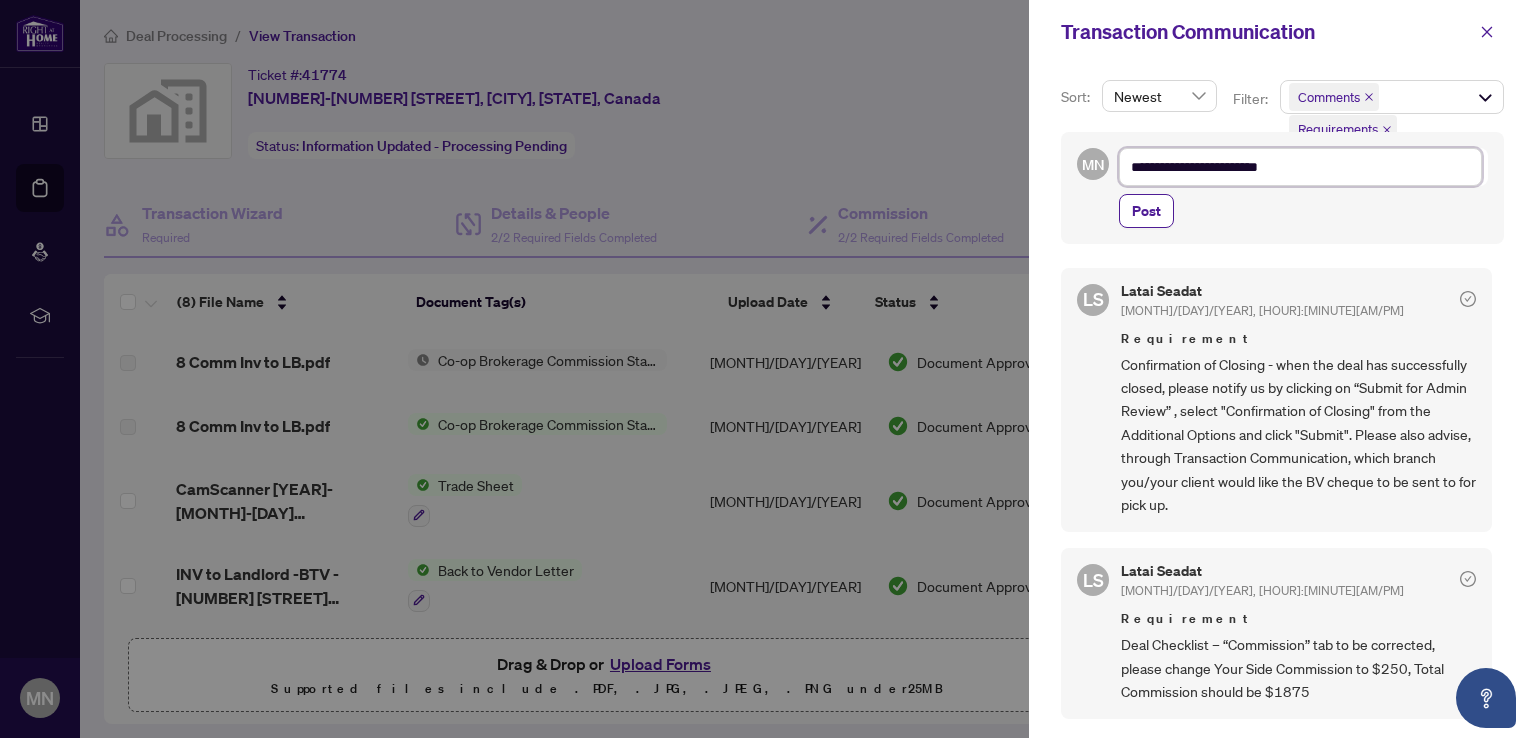 type on "**********" 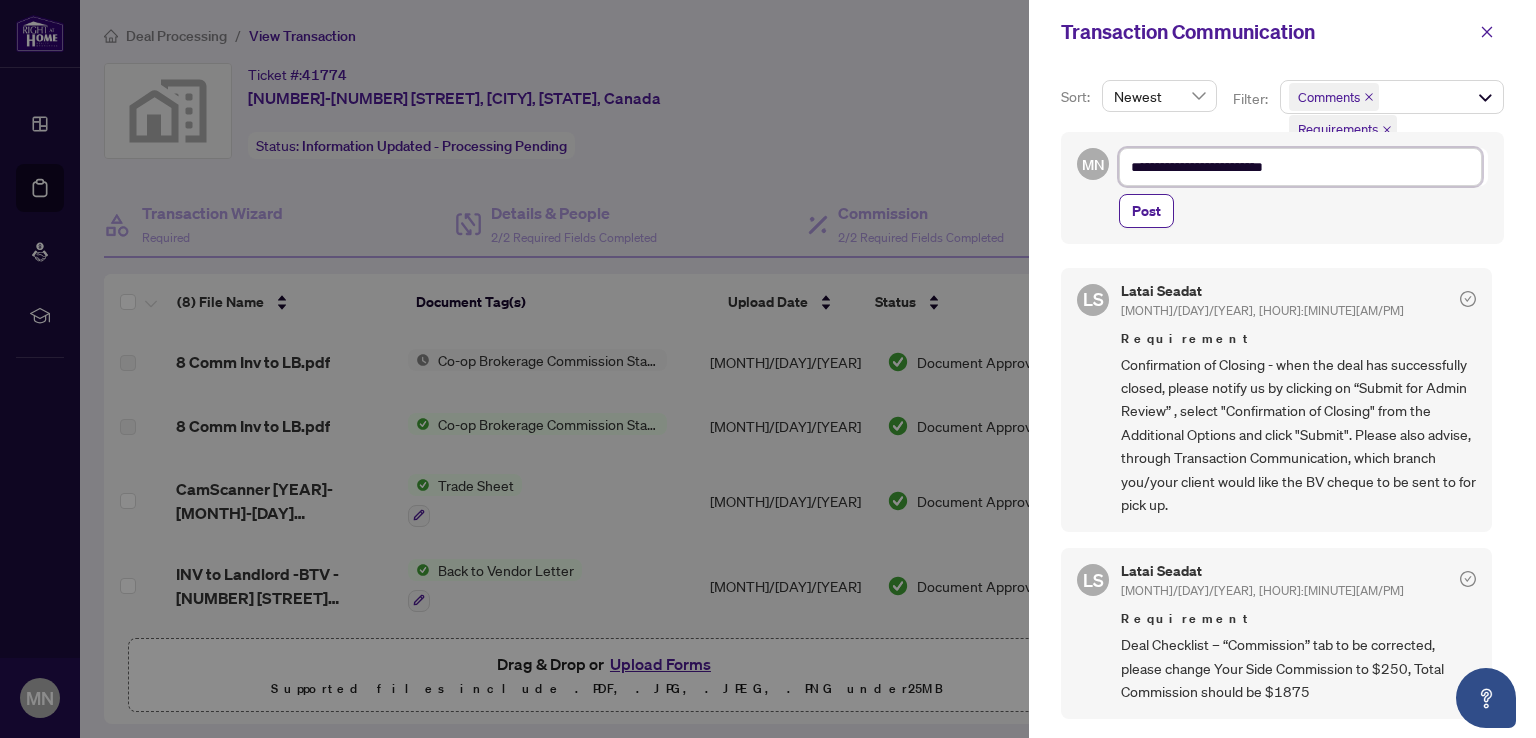 type on "**********" 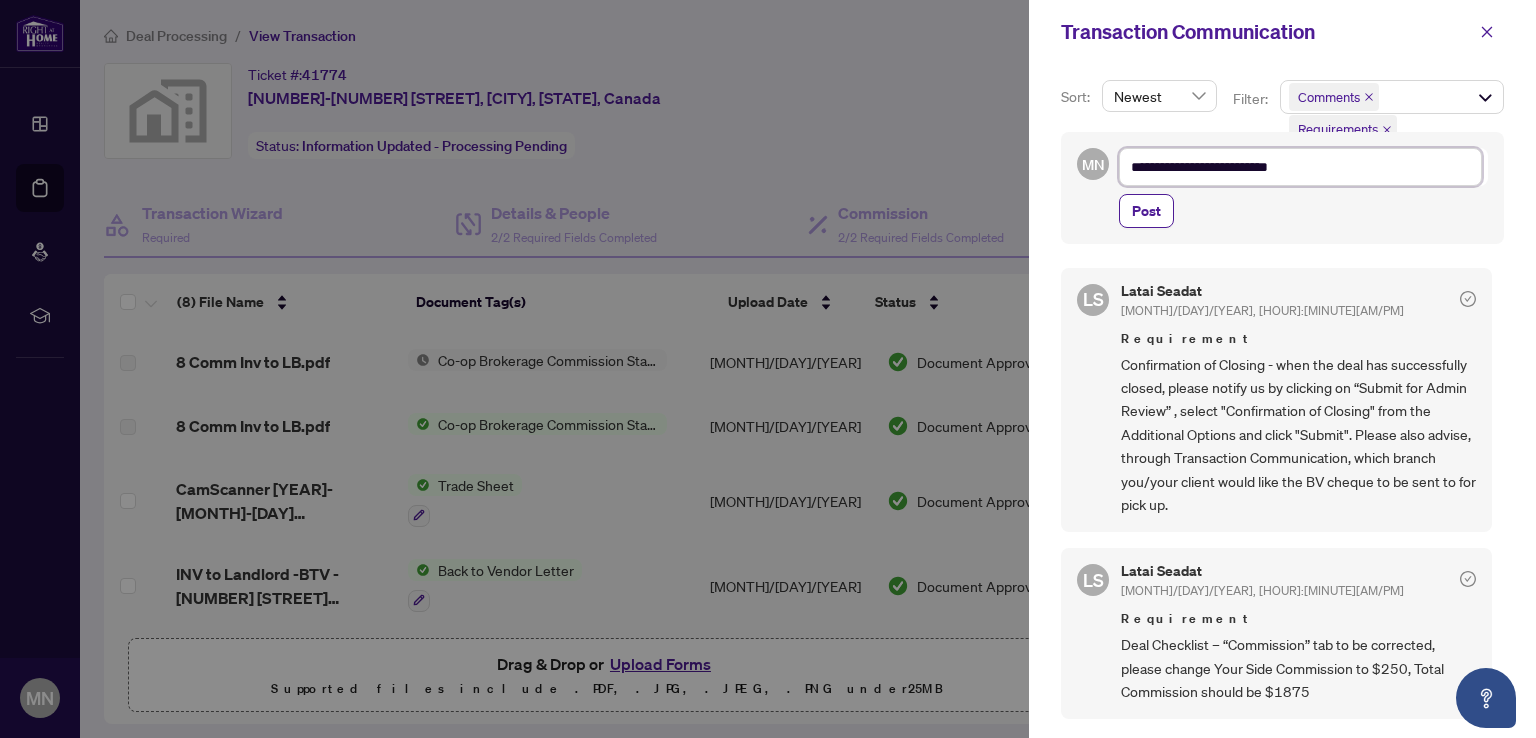 type on "**********" 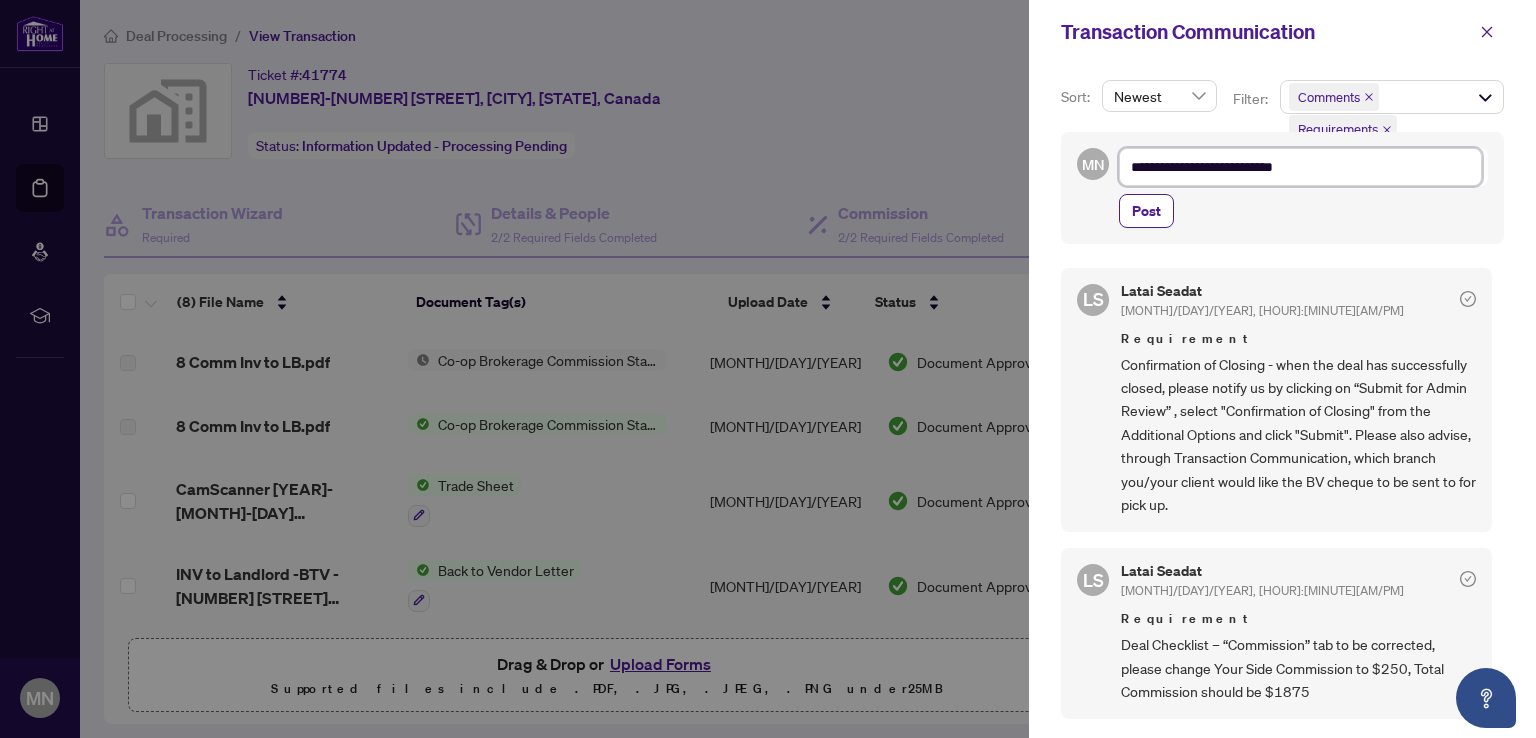 type on "**********" 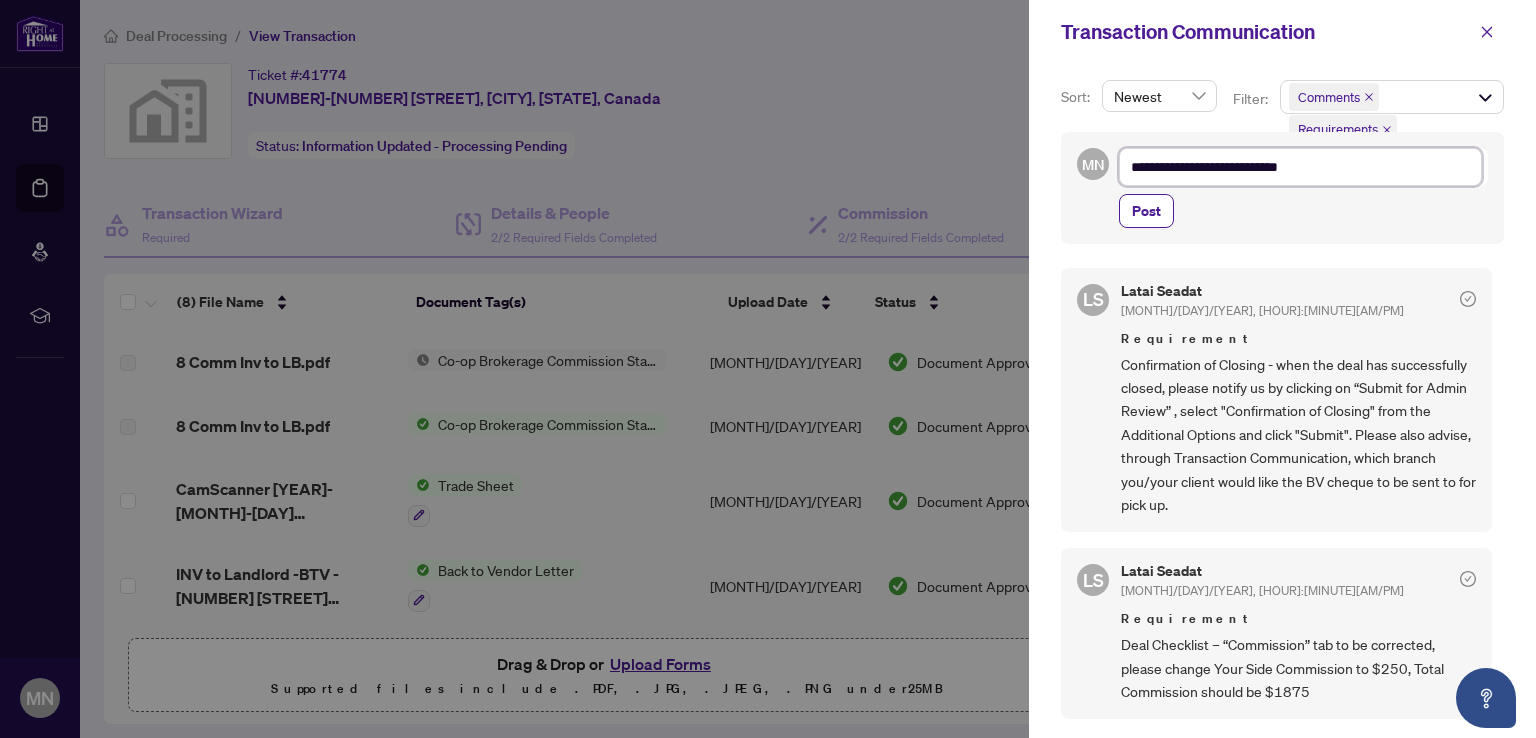 type on "**********" 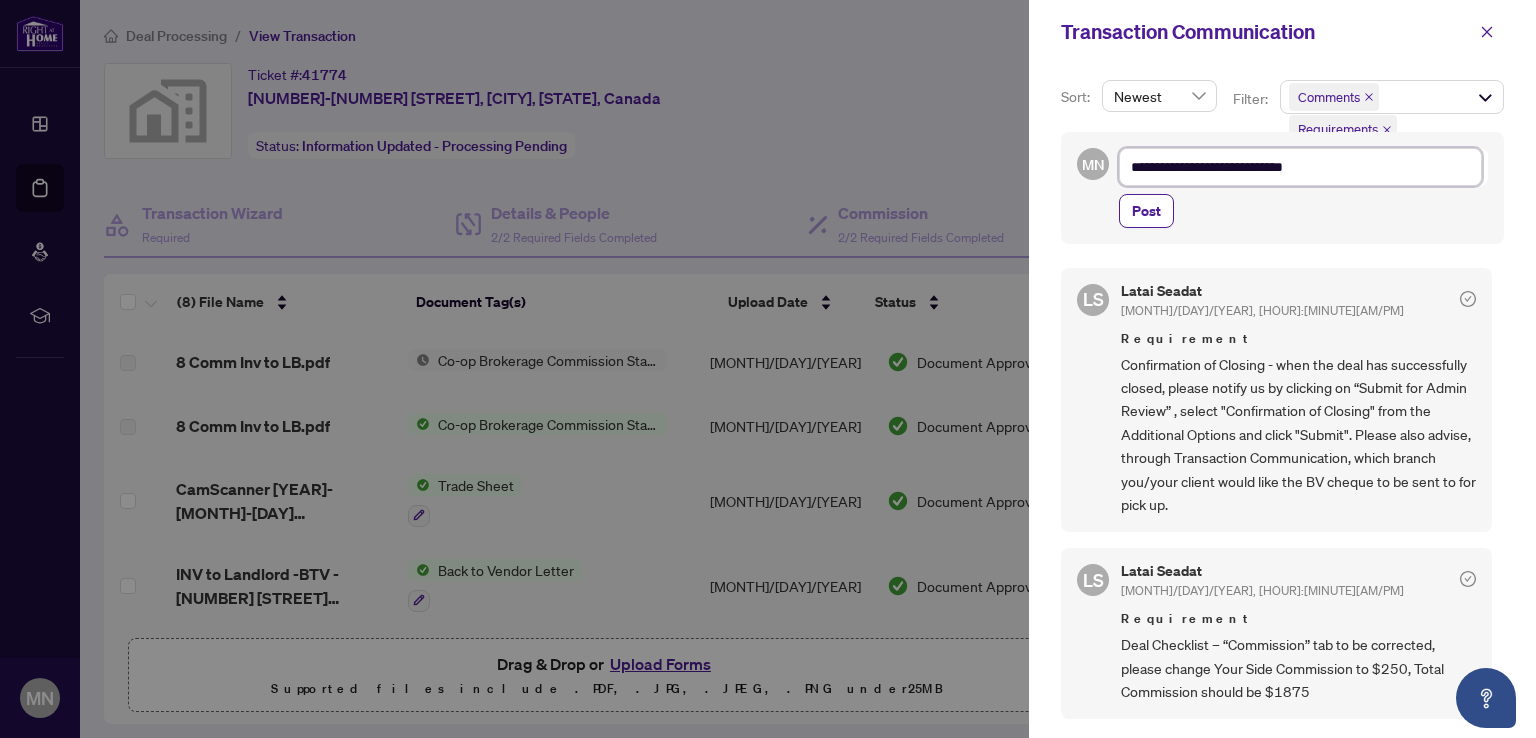 type on "**********" 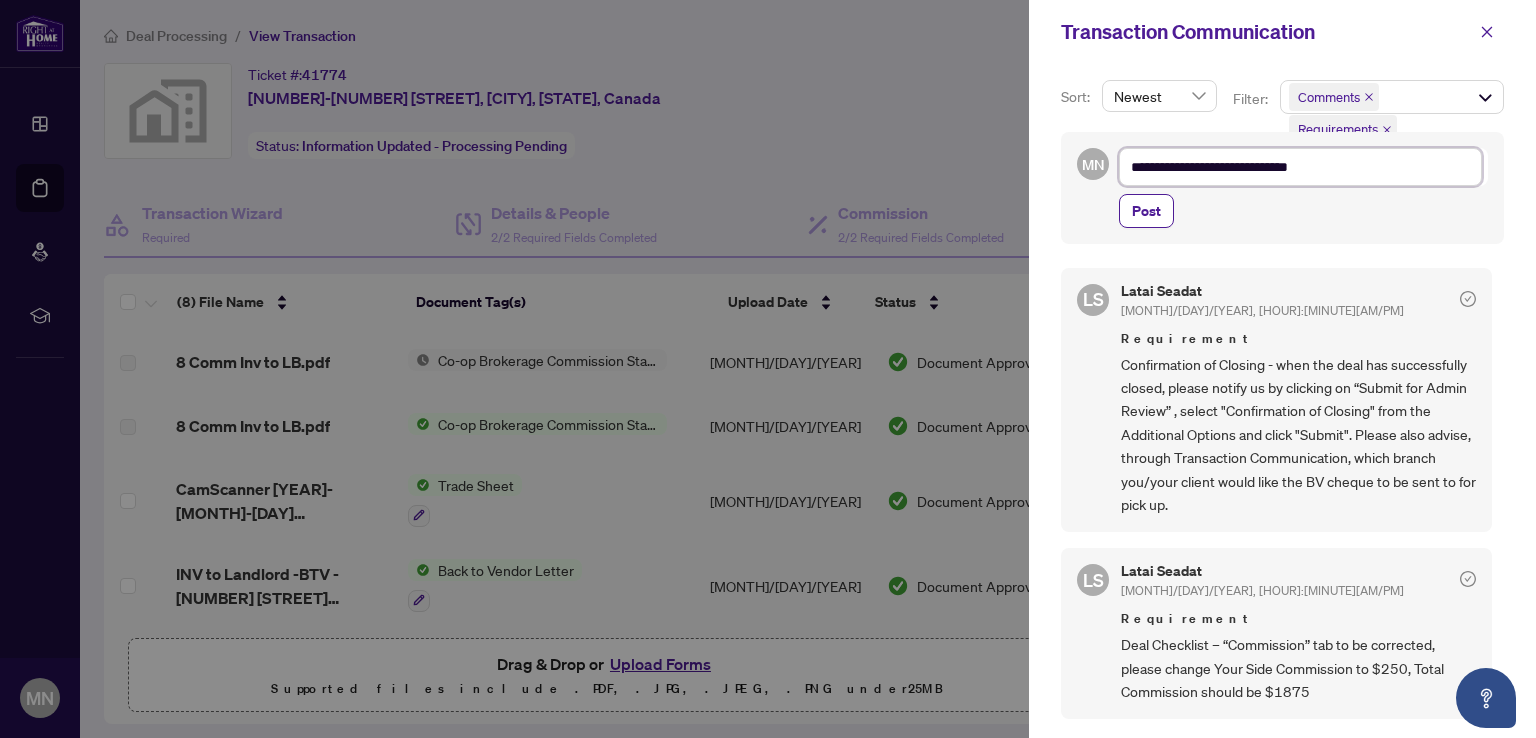 type on "**********" 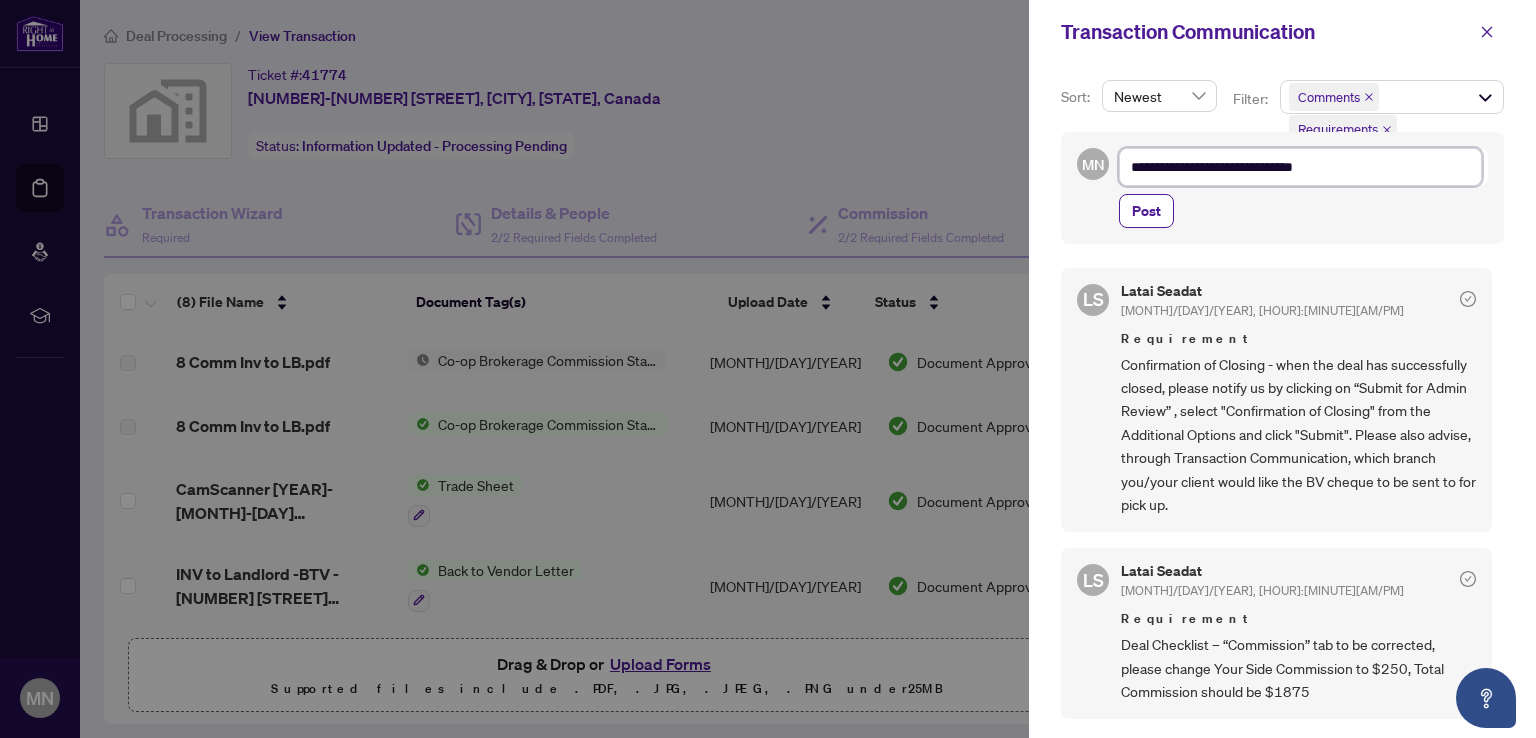 type on "**********" 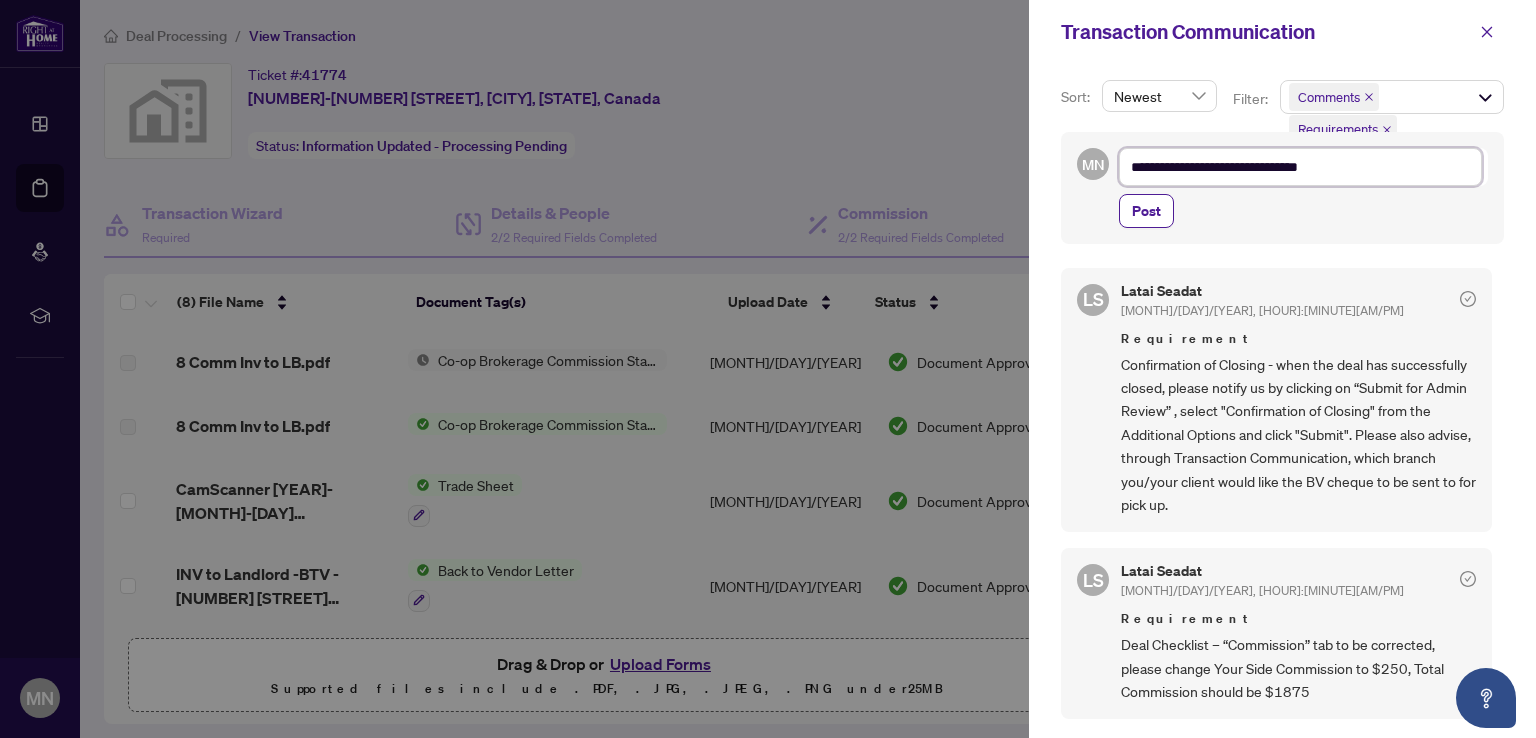 type on "**********" 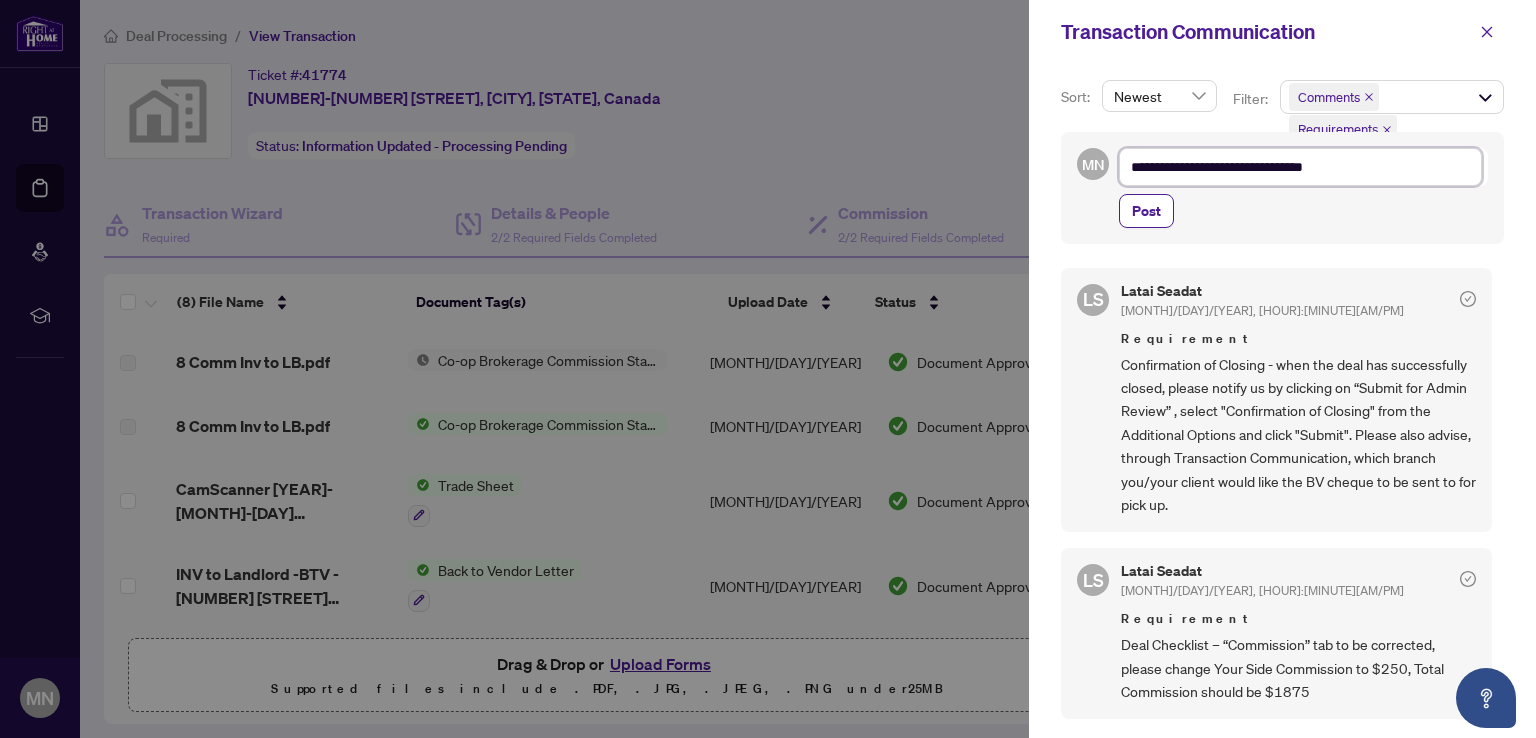 type on "**********" 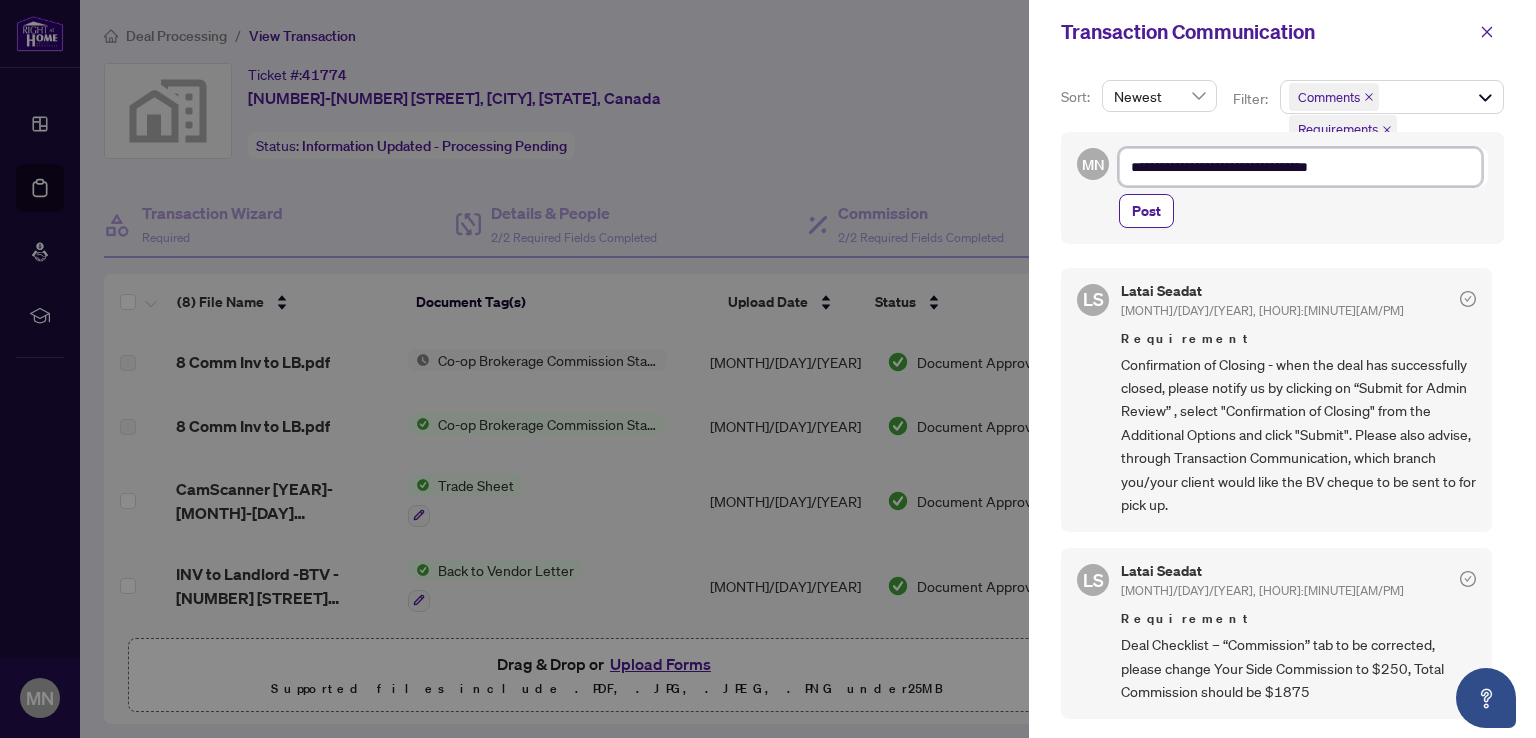 type on "**********" 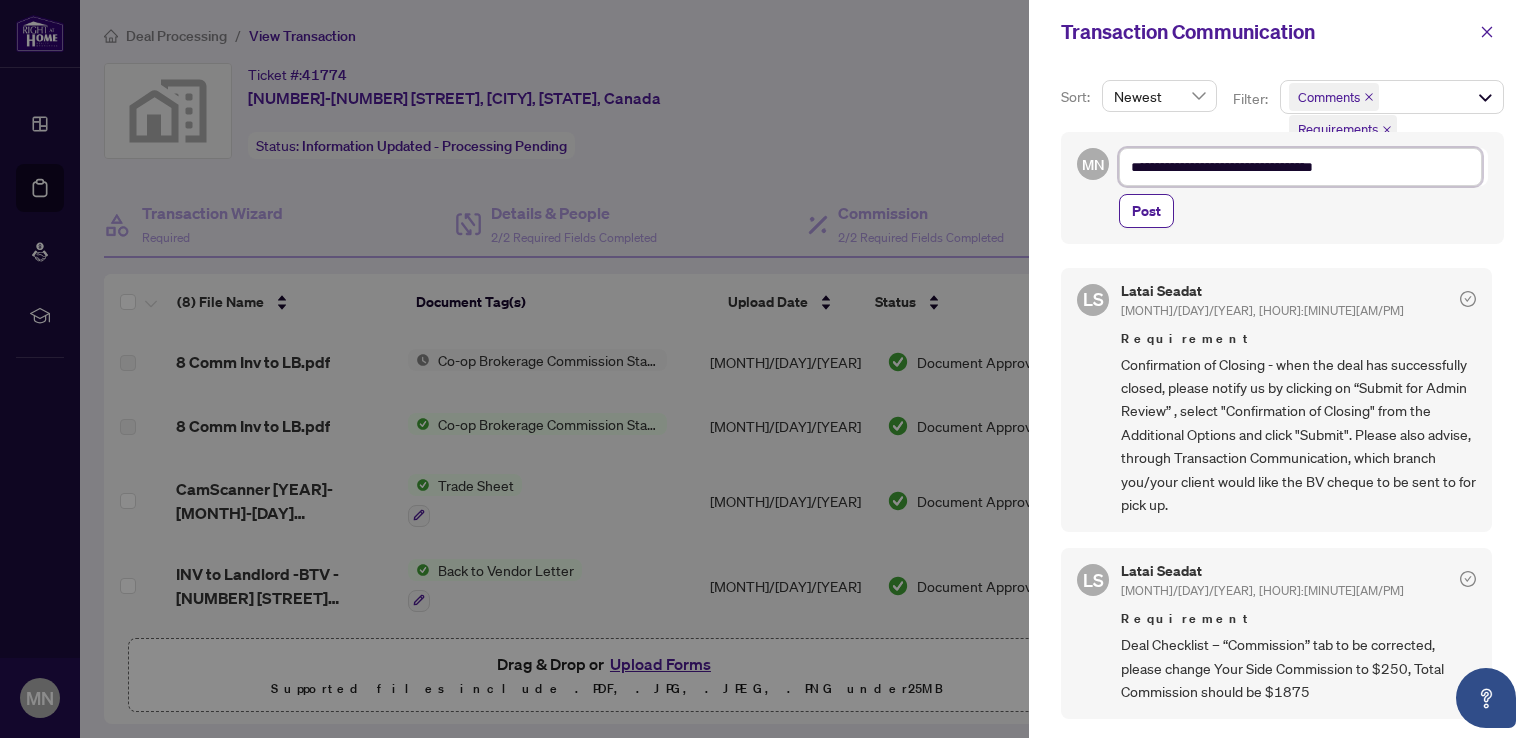 type on "**********" 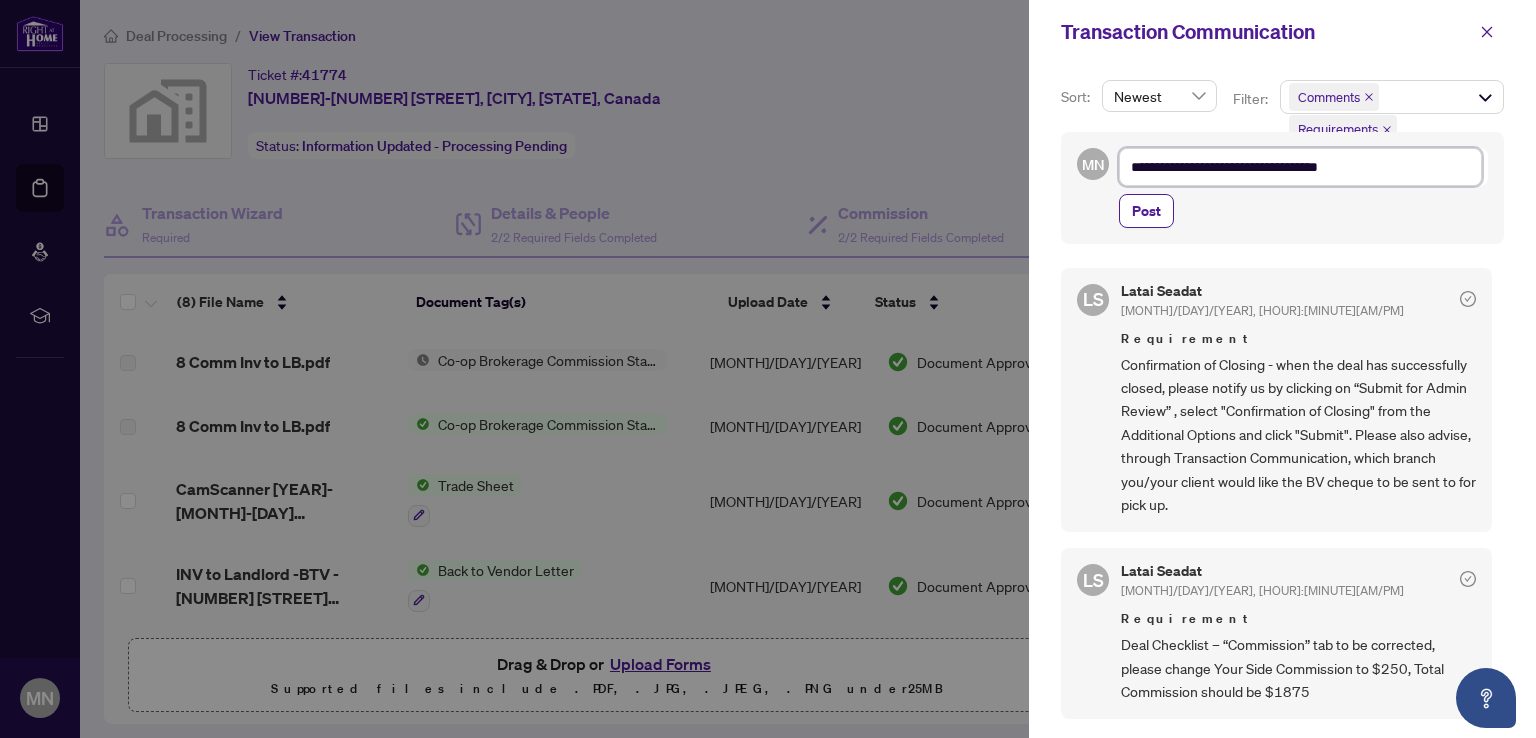 type on "**********" 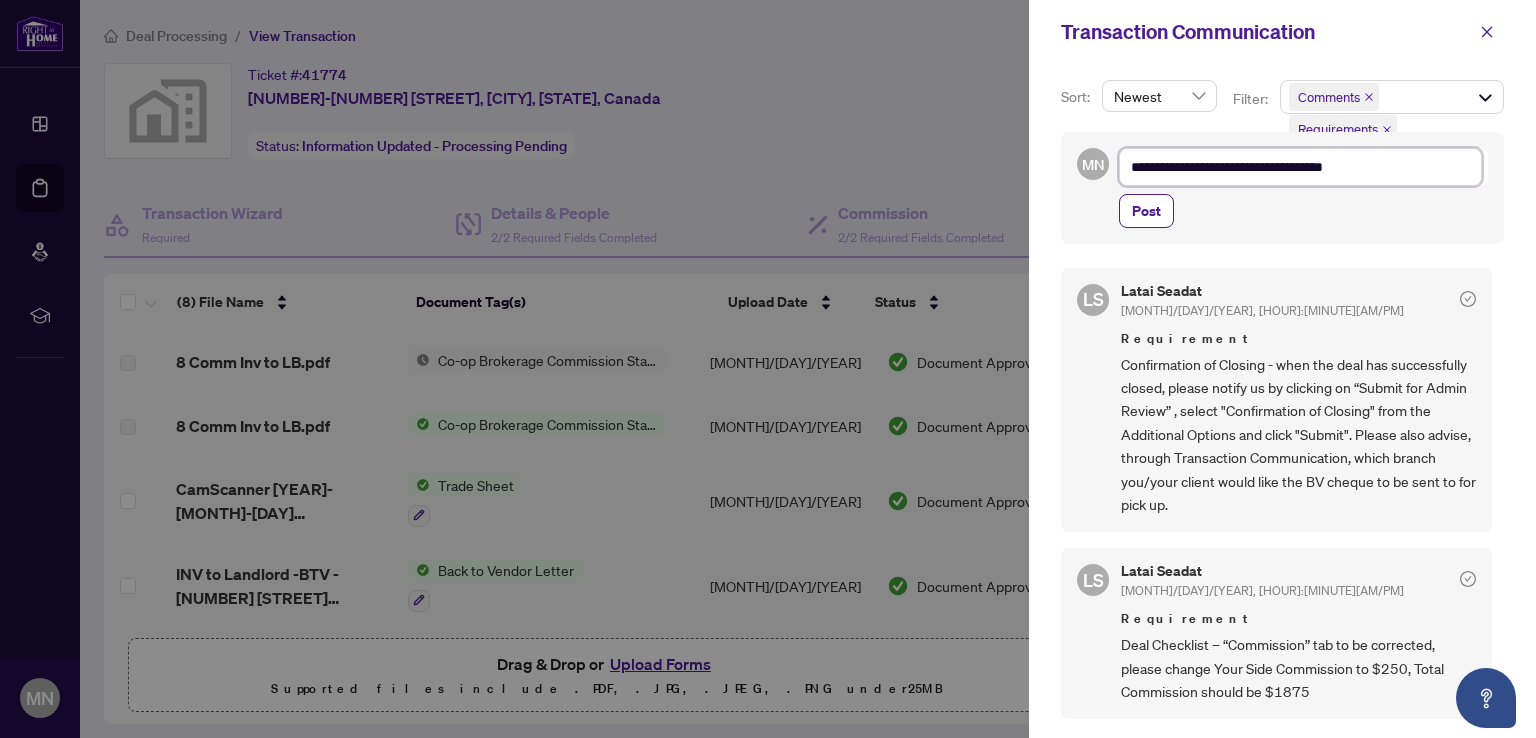 type on "**********" 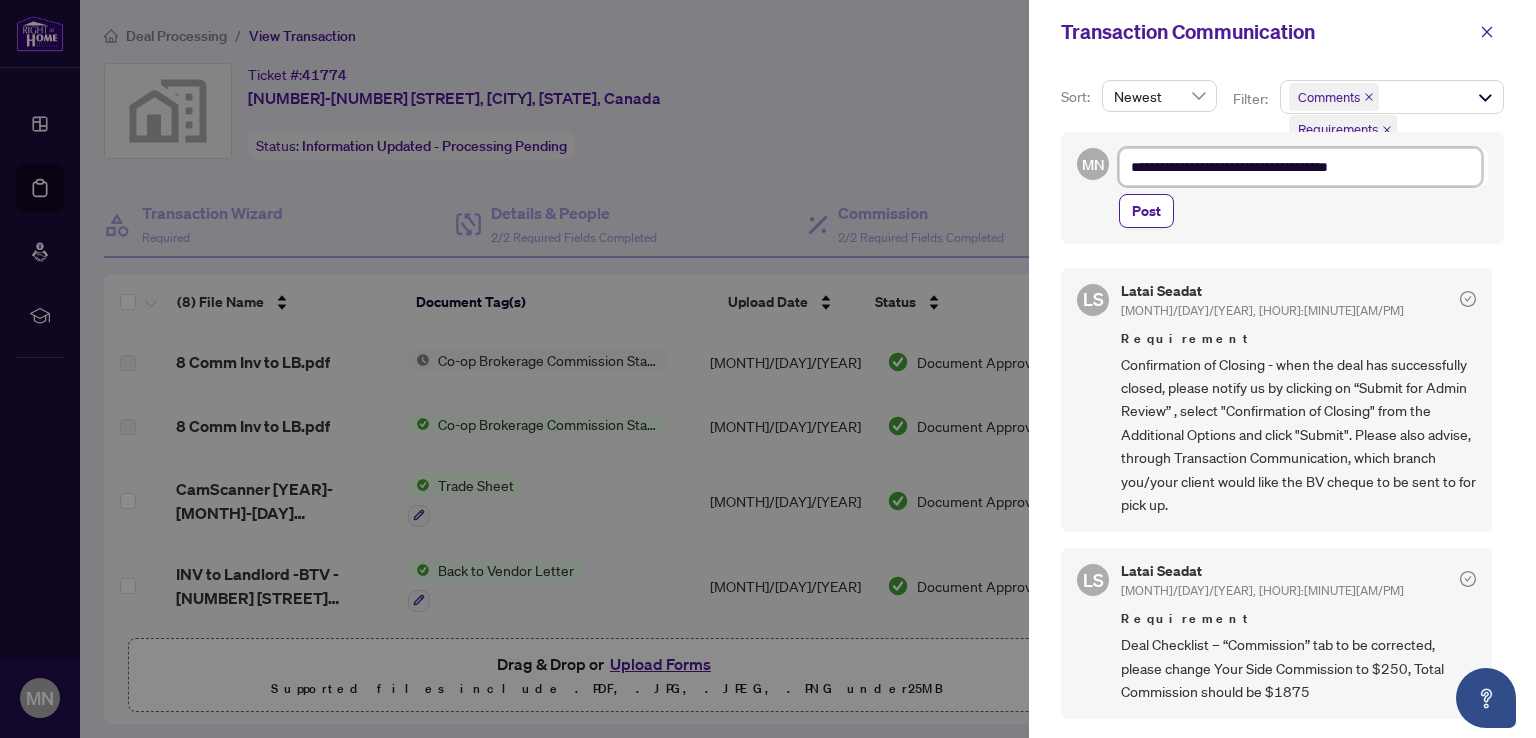 type on "**********" 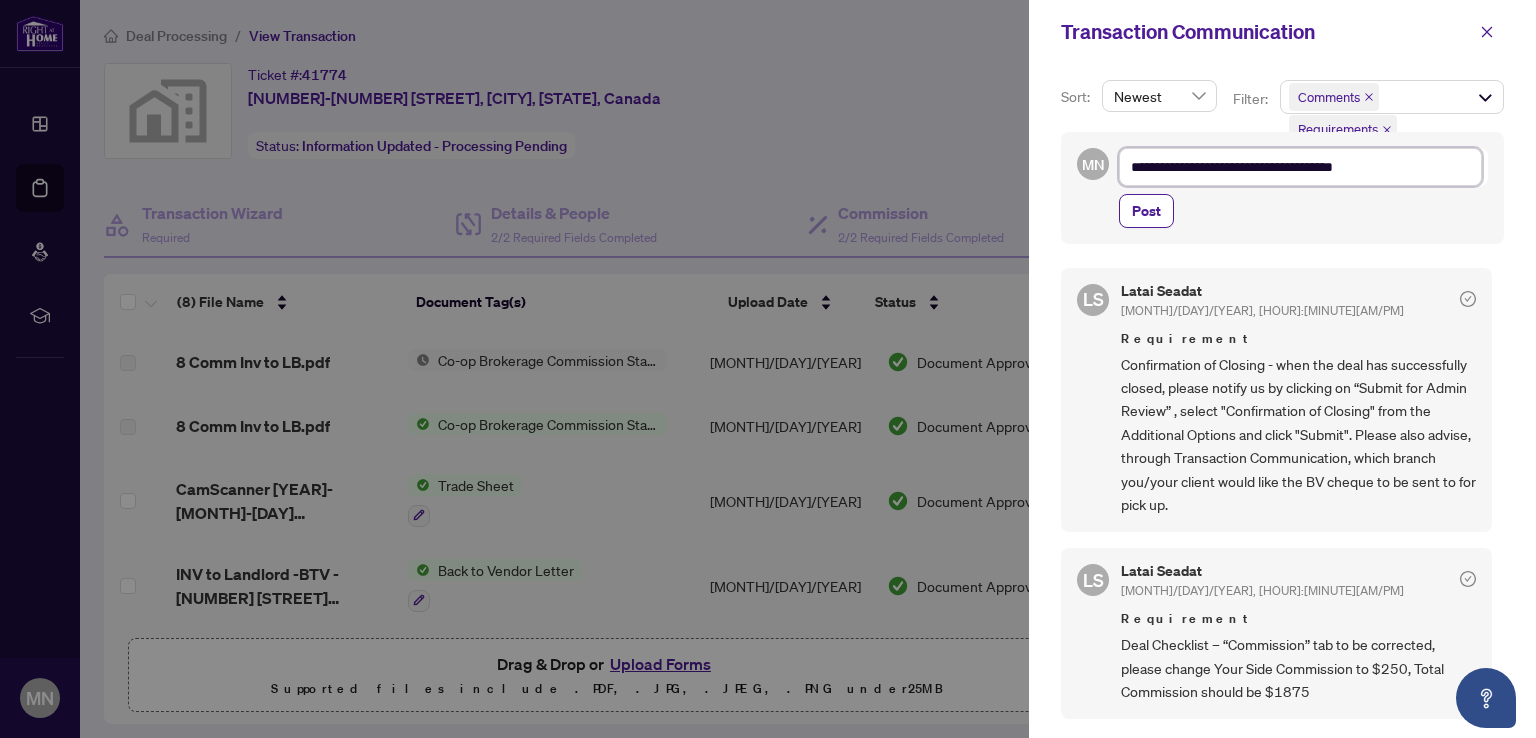 type on "**********" 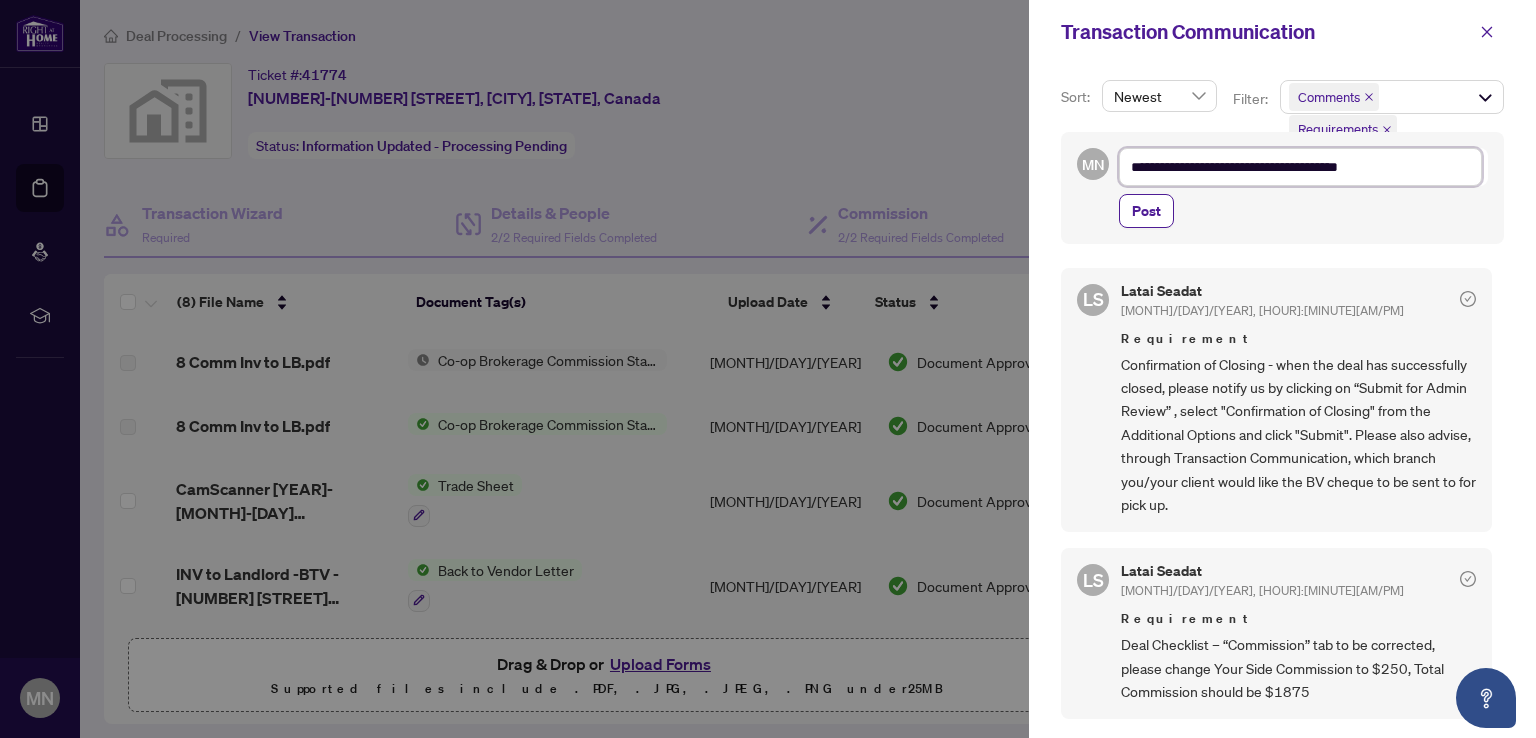 type on "**********" 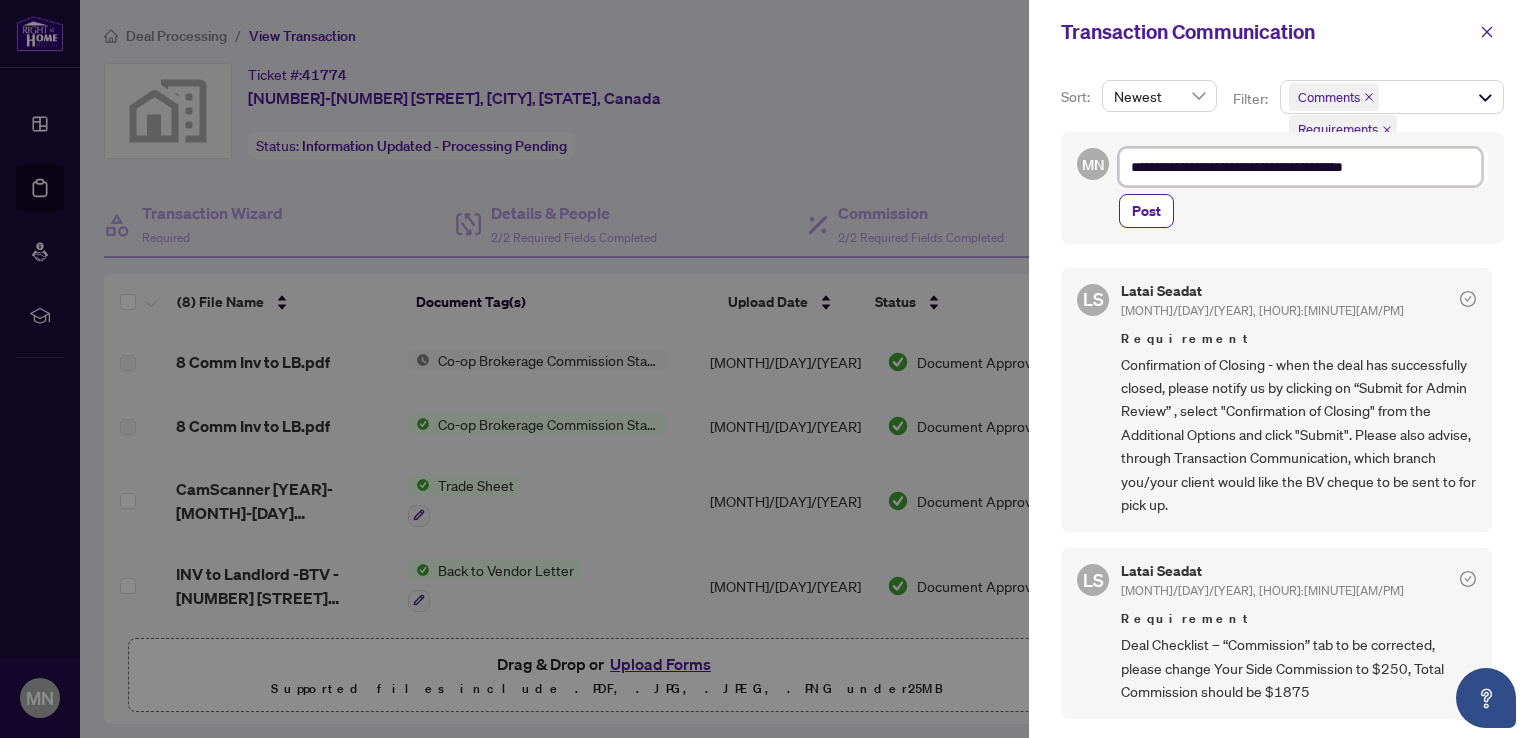 type on "**********" 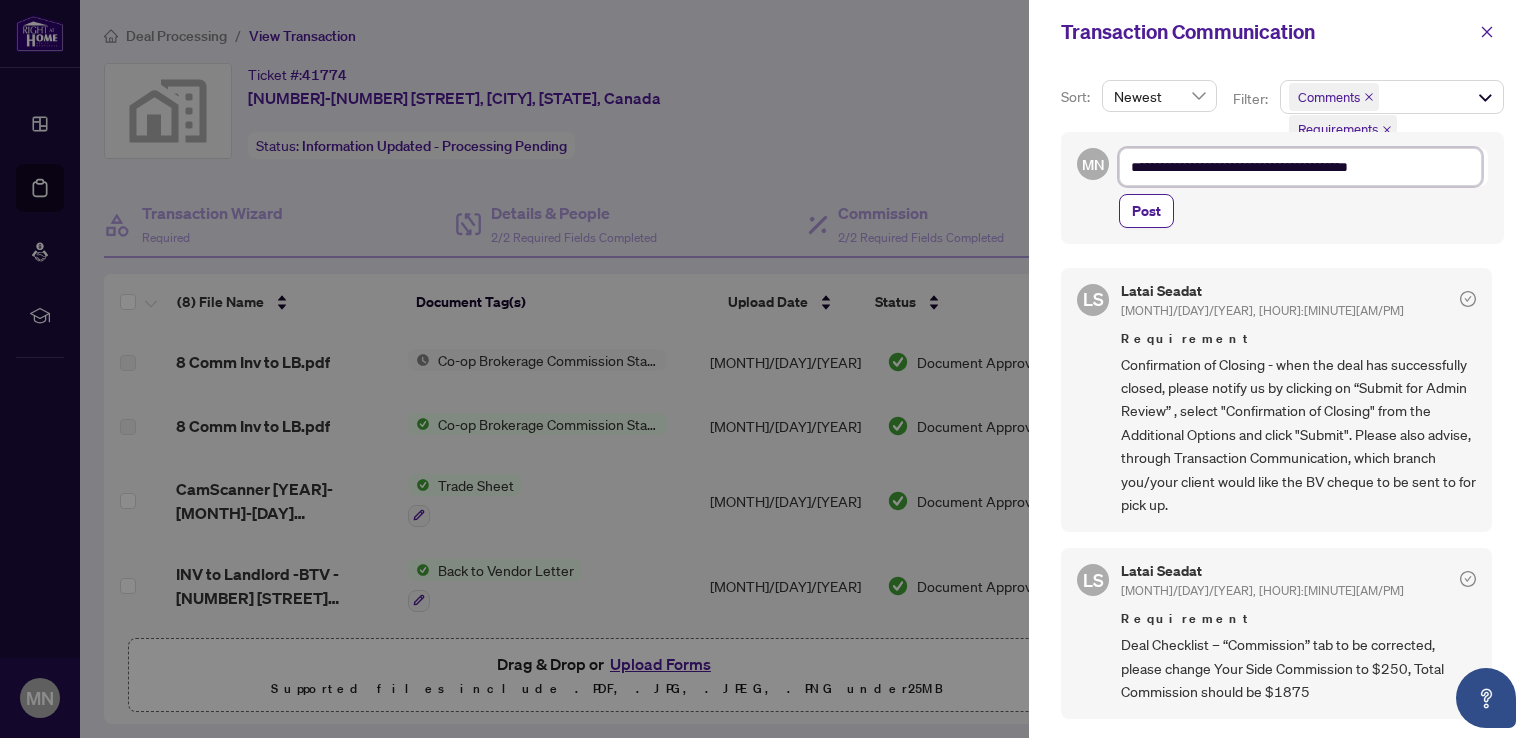 type on "**********" 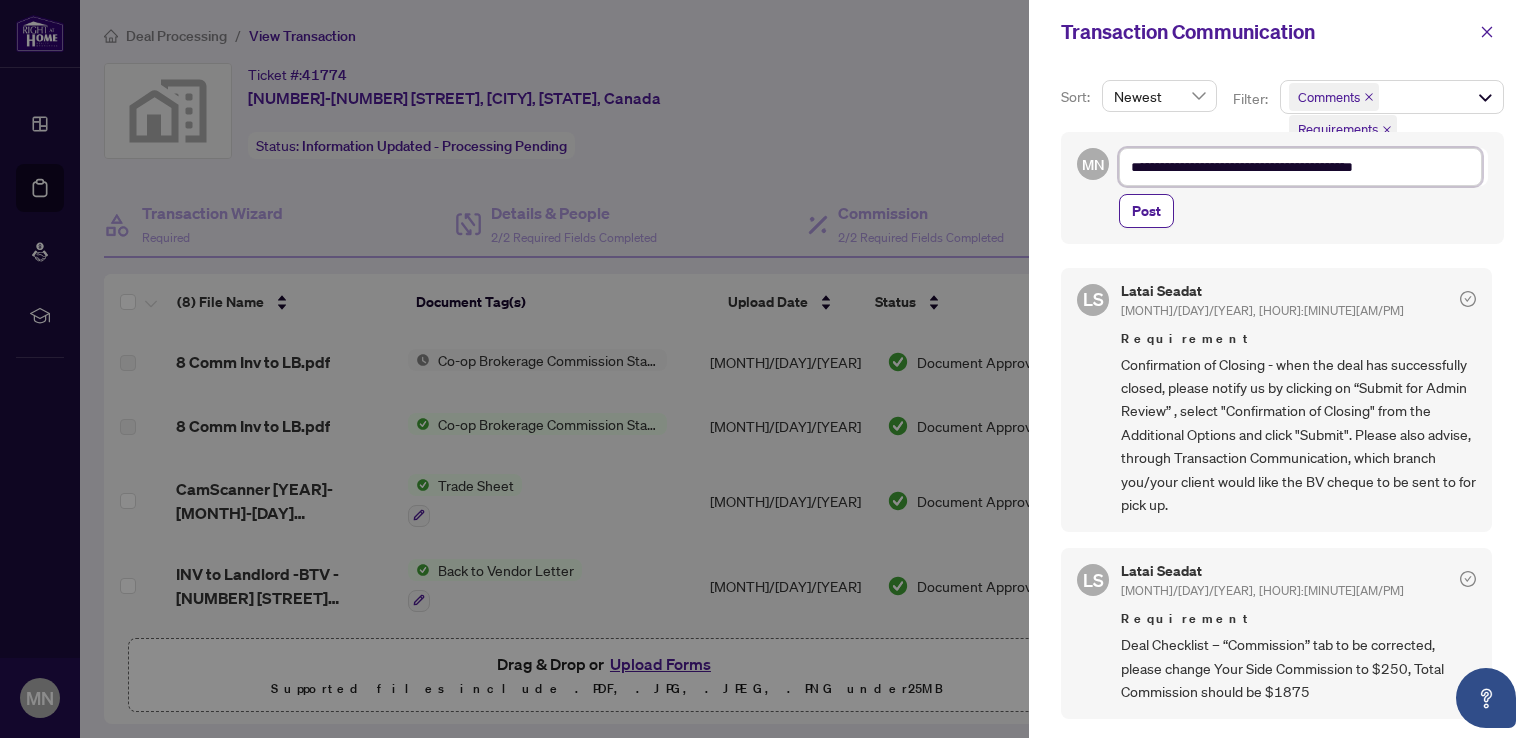 type on "**********" 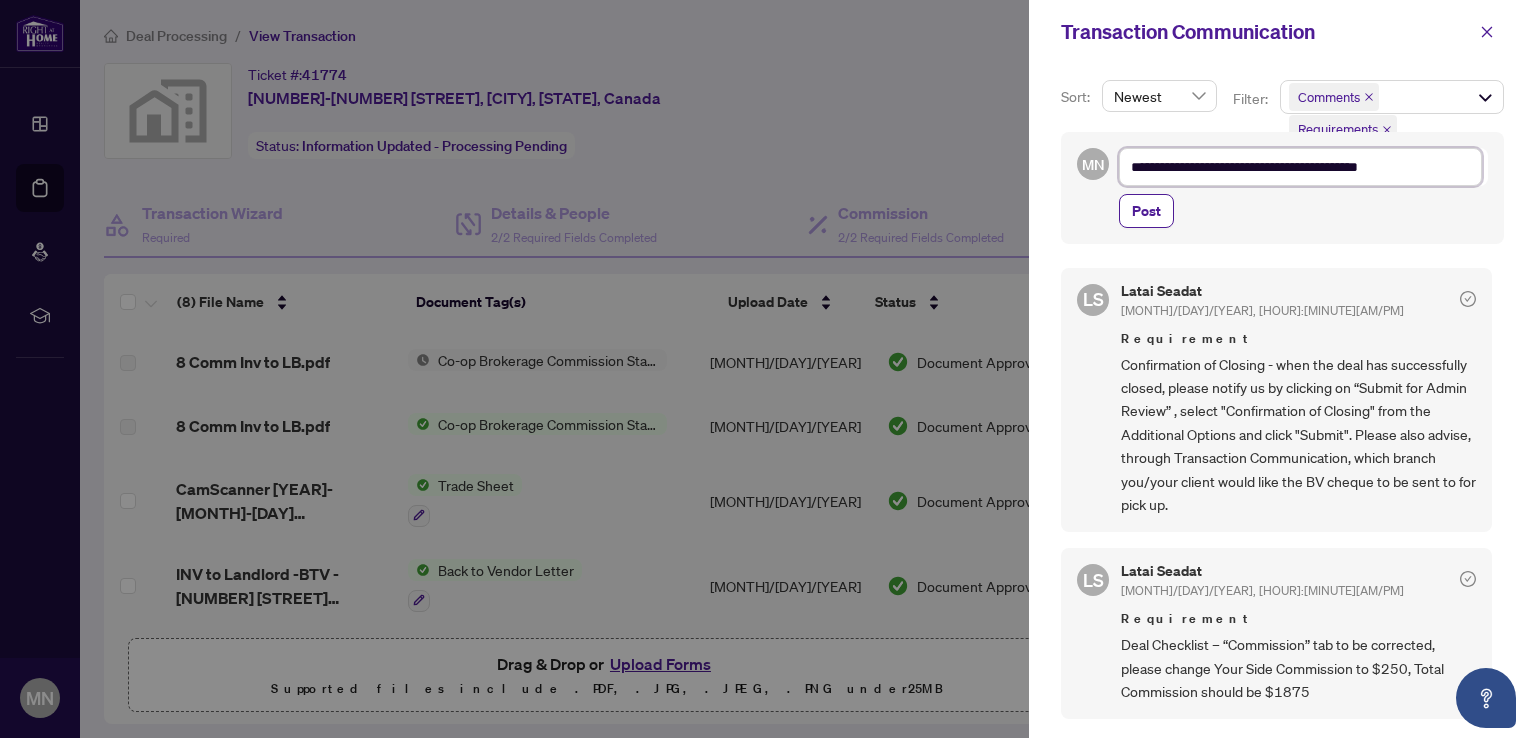 type on "**********" 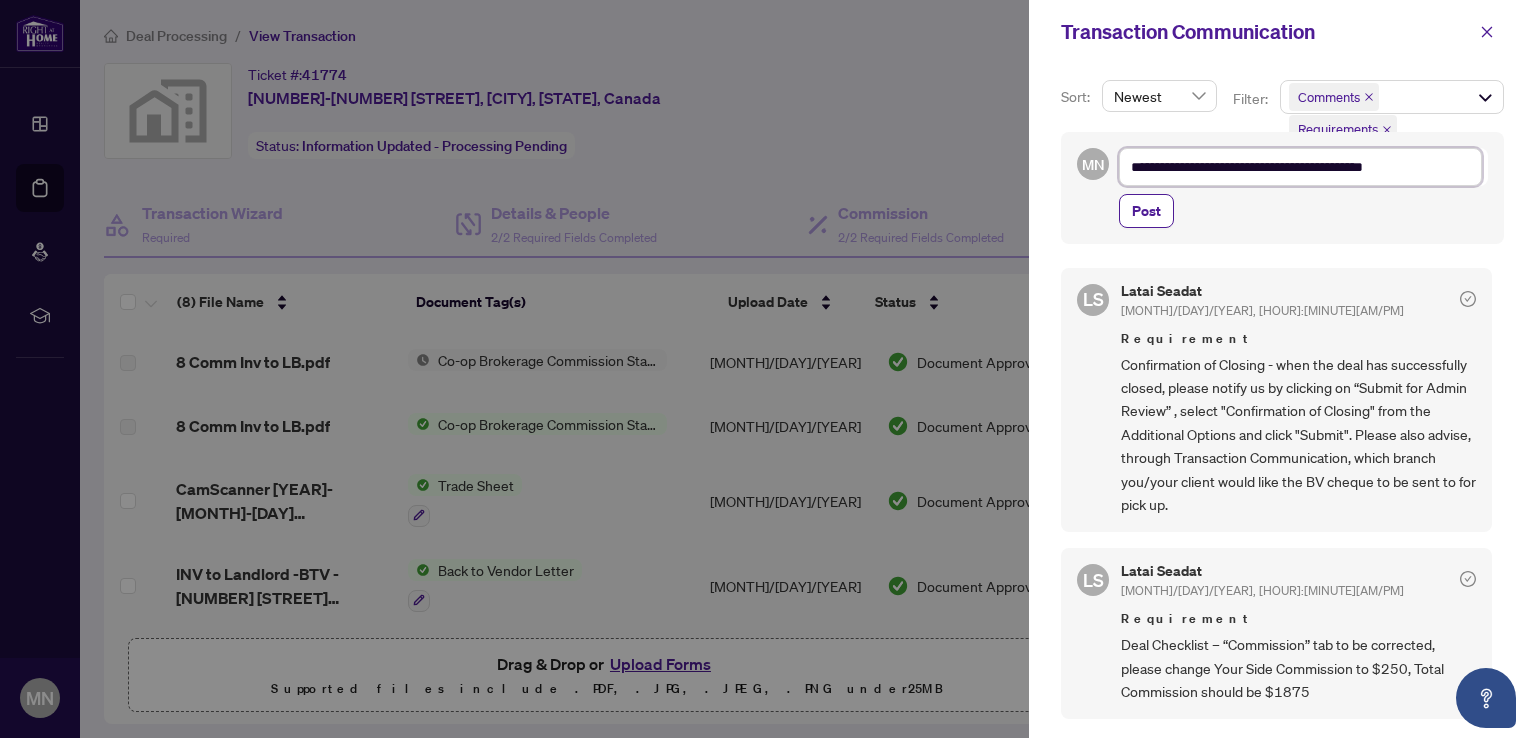 type on "**********" 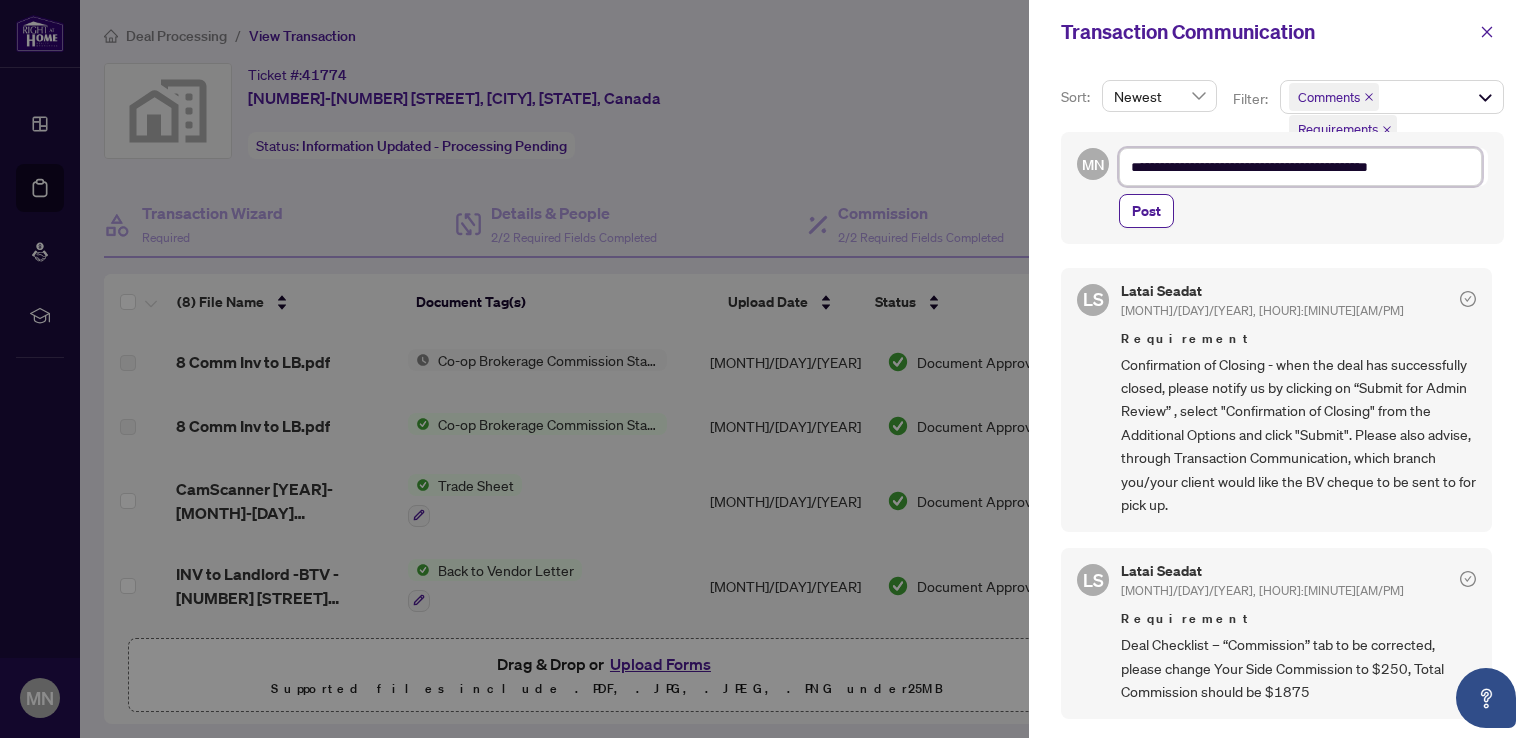 type on "**********" 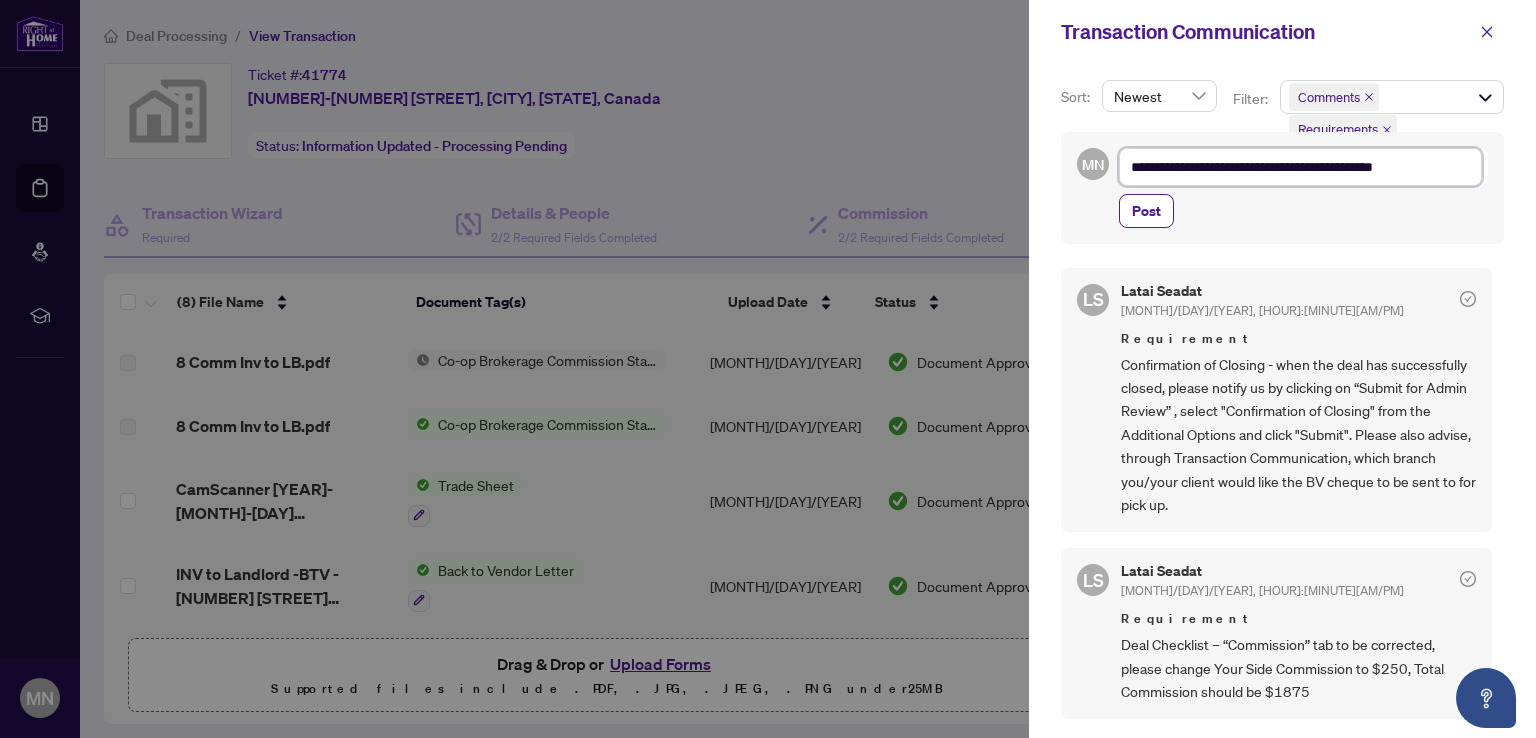 type on "**********" 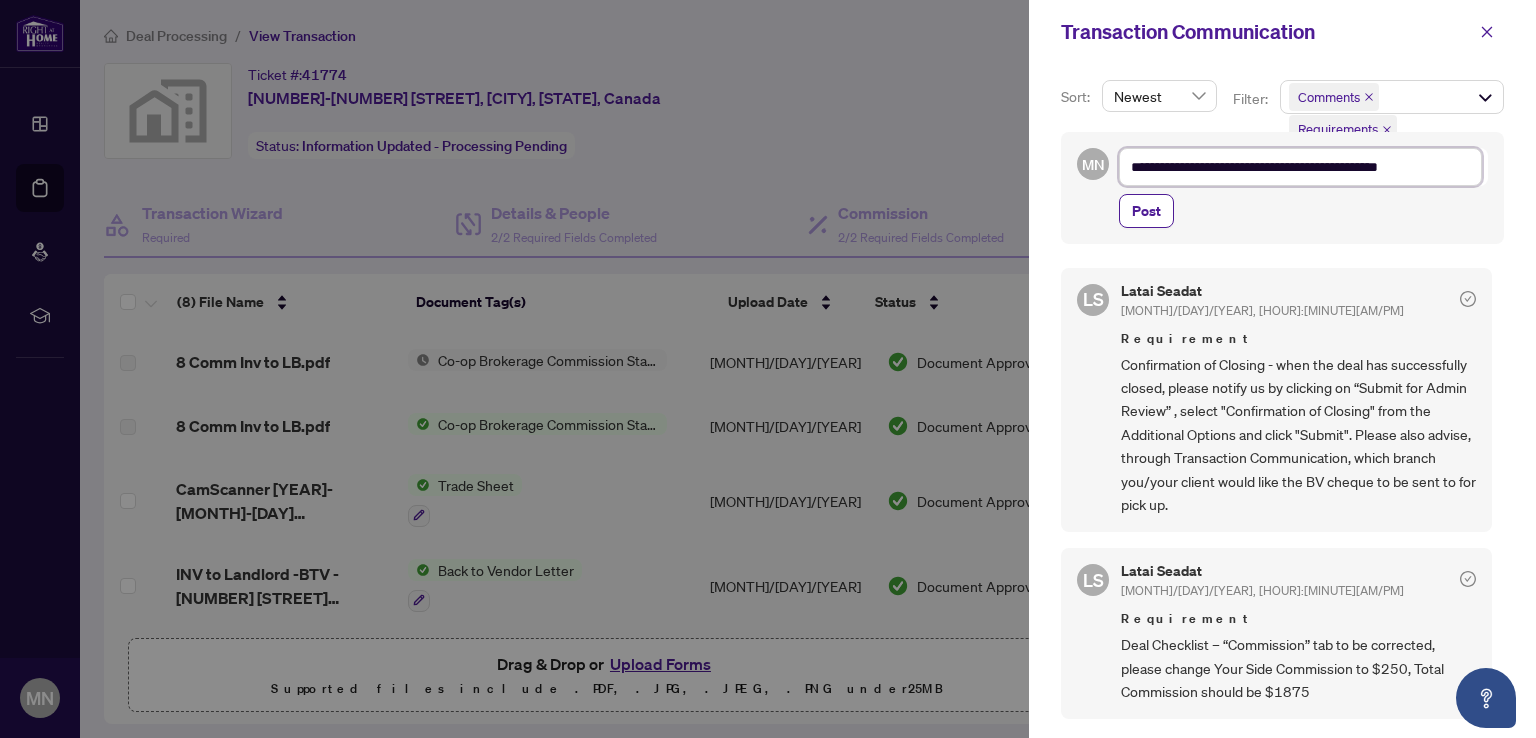 type on "**********" 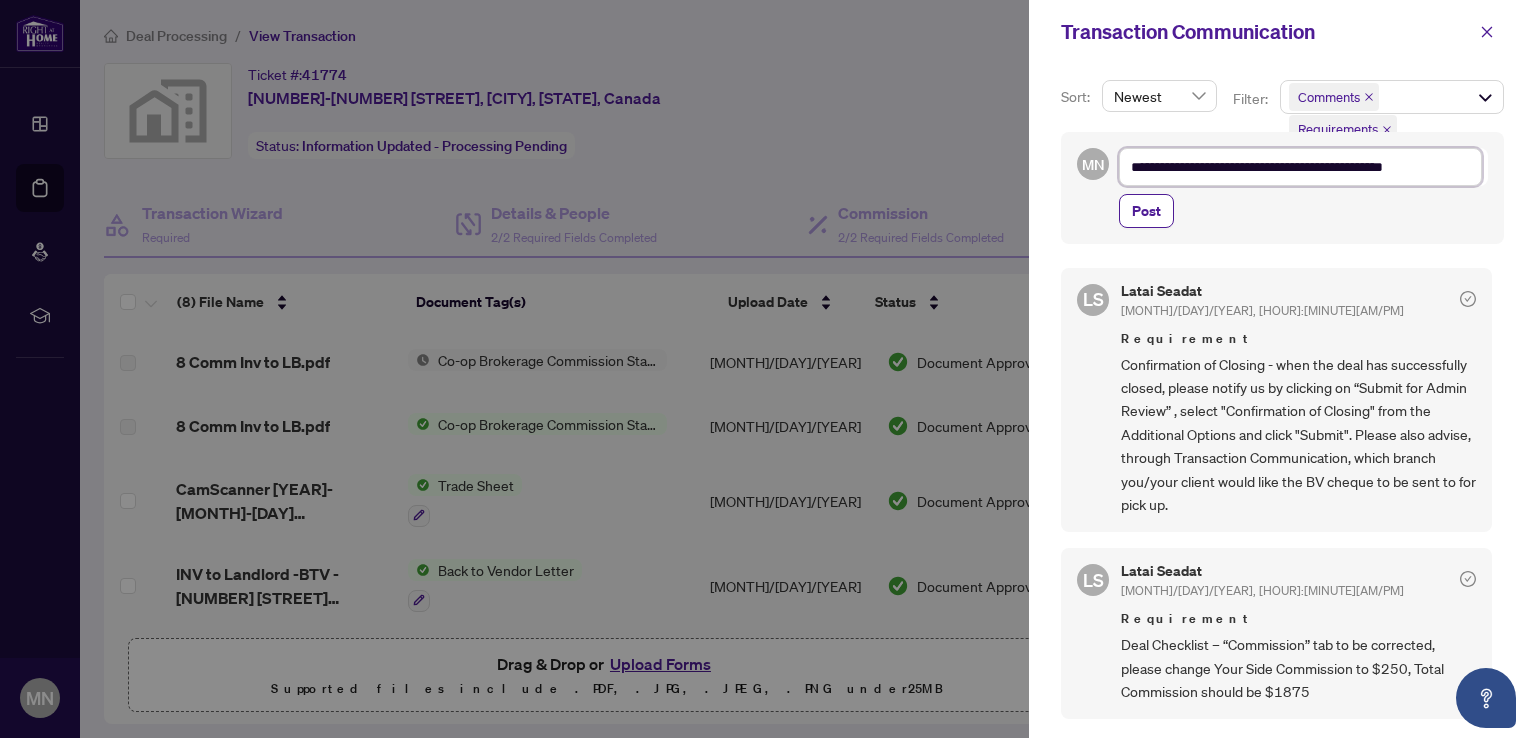 type on "**********" 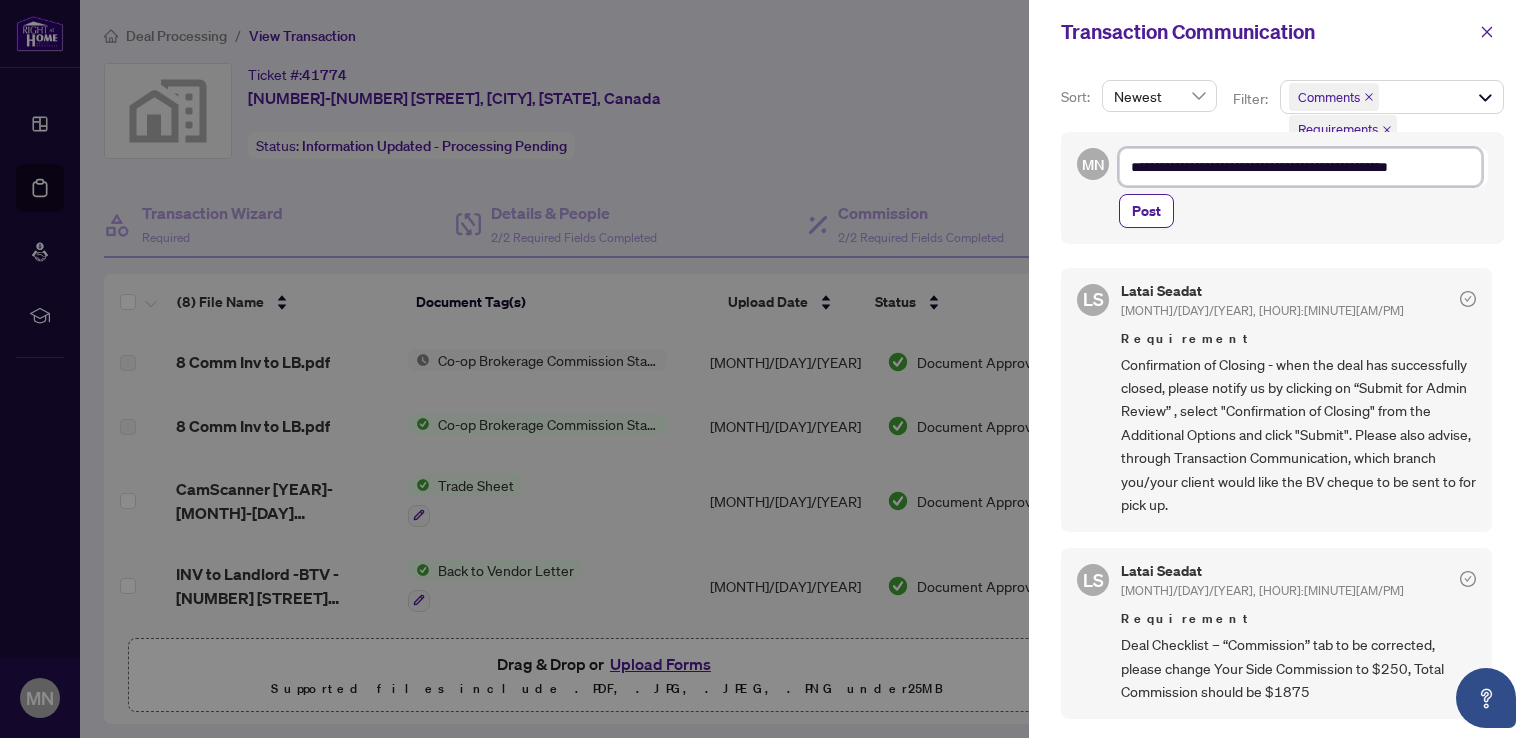 type on "**********" 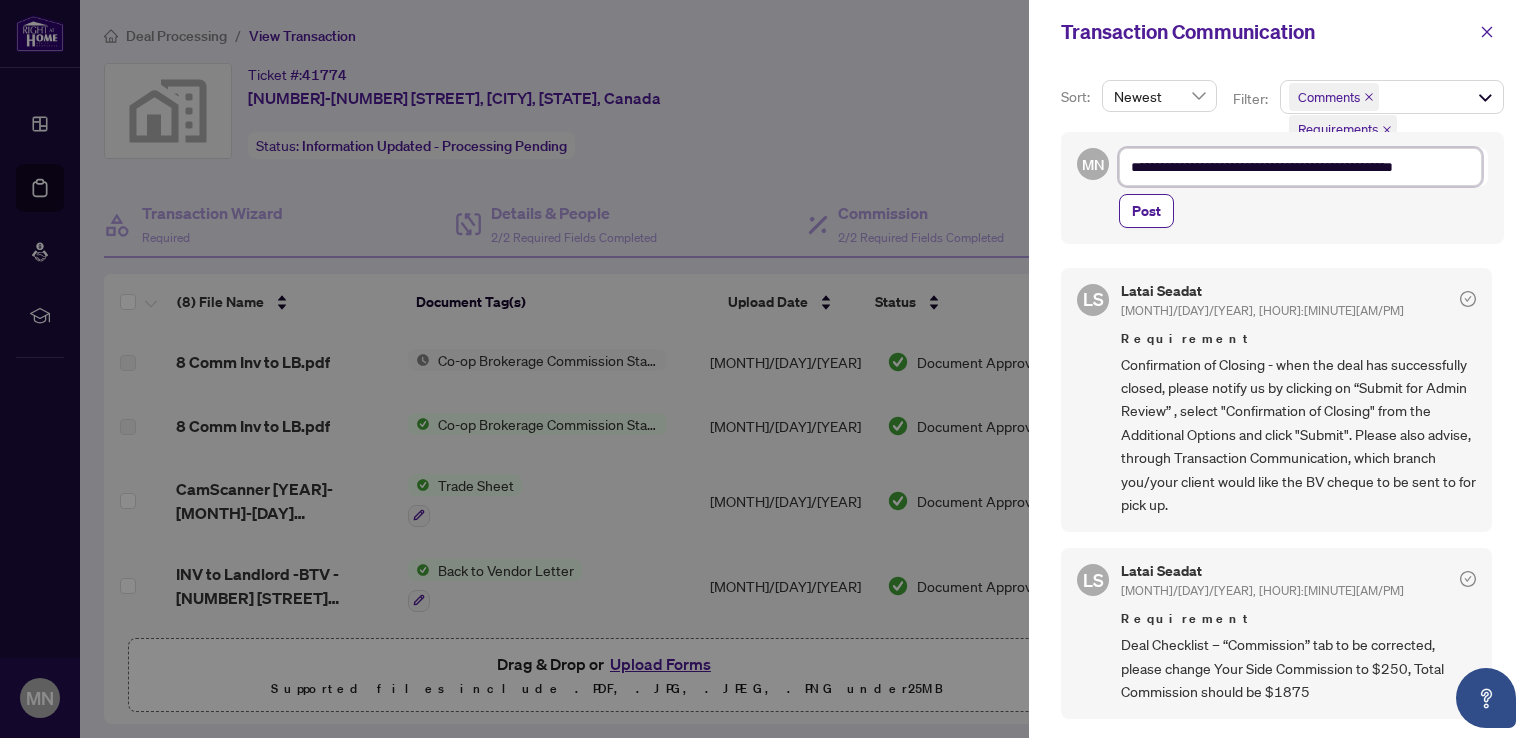 type on "**********" 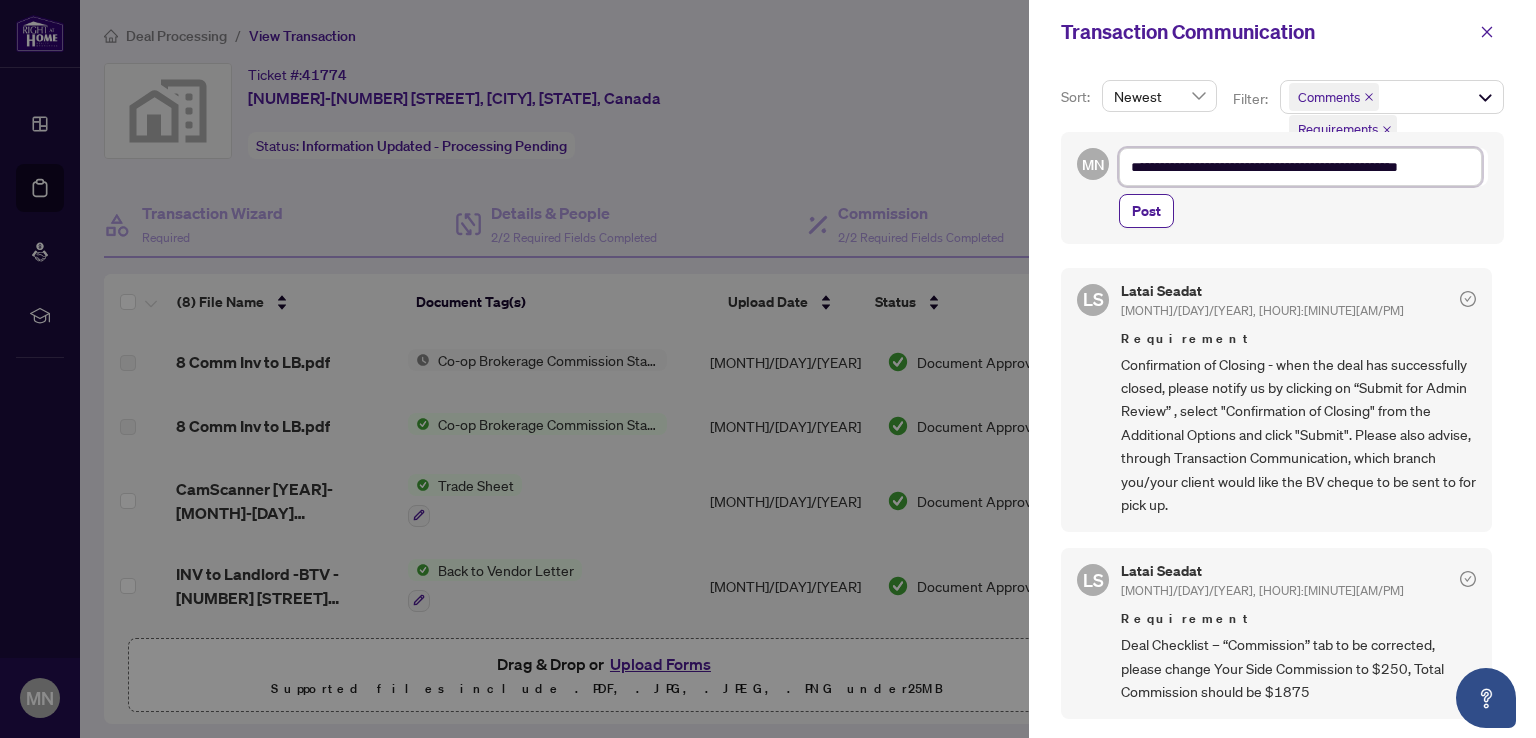 type on "**********" 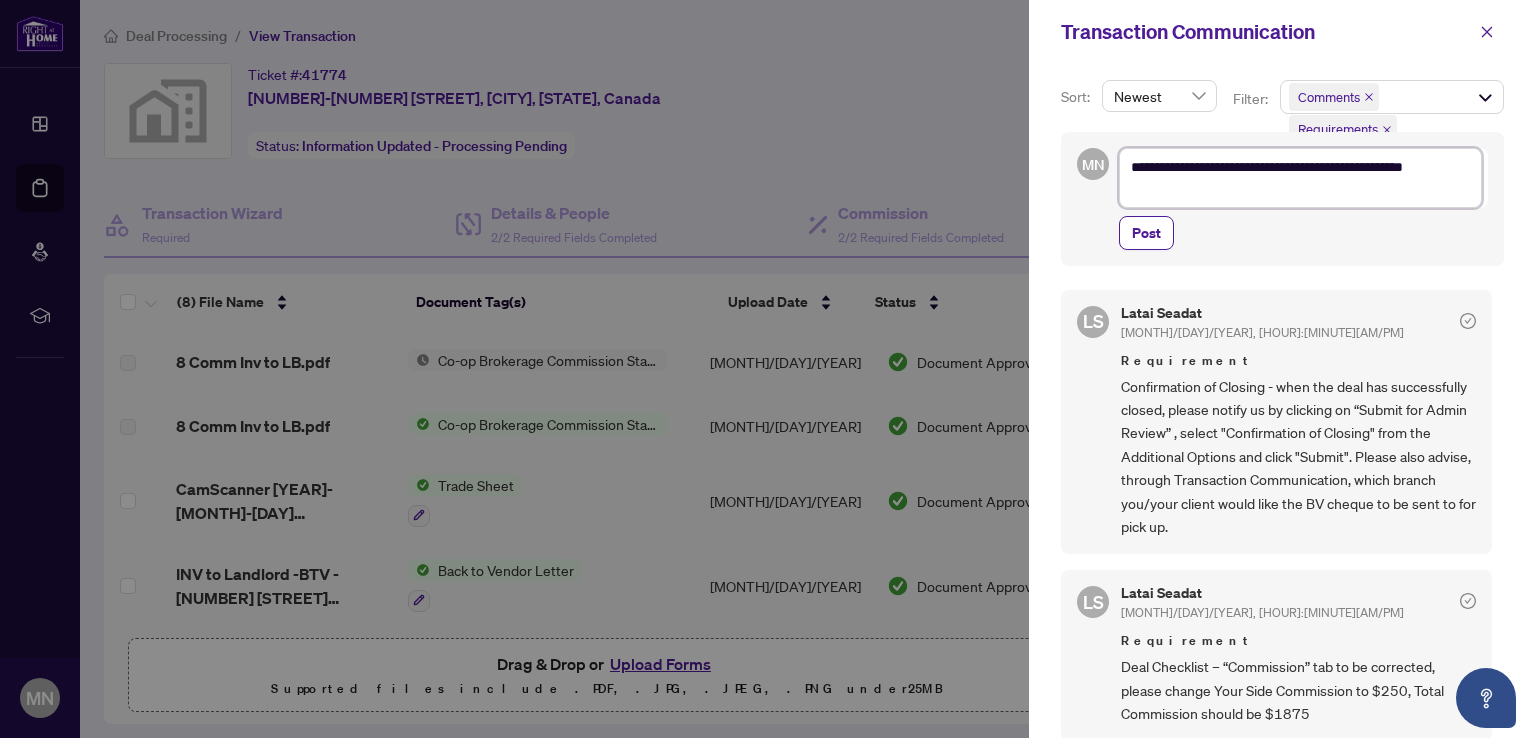 type on "**********" 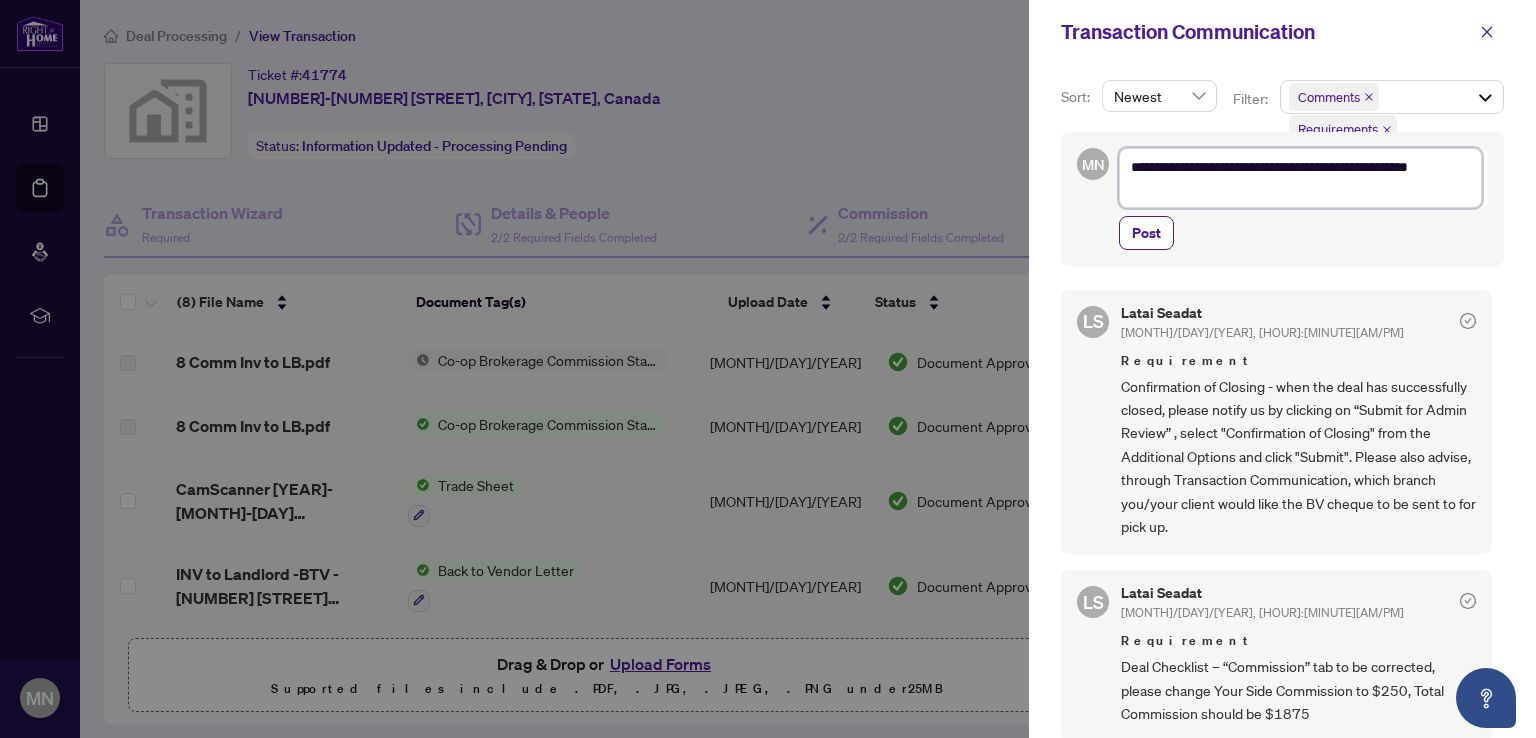 type on "**********" 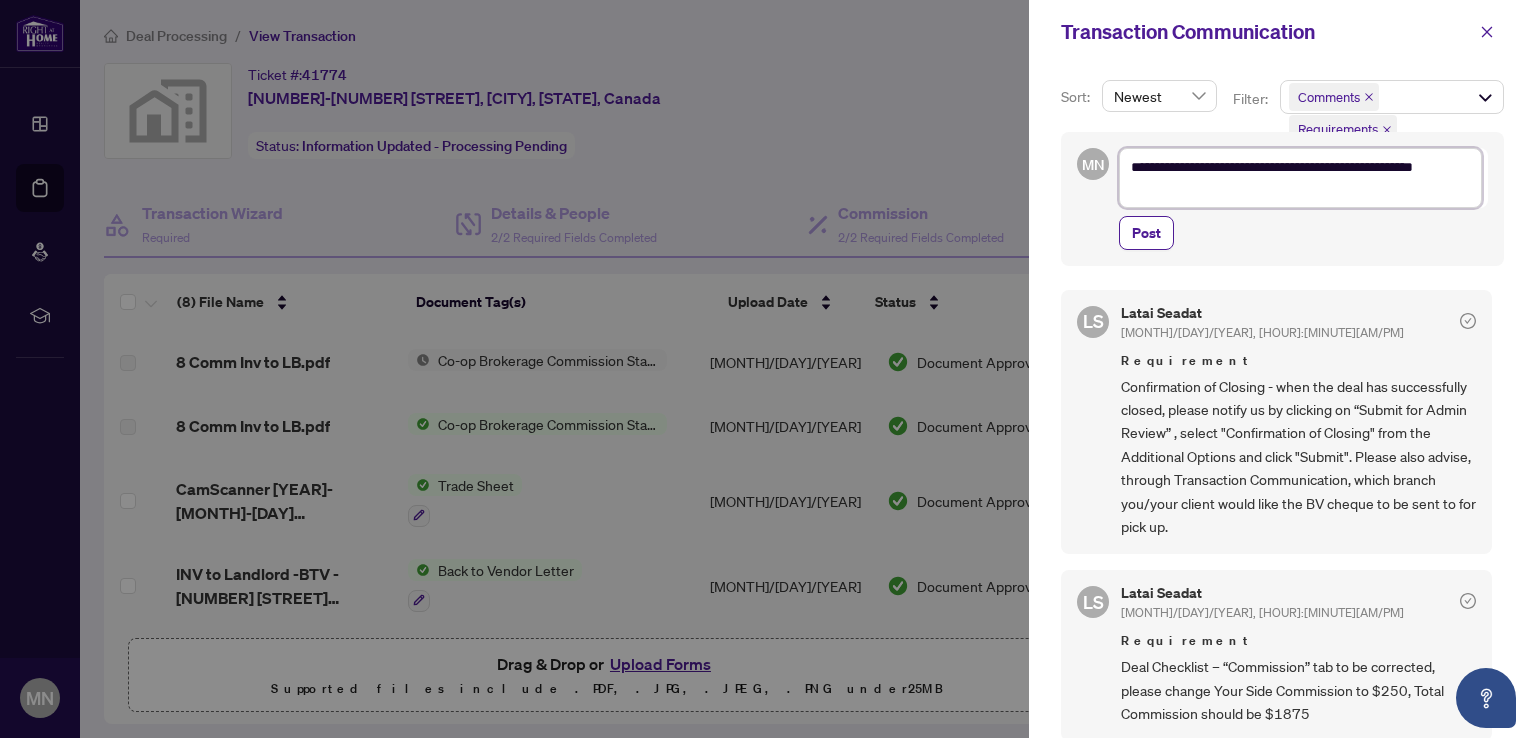 type on "**********" 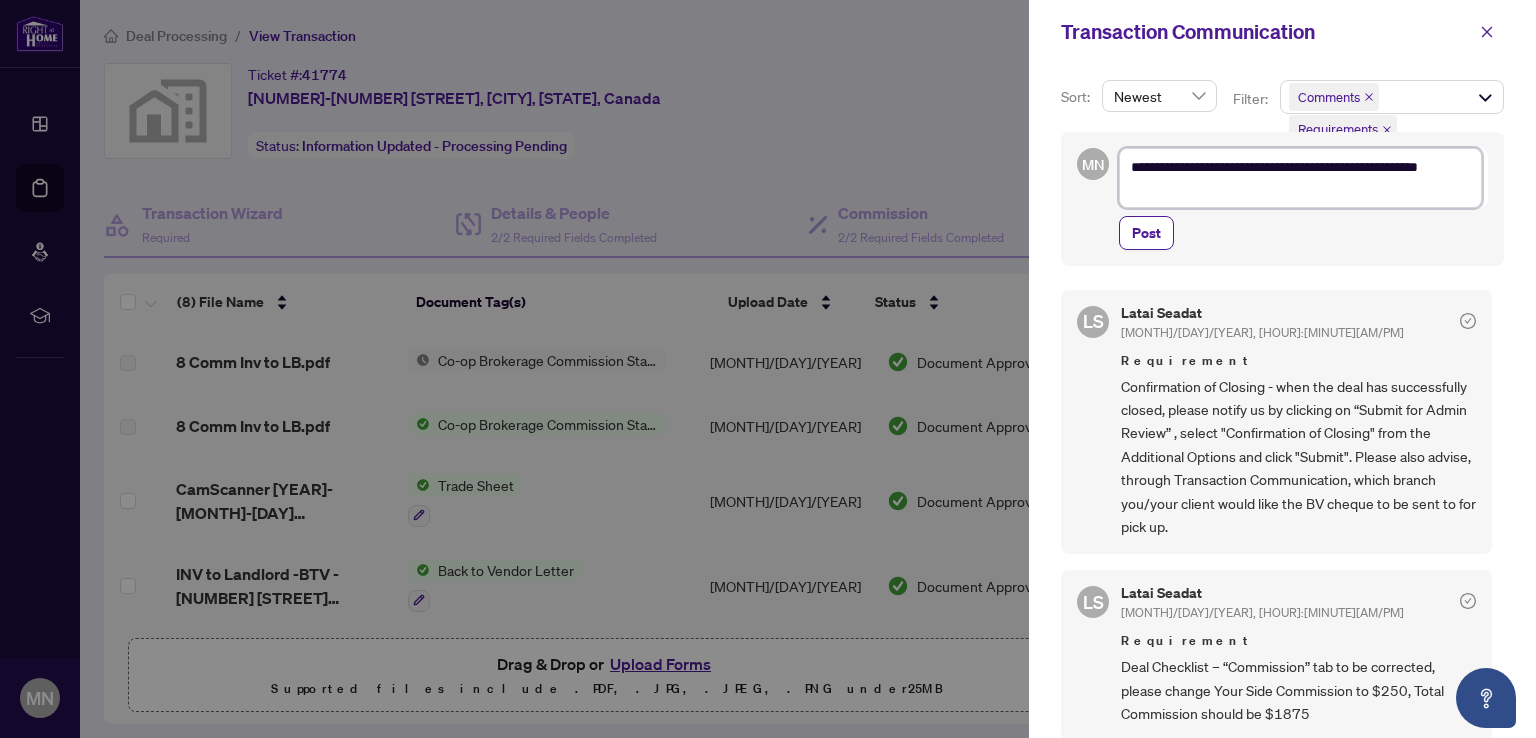 type on "**********" 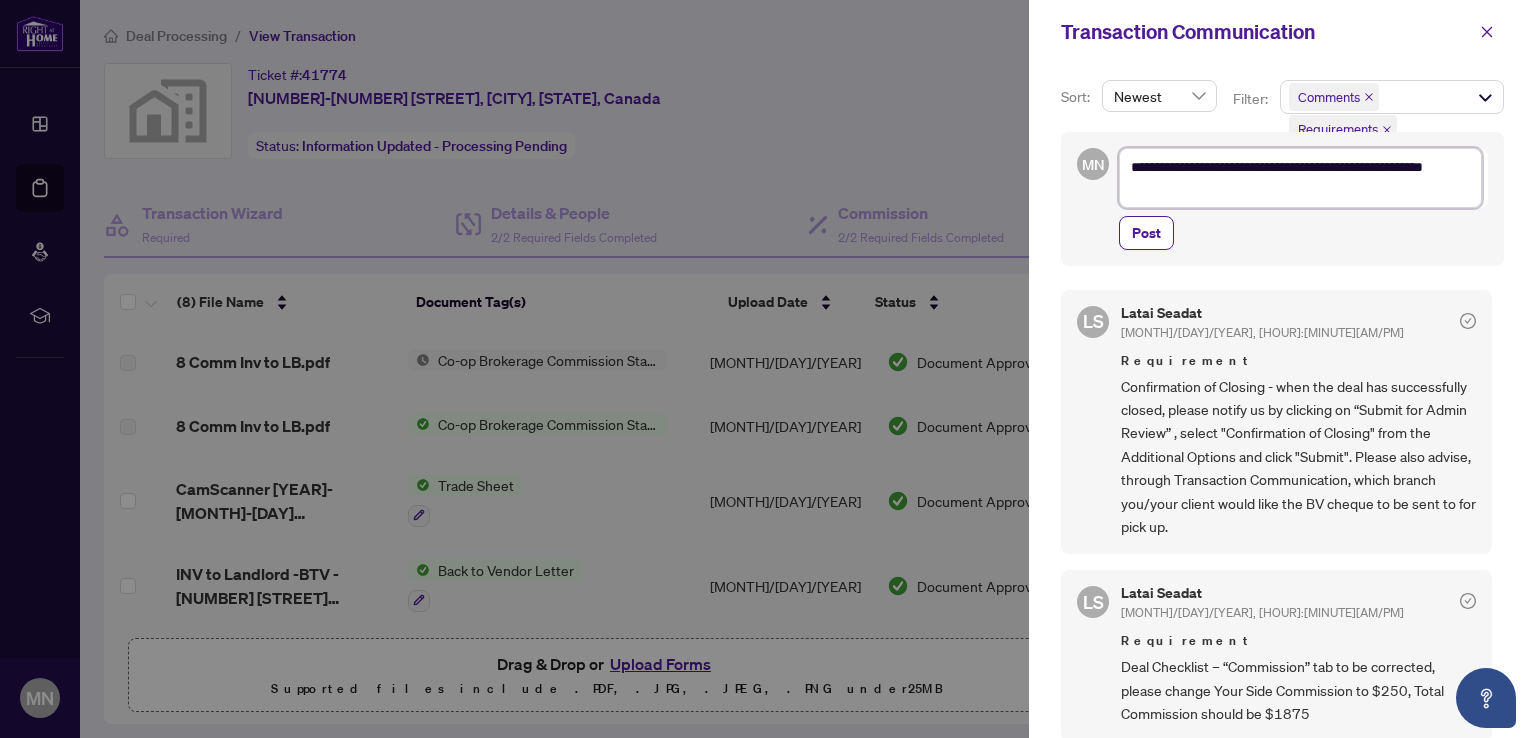 type on "**********" 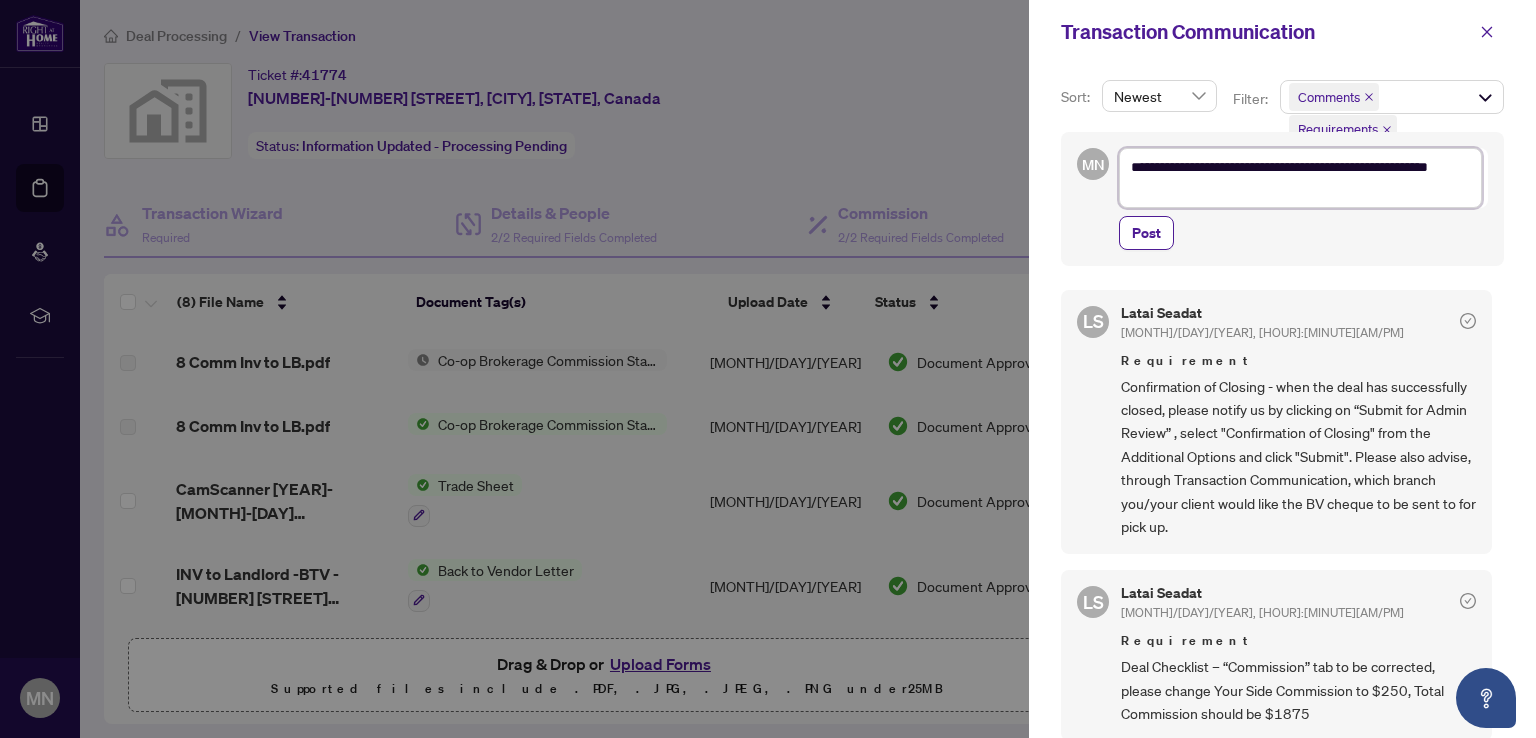 type on "**********" 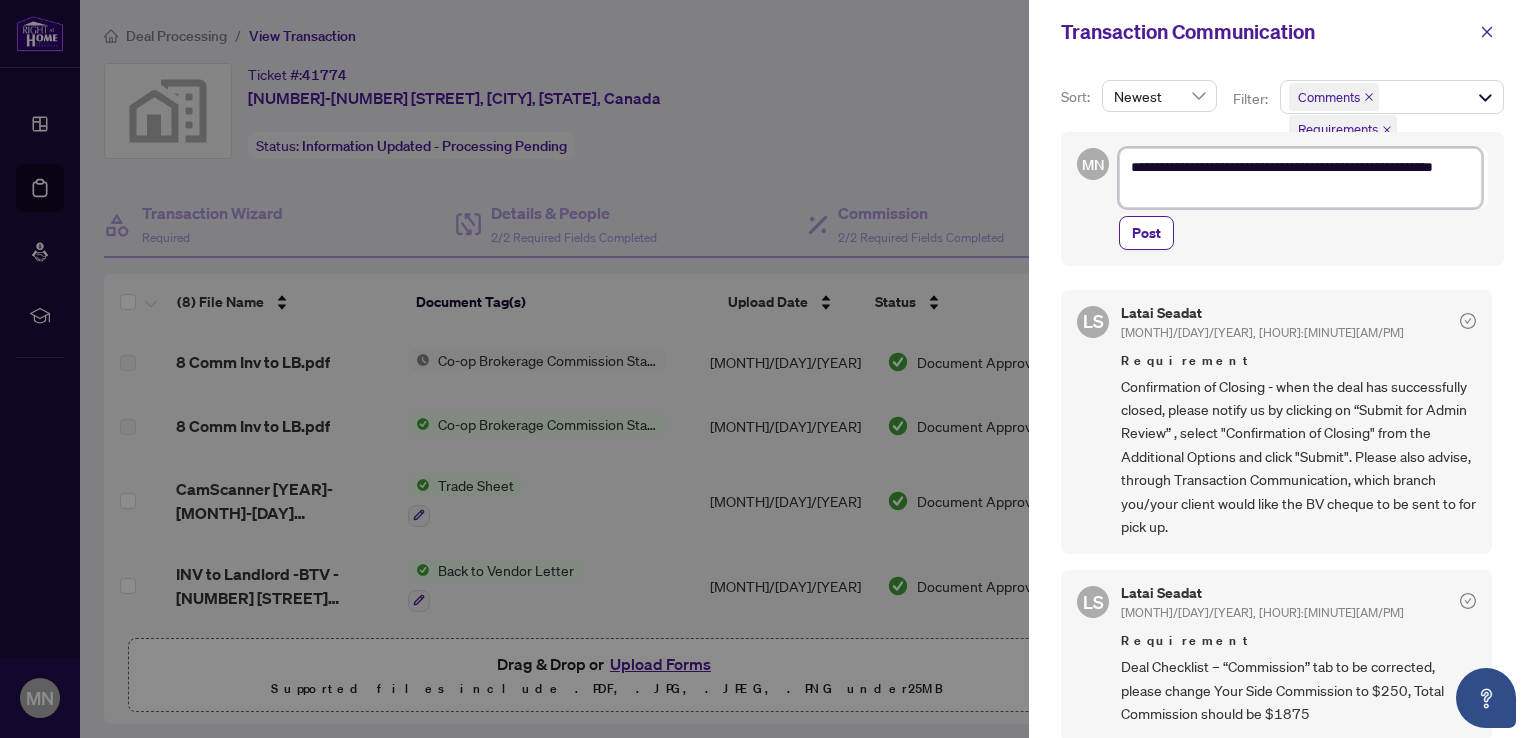 type on "**********" 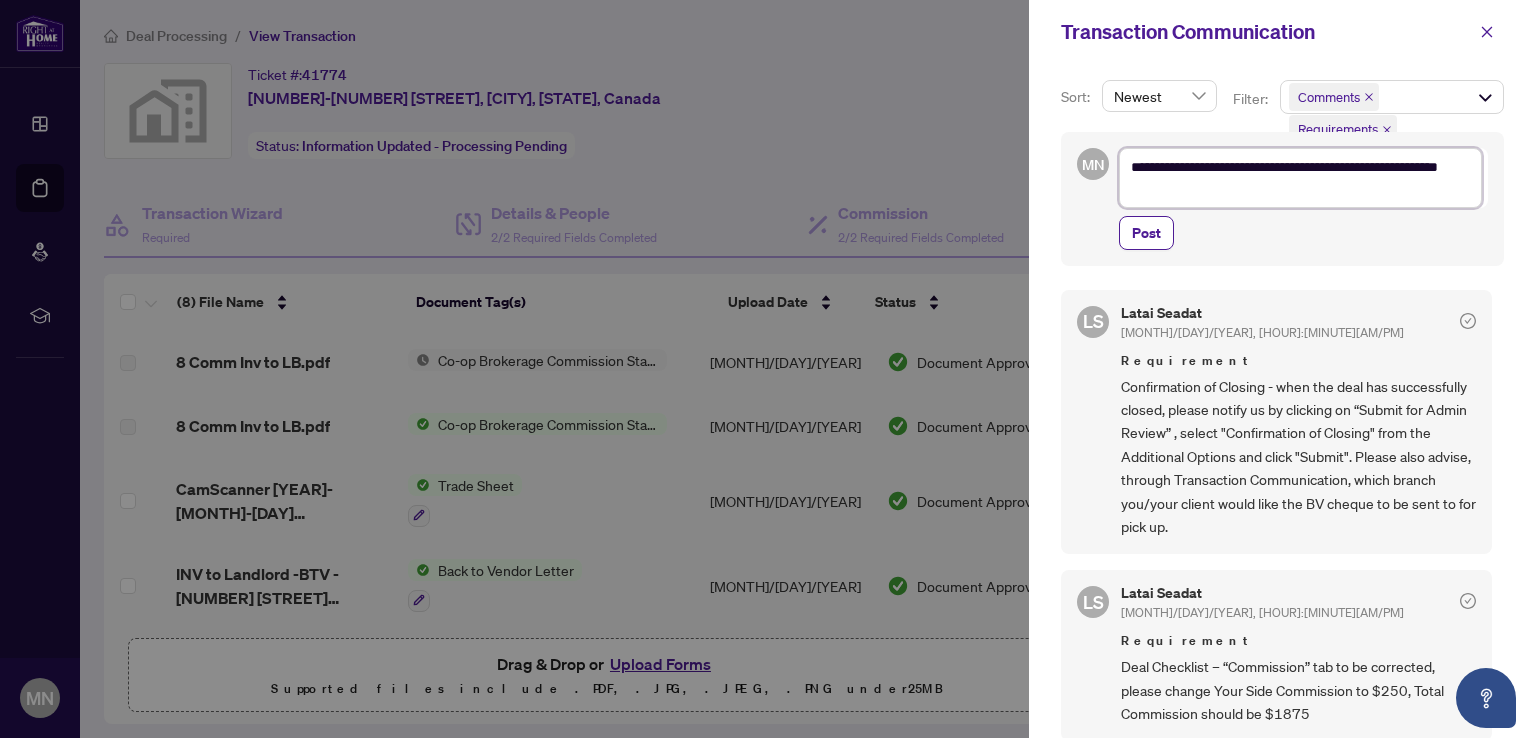 type on "**********" 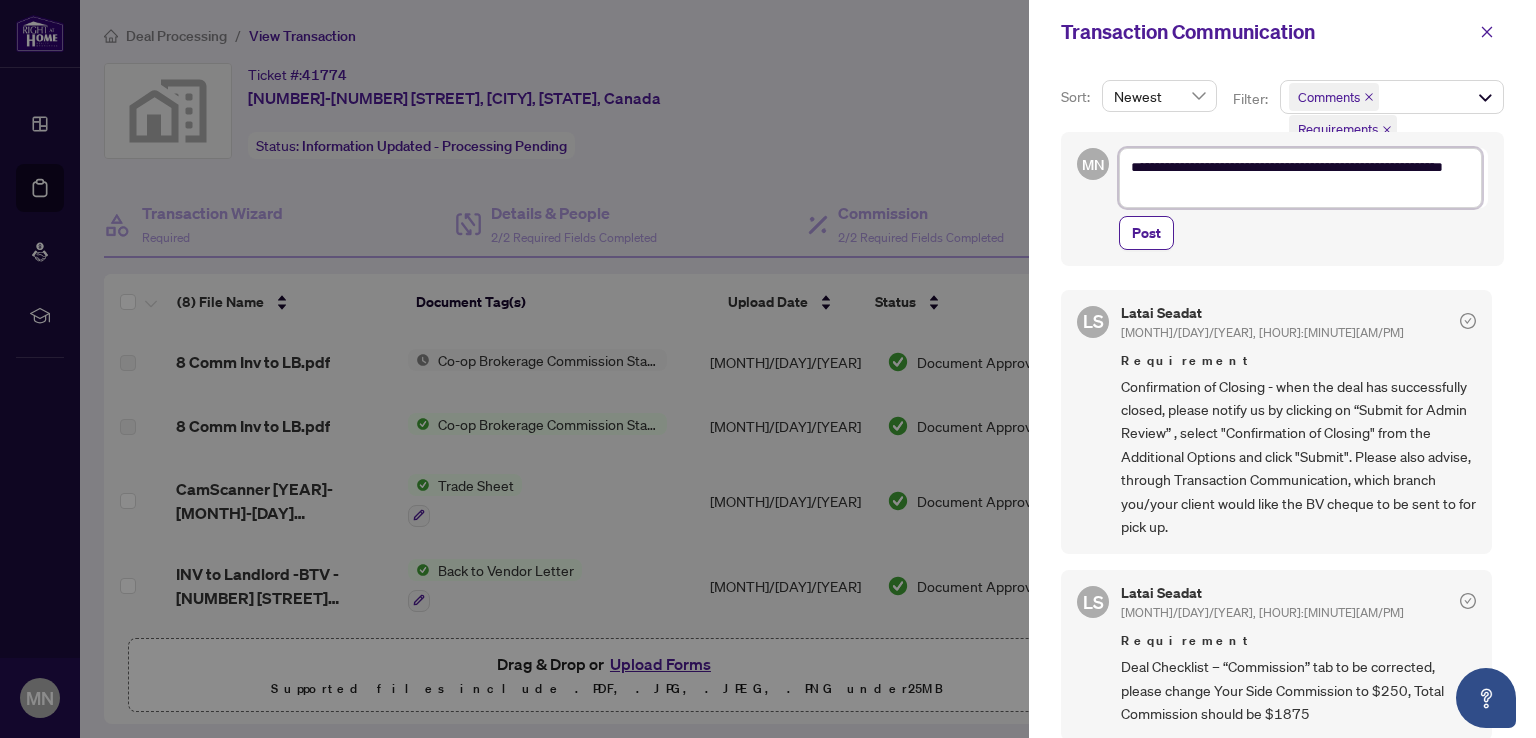 type on "**********" 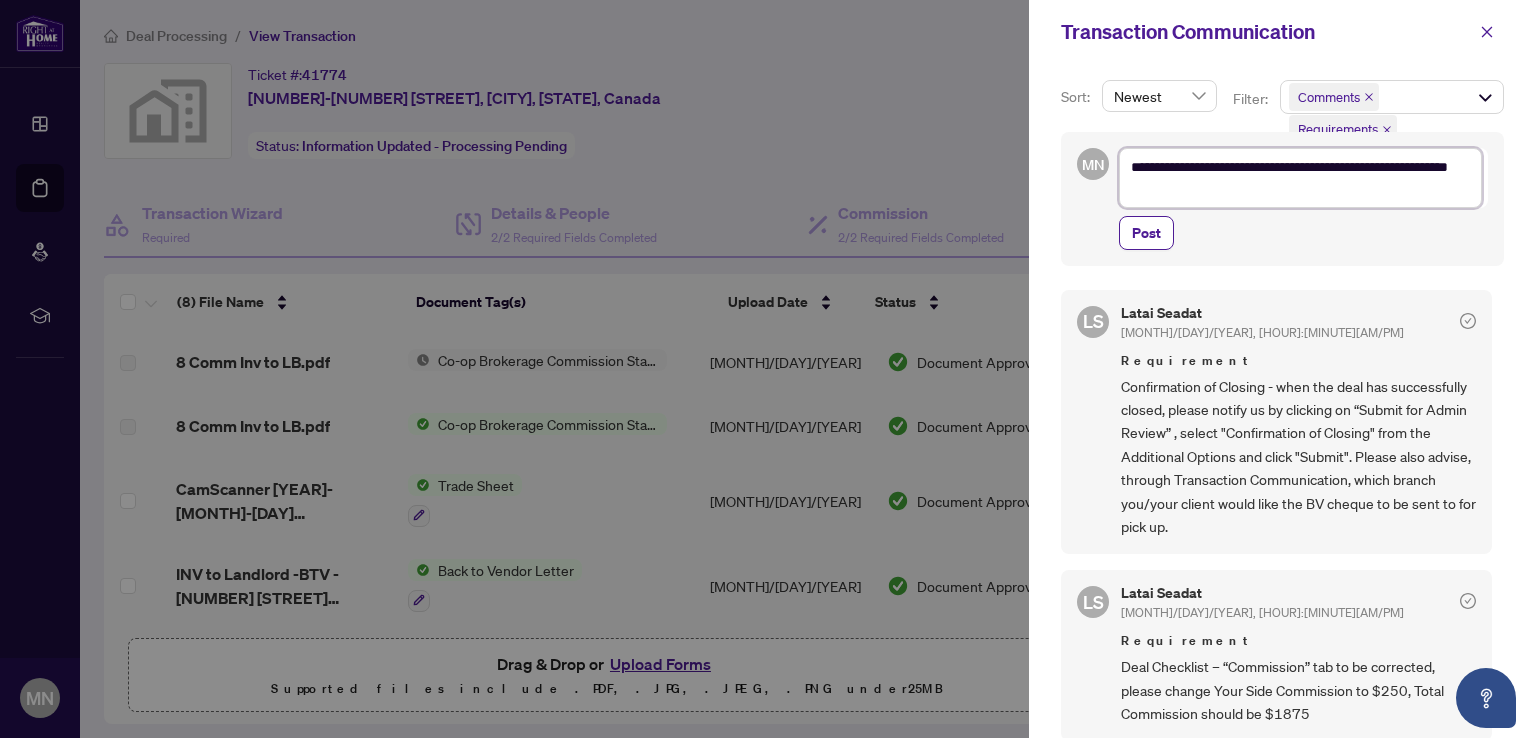 type on "**********" 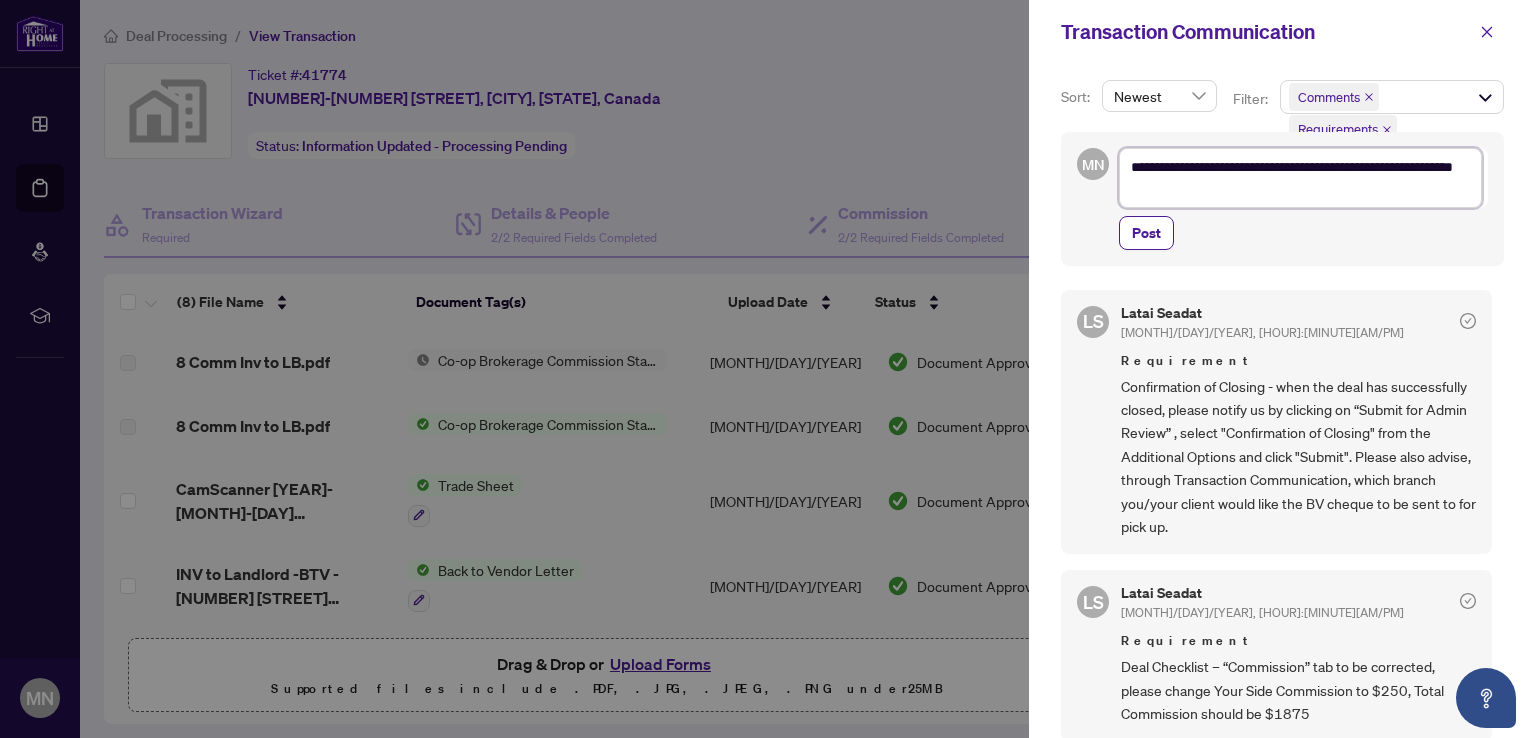 type on "**********" 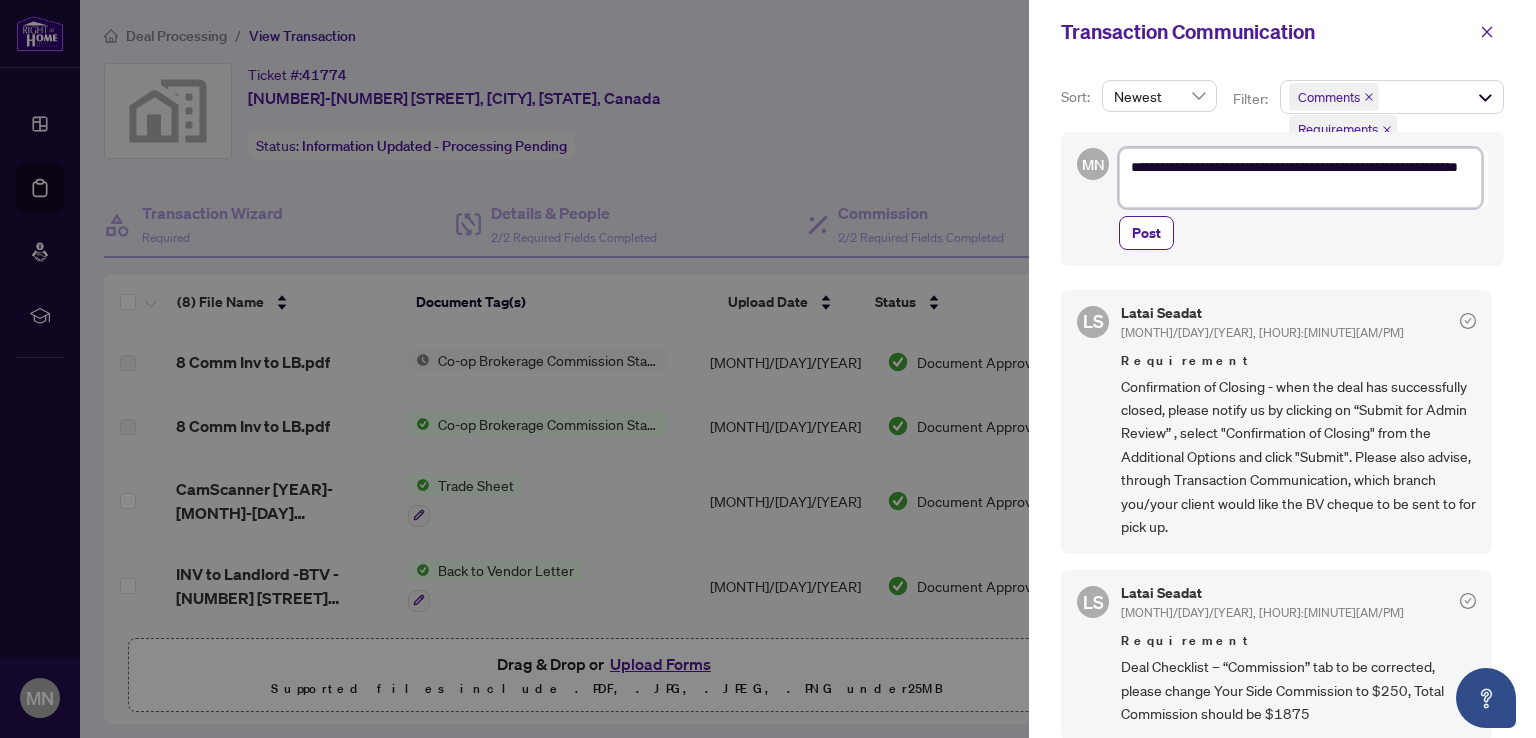 type on "**********" 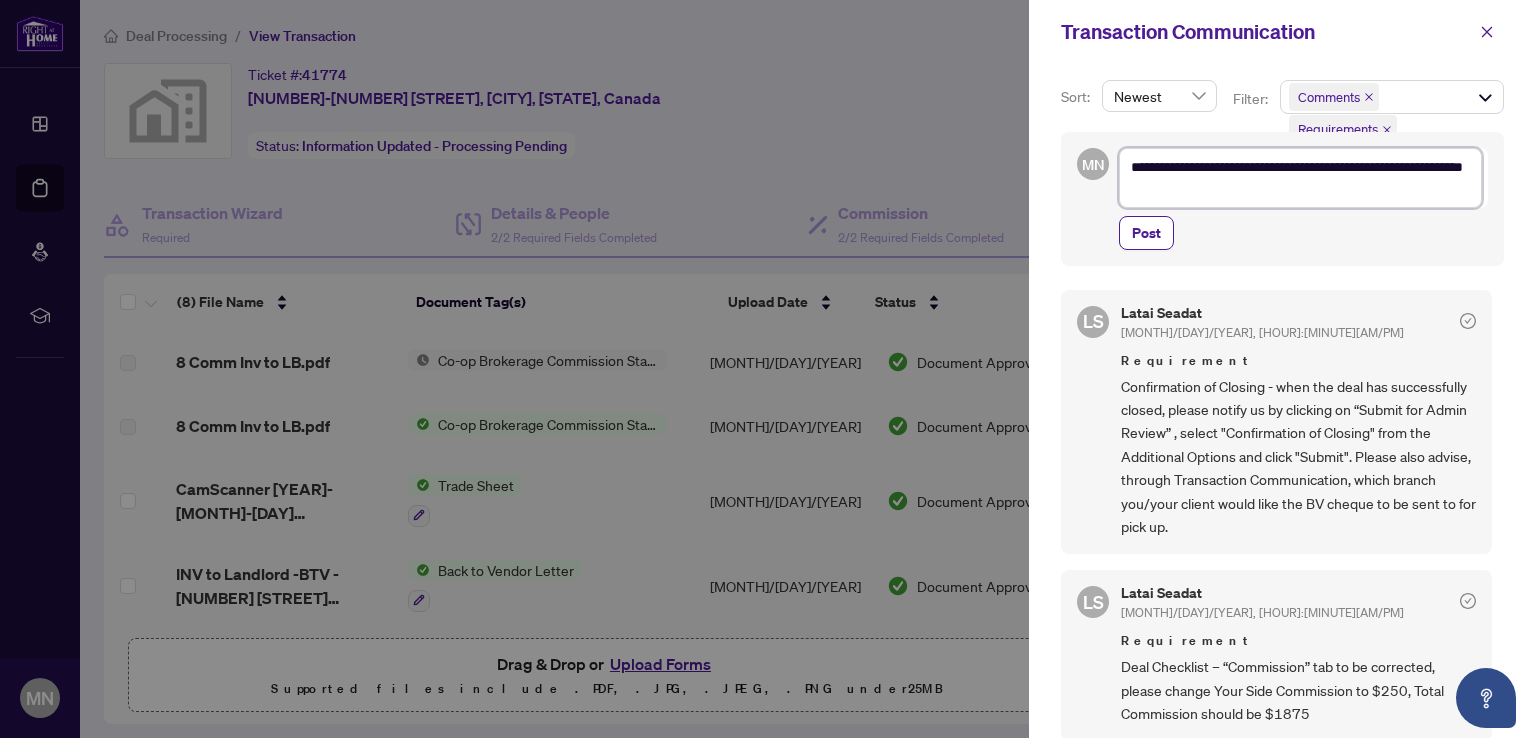type on "**********" 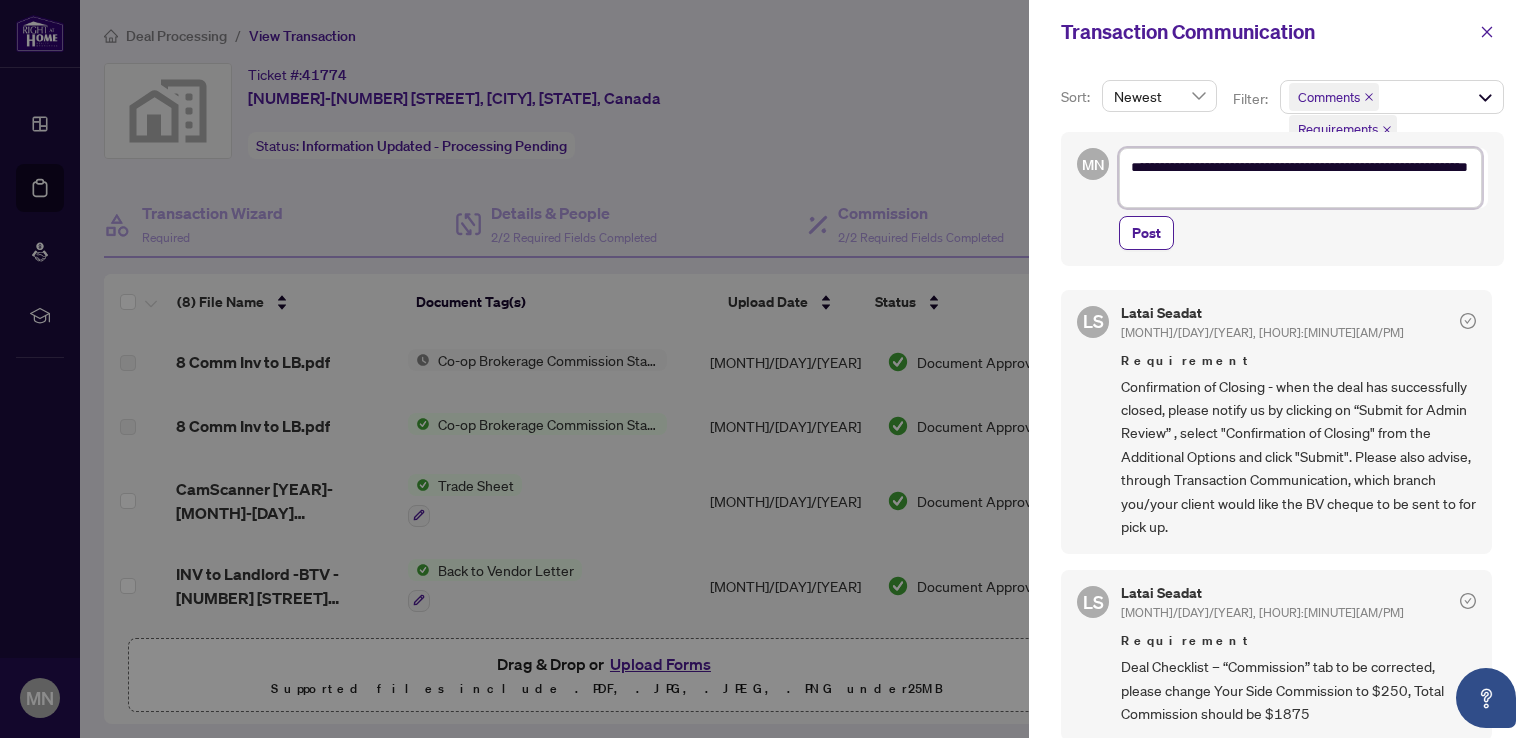 type on "**********" 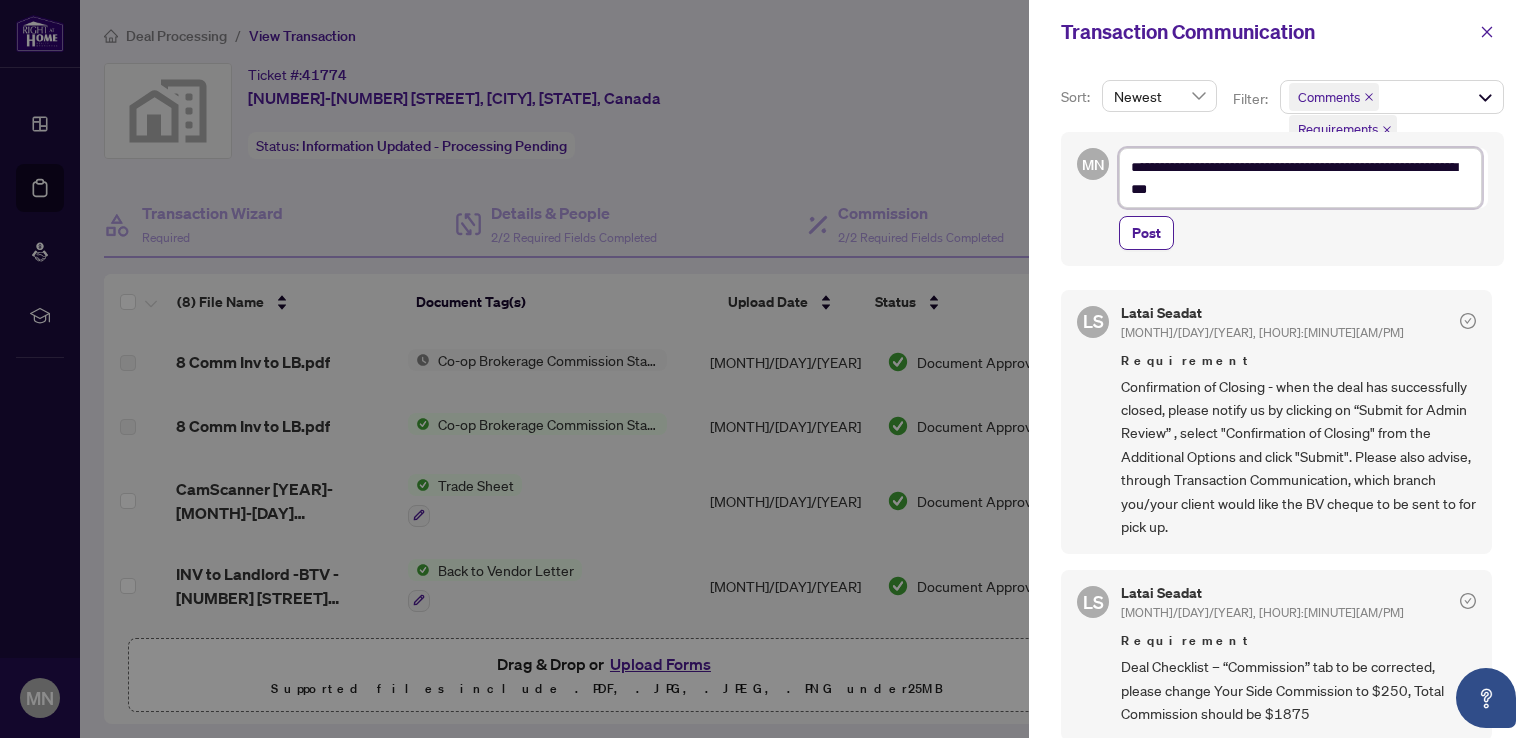type on "**********" 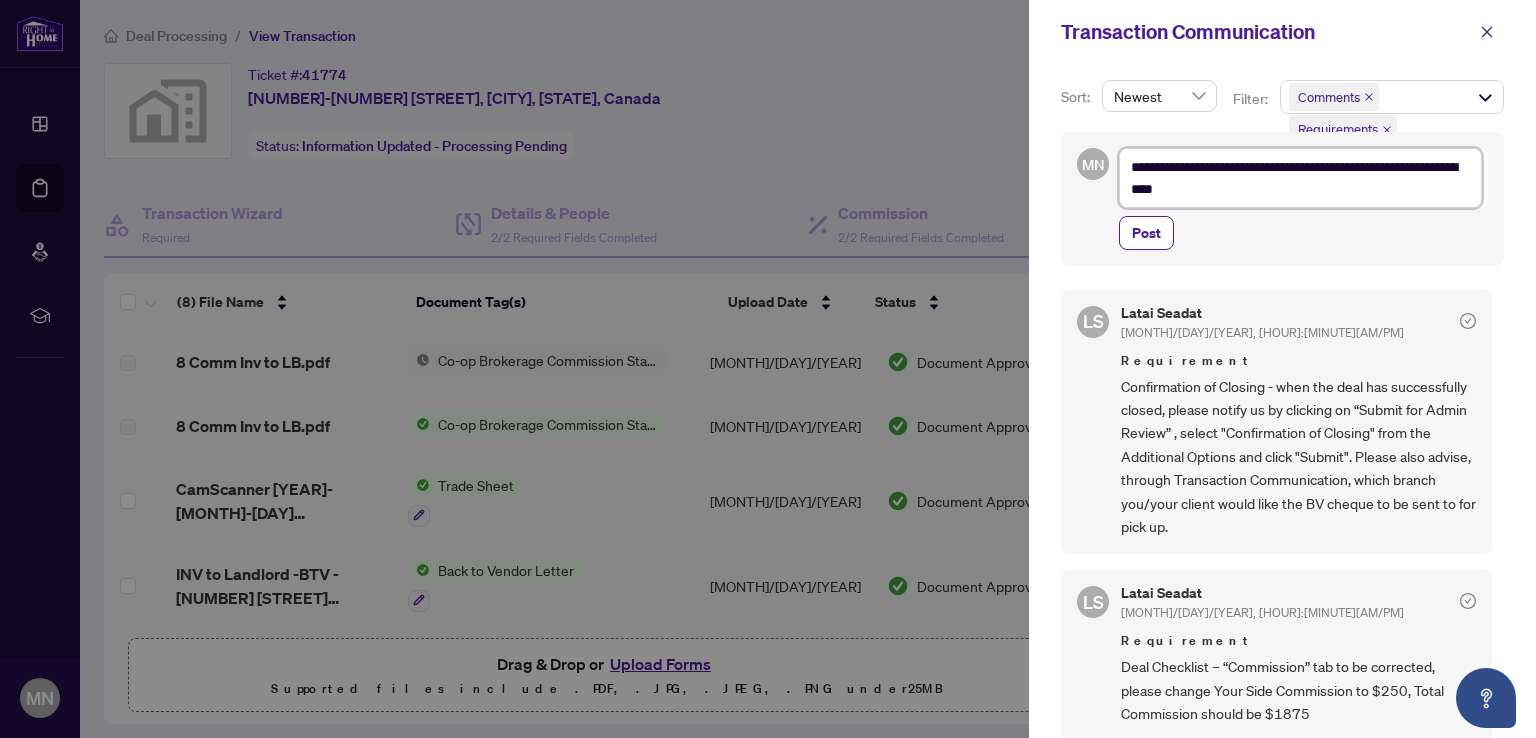 type on "**********" 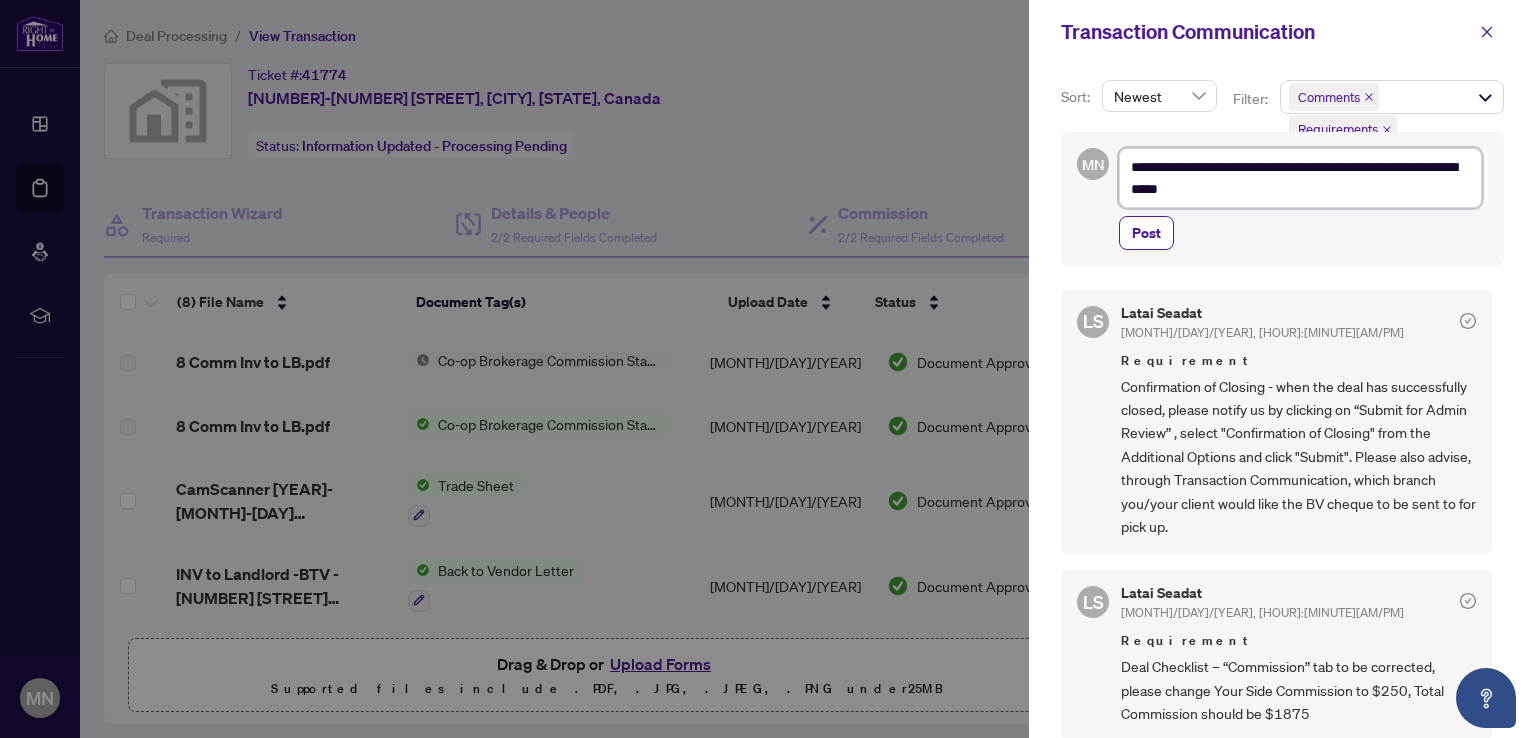 type on "**********" 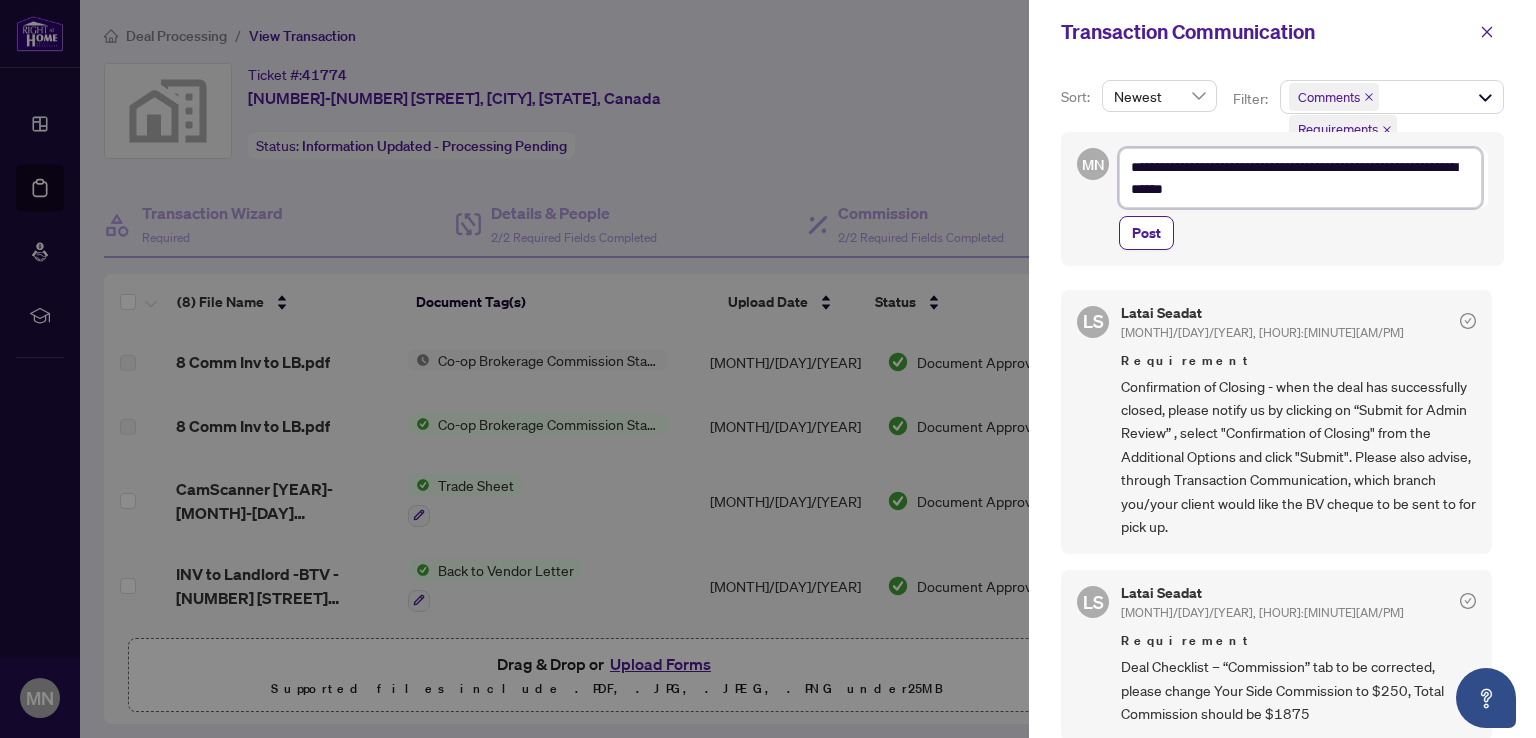 type on "**********" 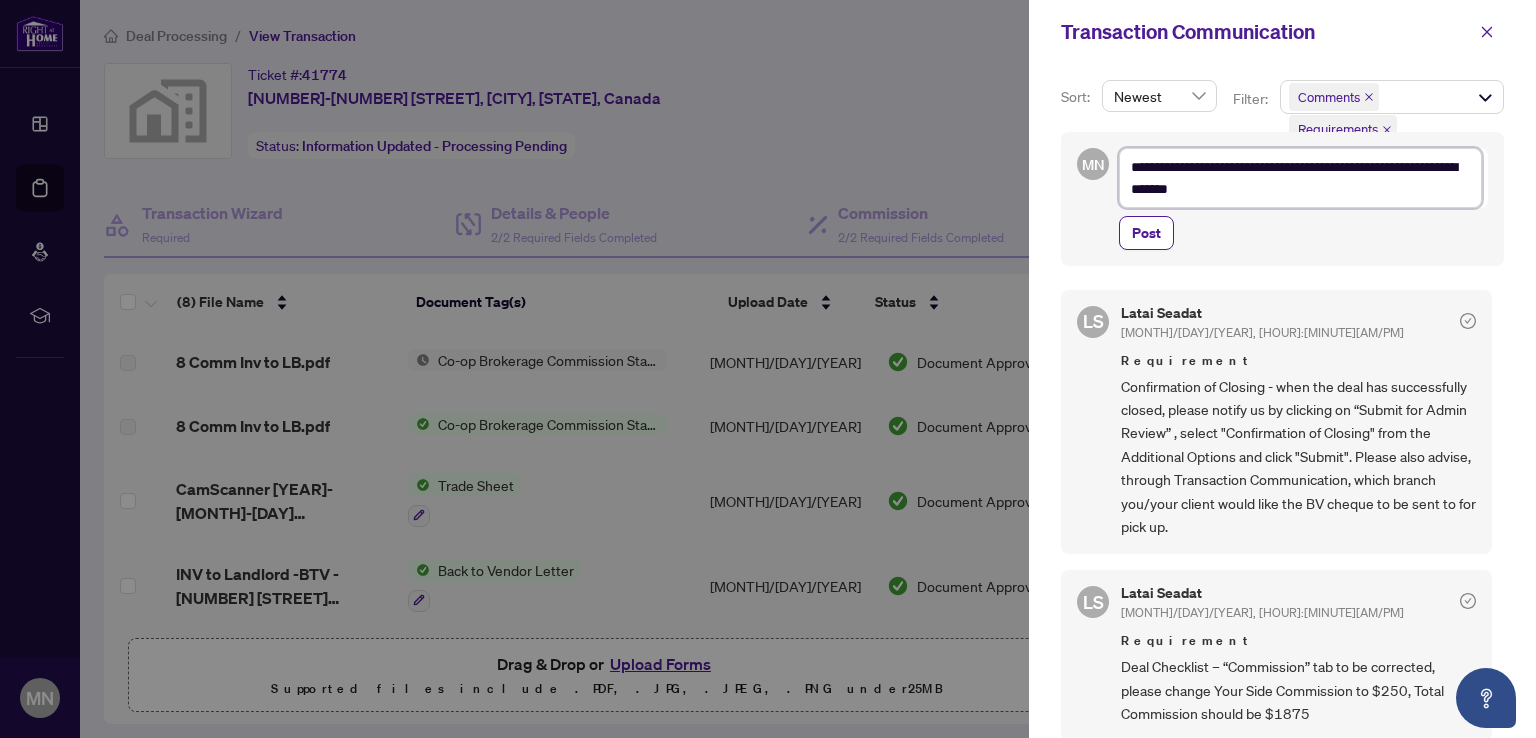 type on "**********" 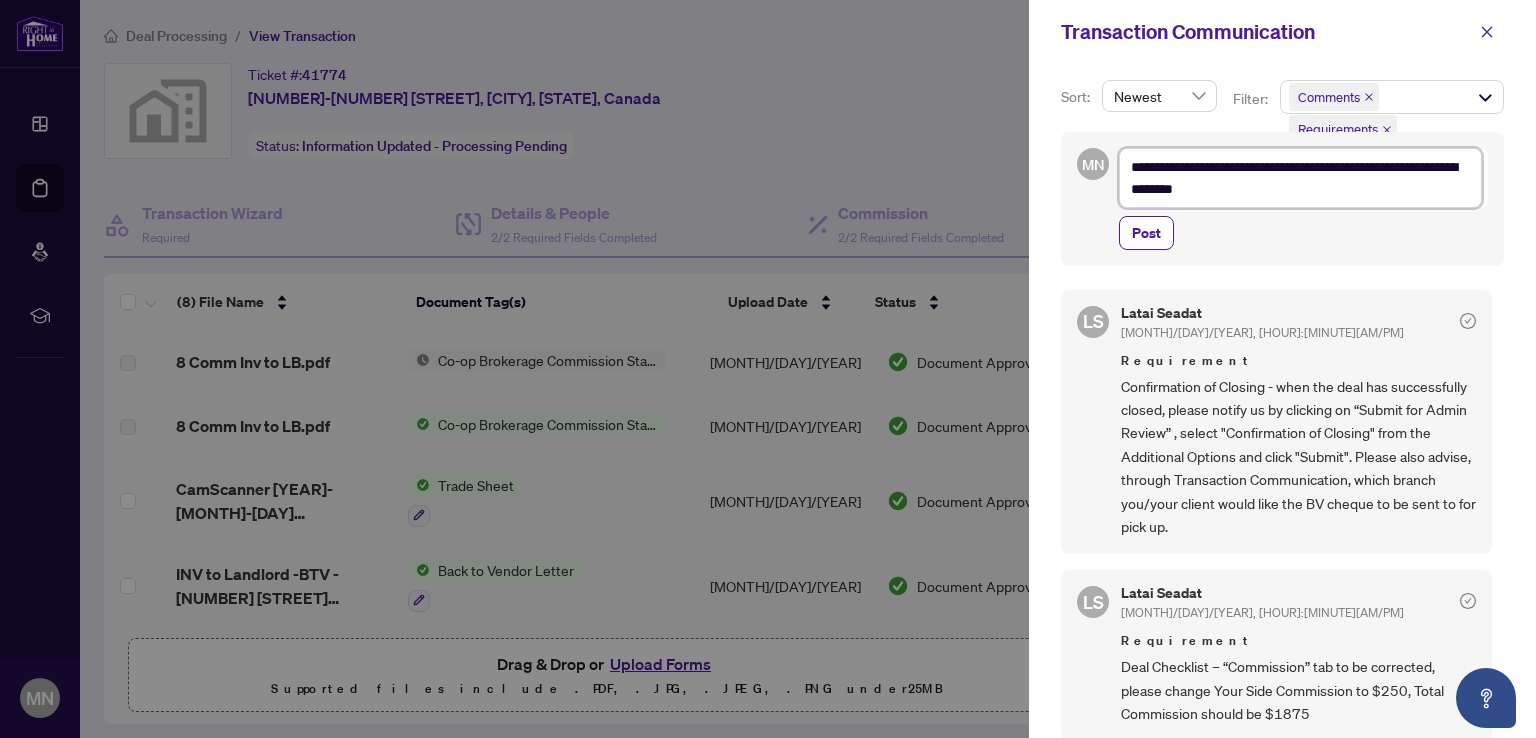 type on "**********" 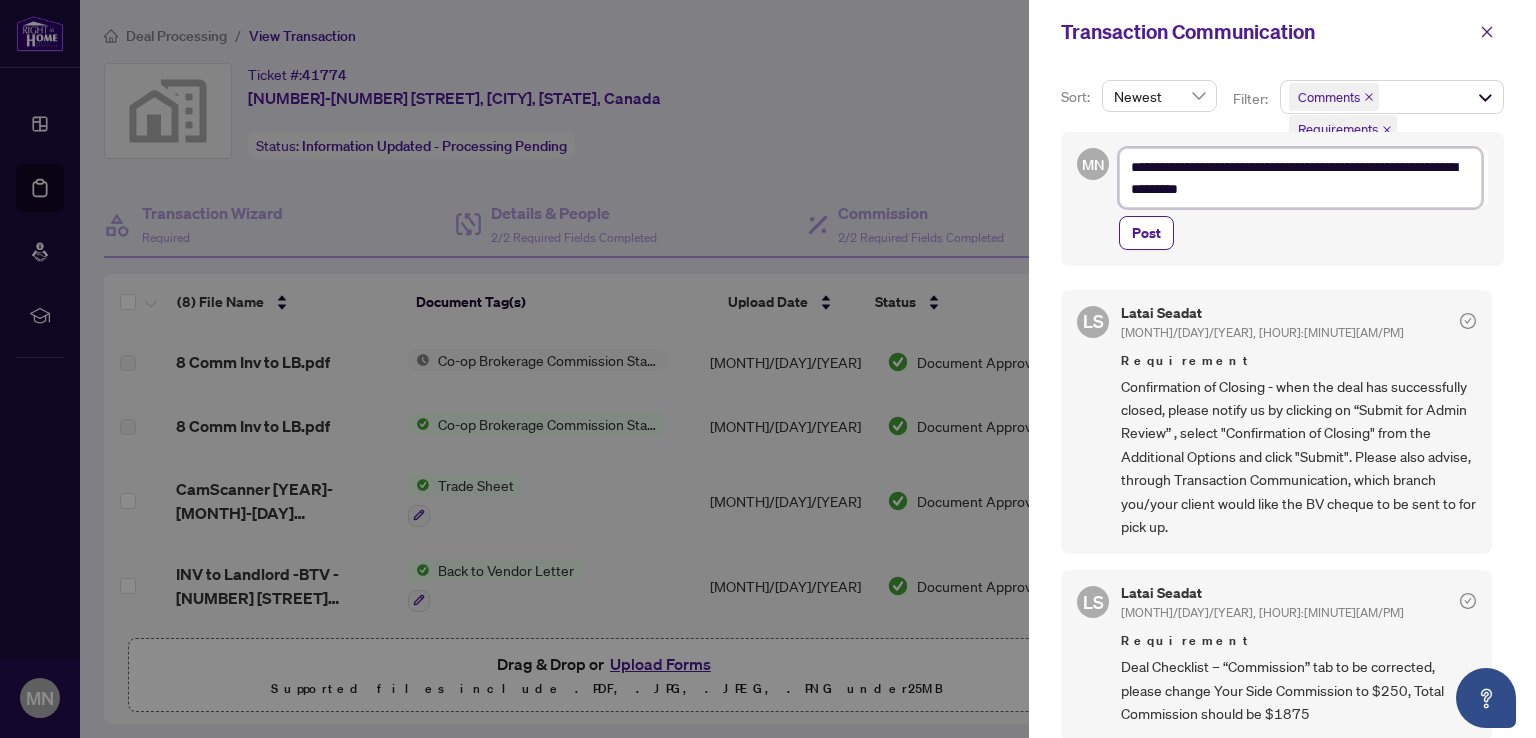type on "**********" 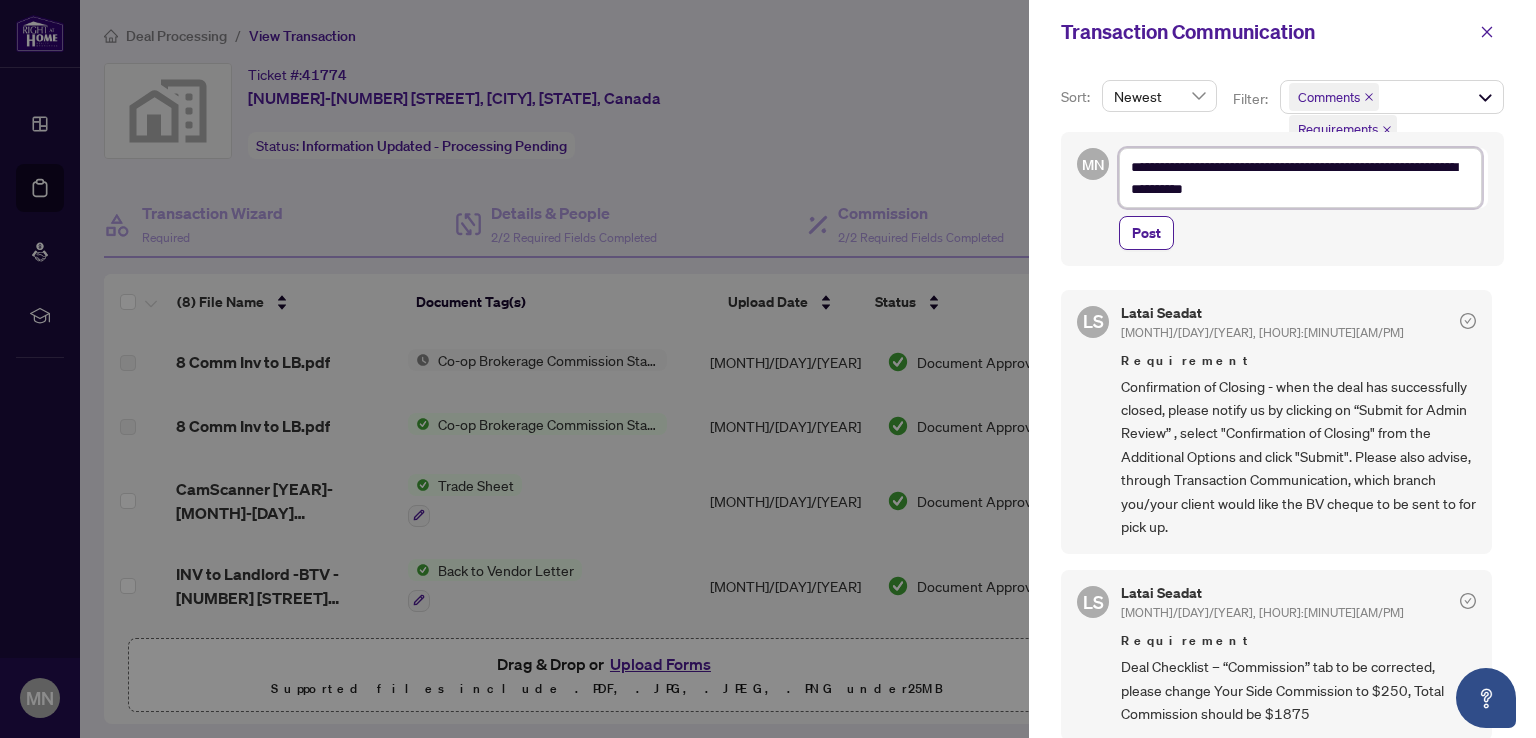 type on "**********" 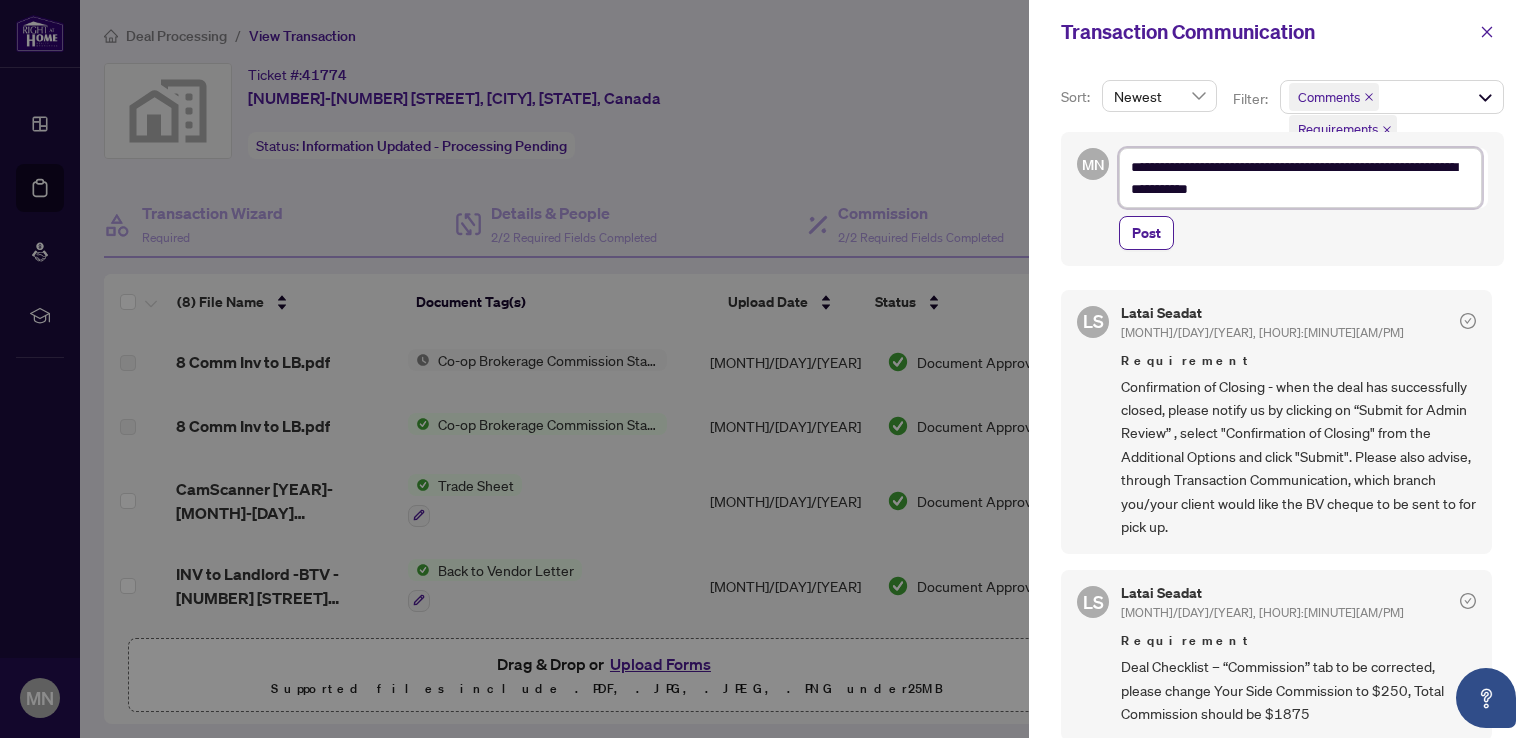 type on "**********" 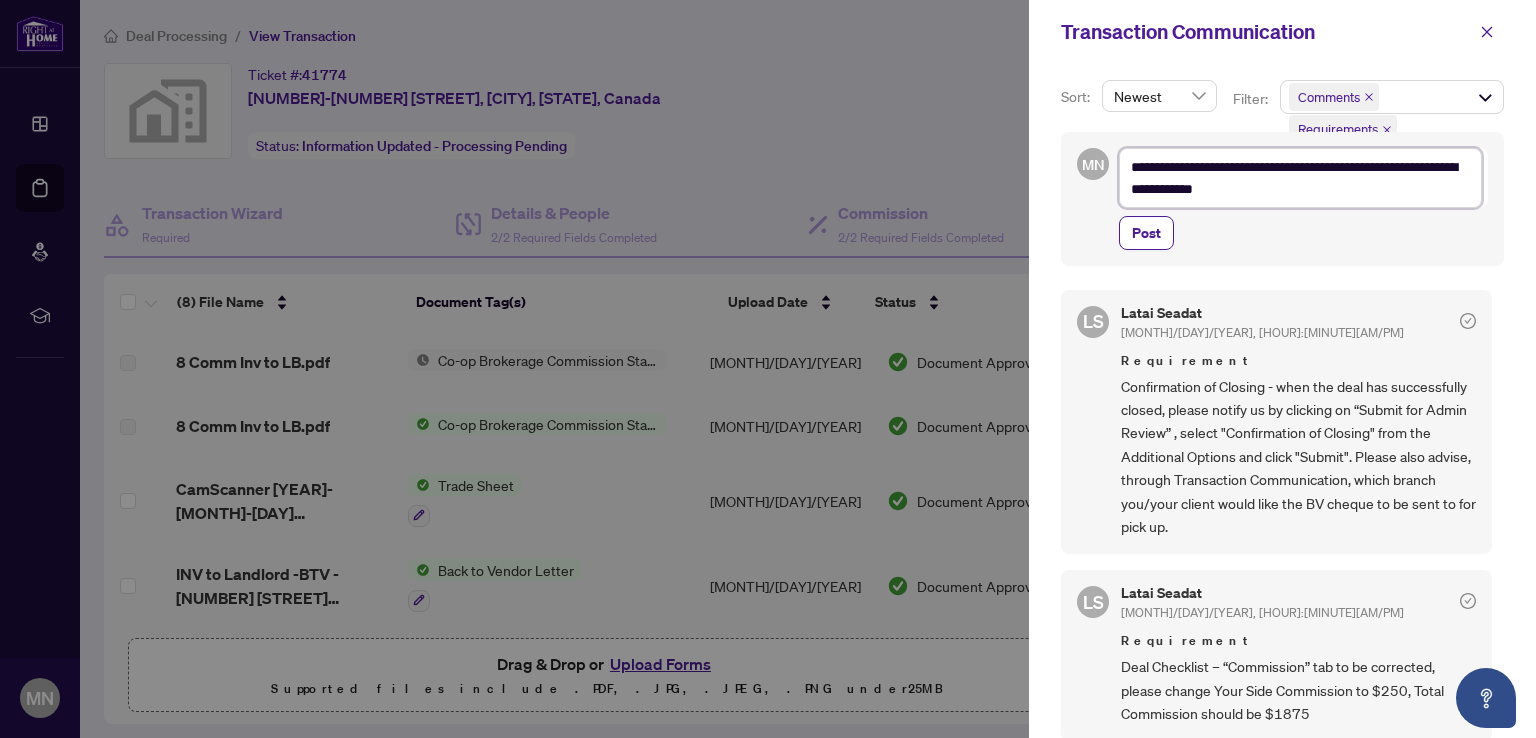 type on "**********" 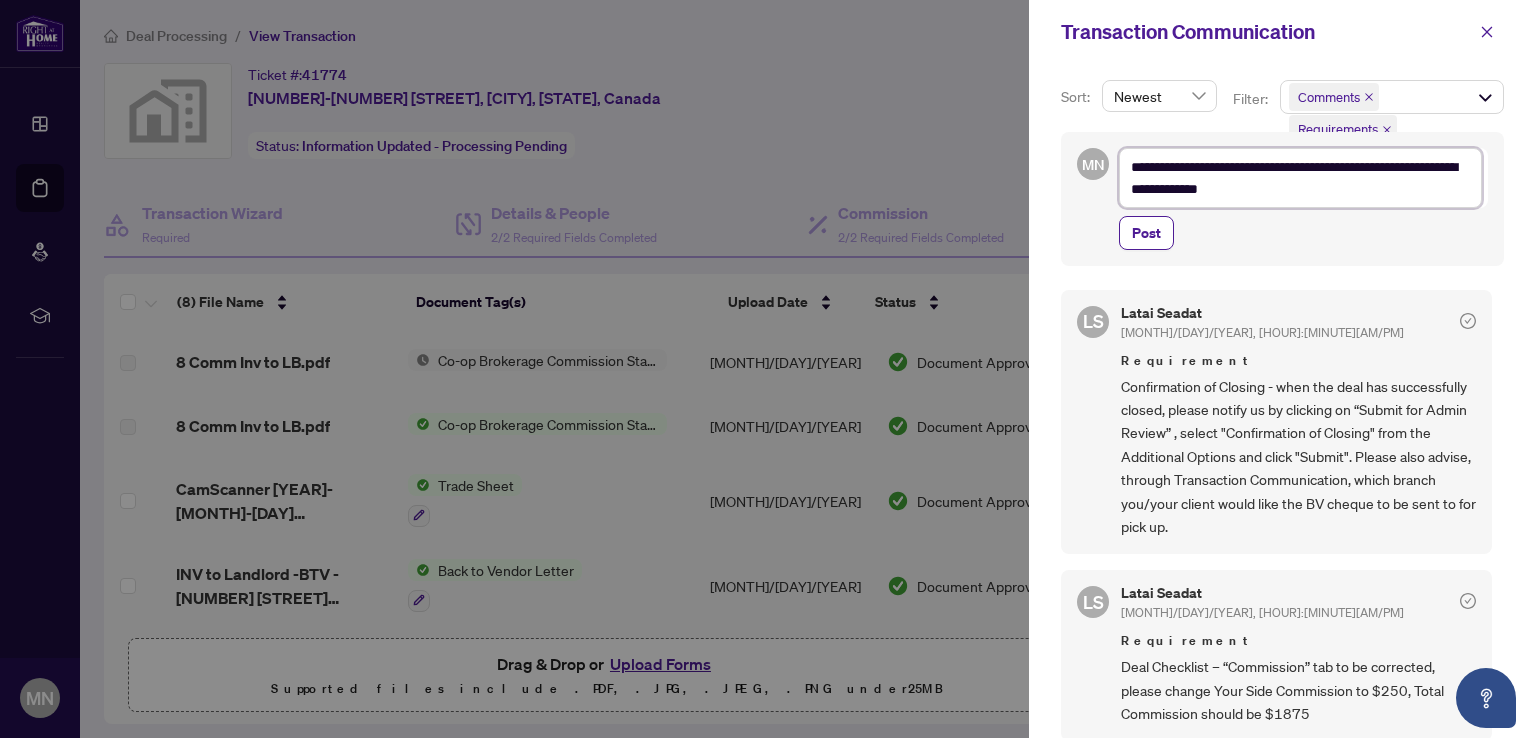 type on "**********" 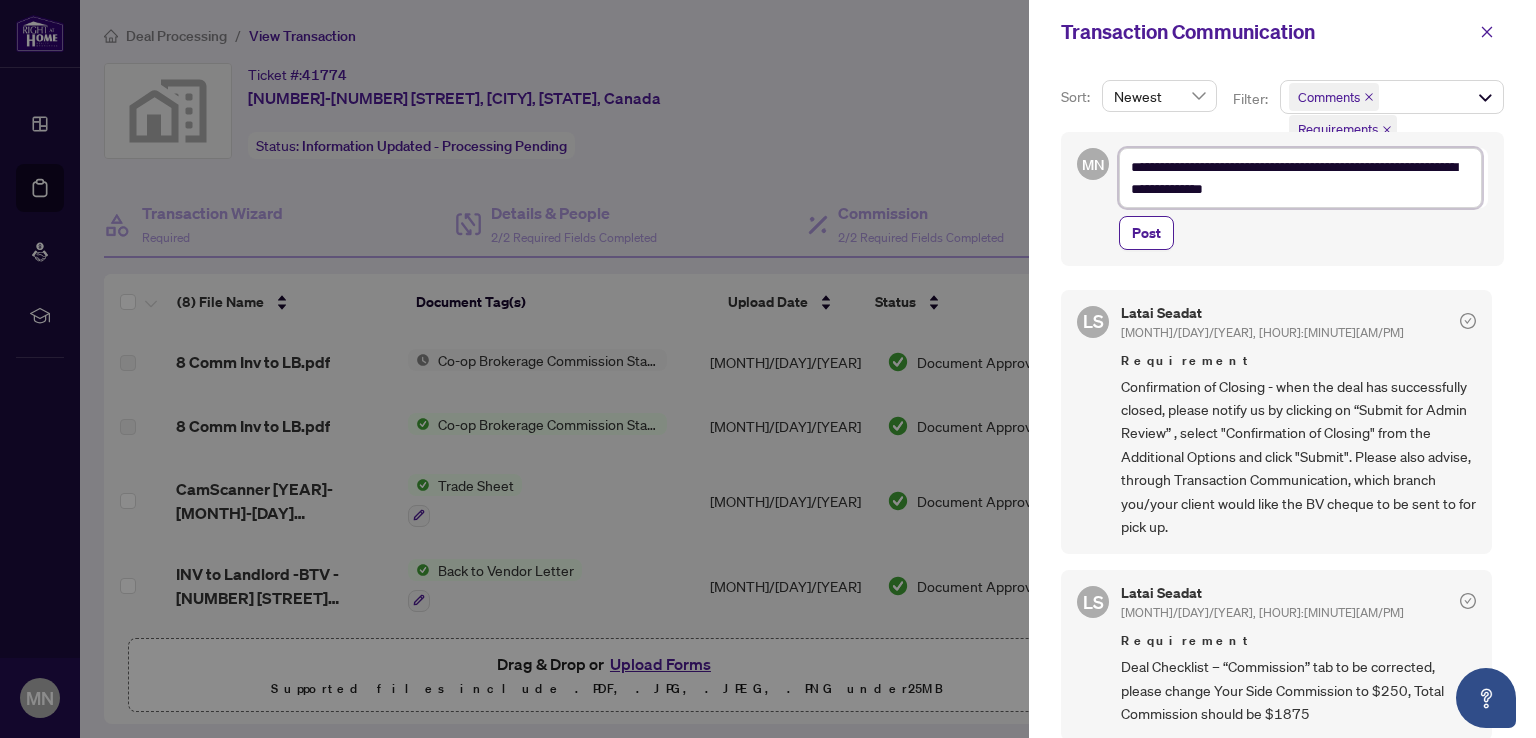 type on "**********" 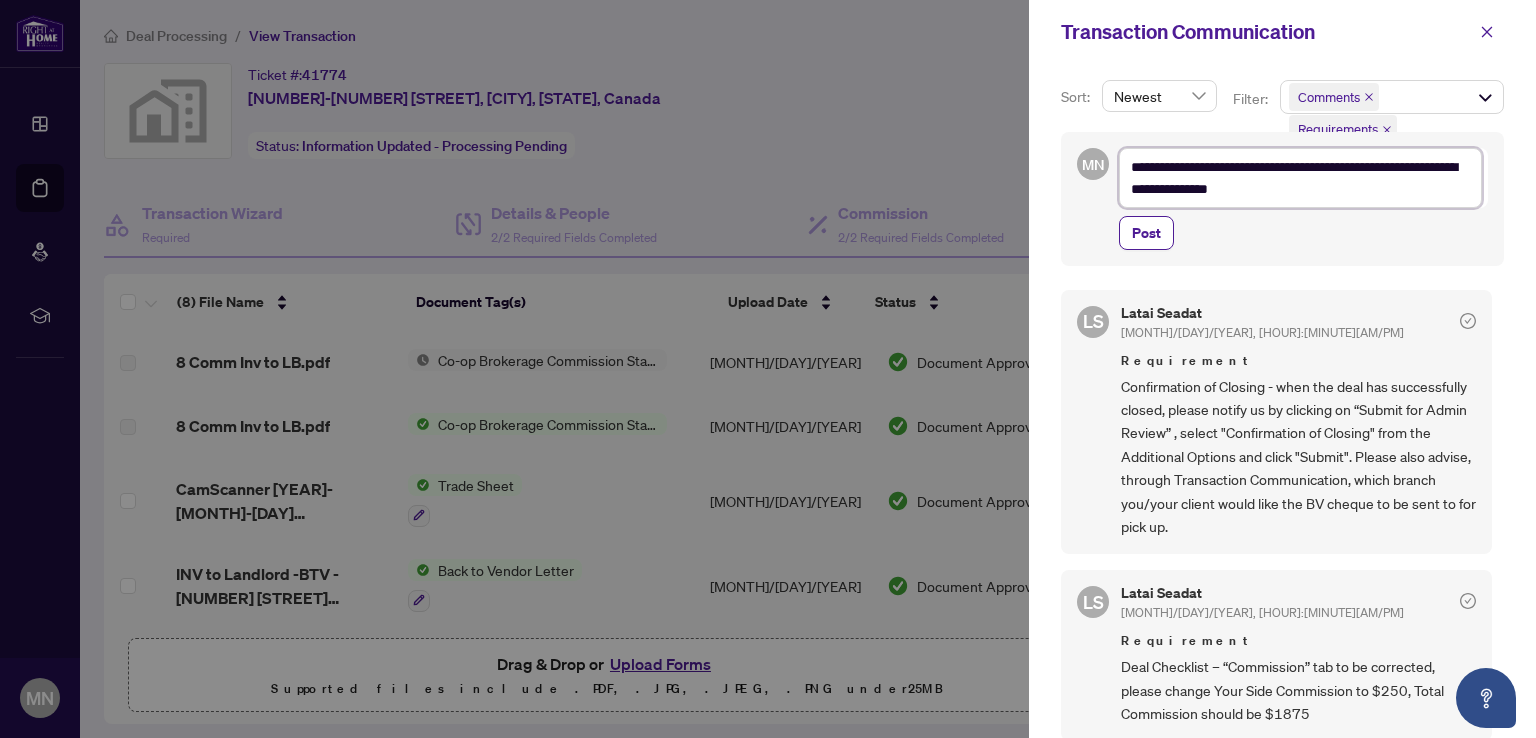 type on "**********" 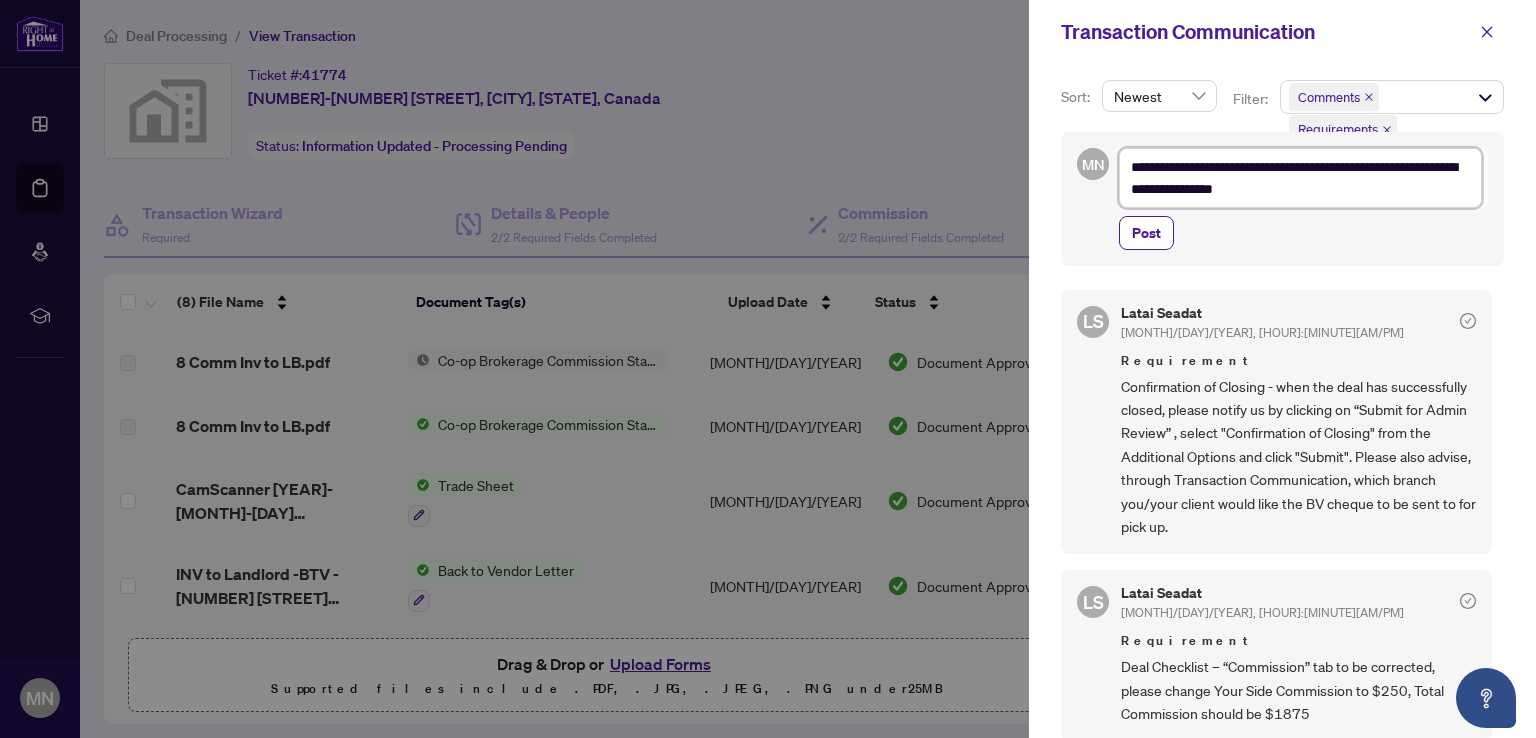 type on "**********" 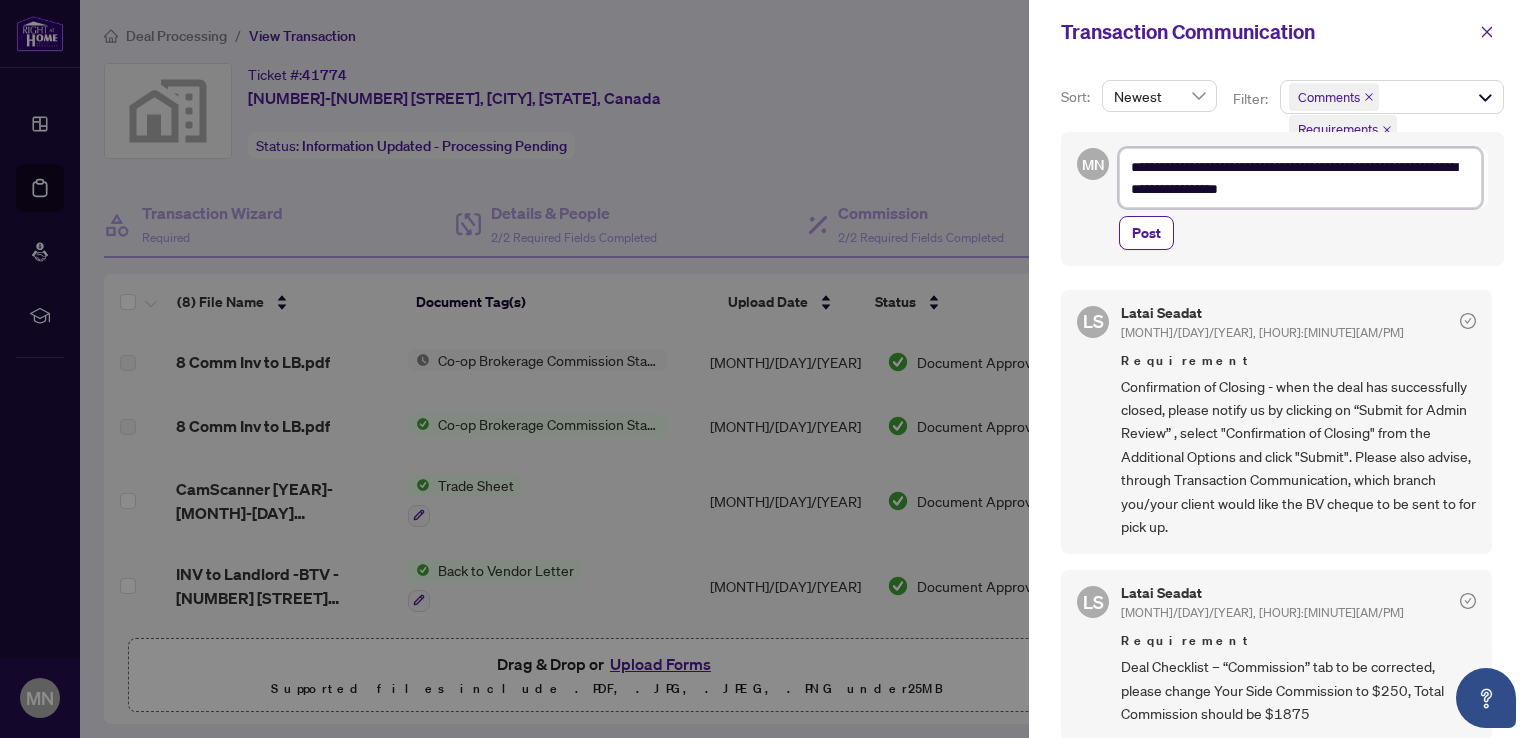 type on "**********" 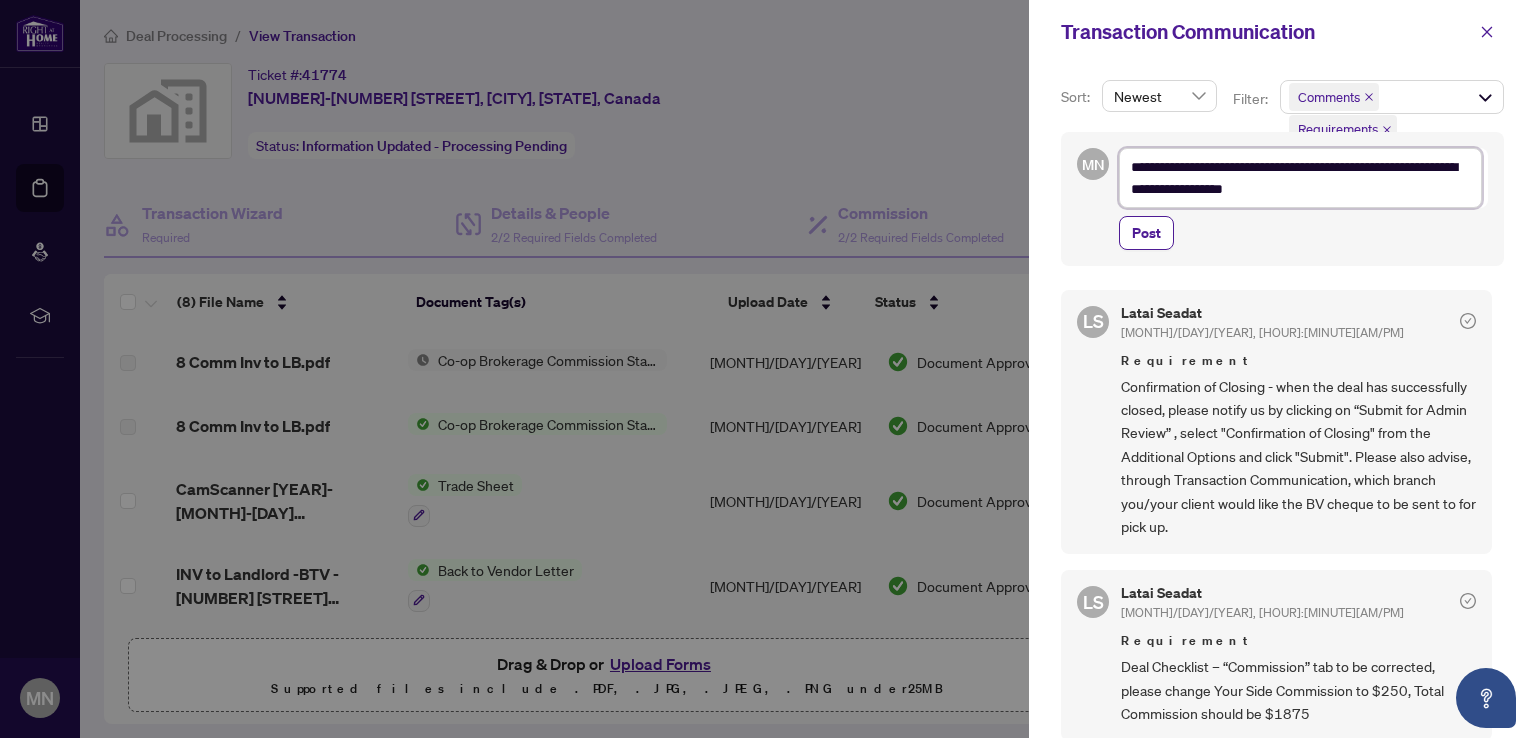 type on "**********" 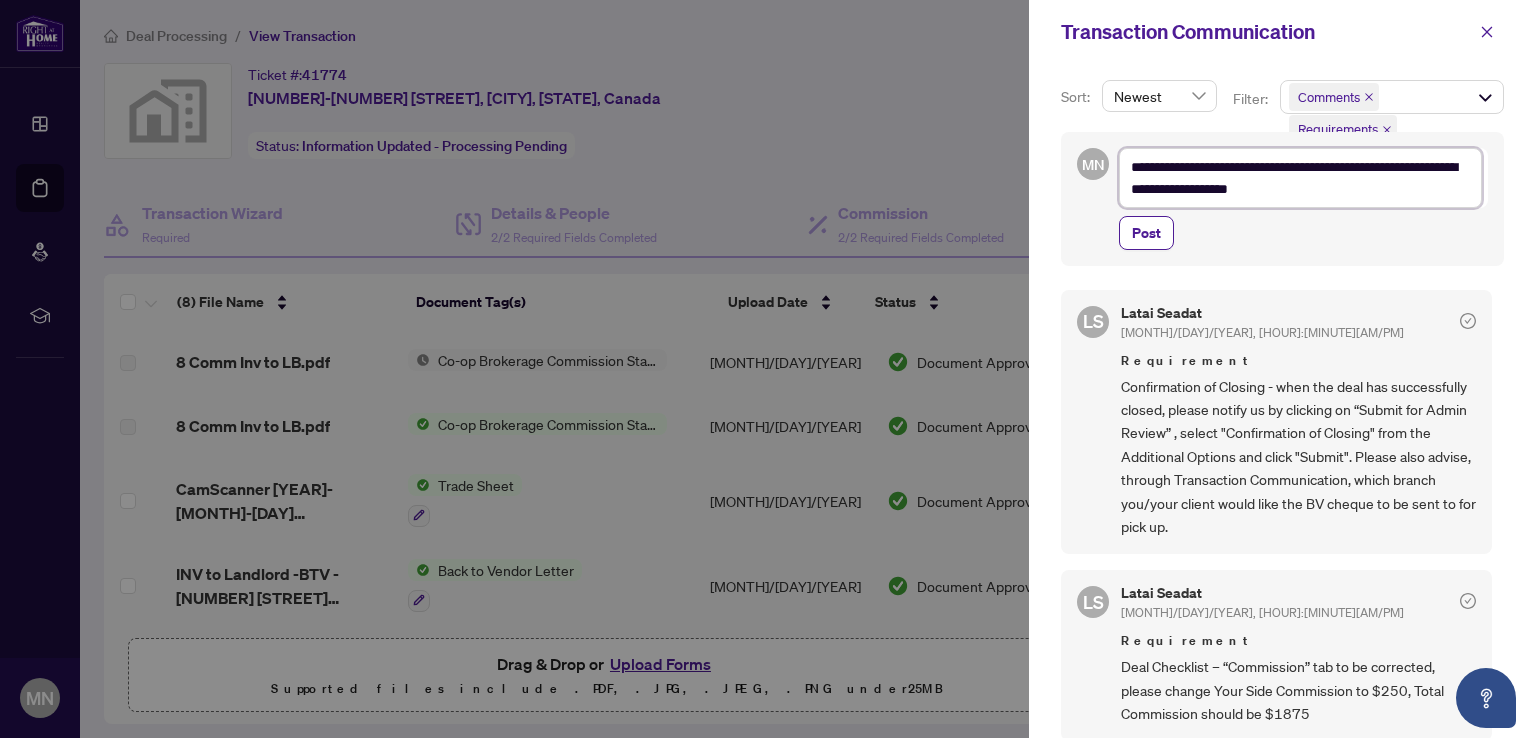 type on "**********" 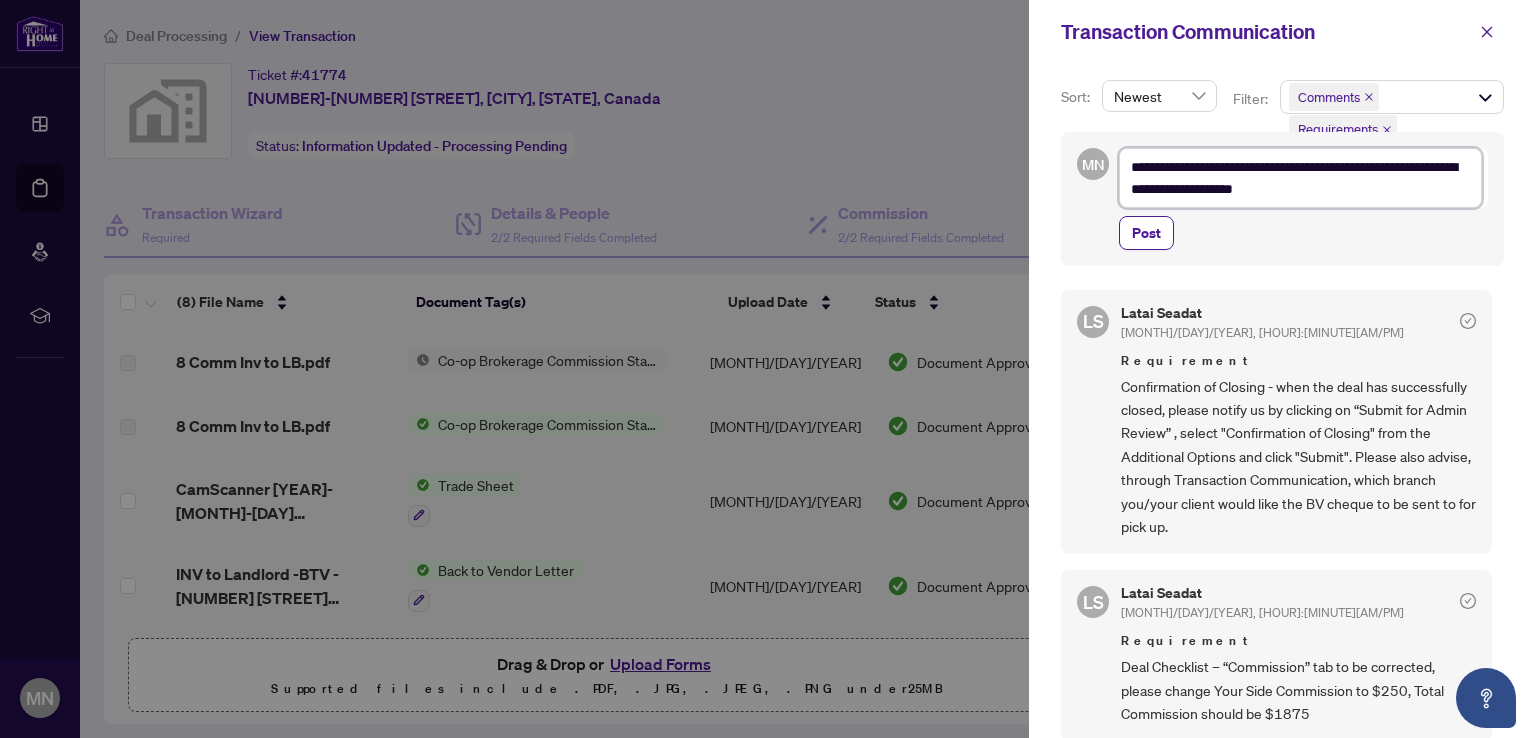 type on "**********" 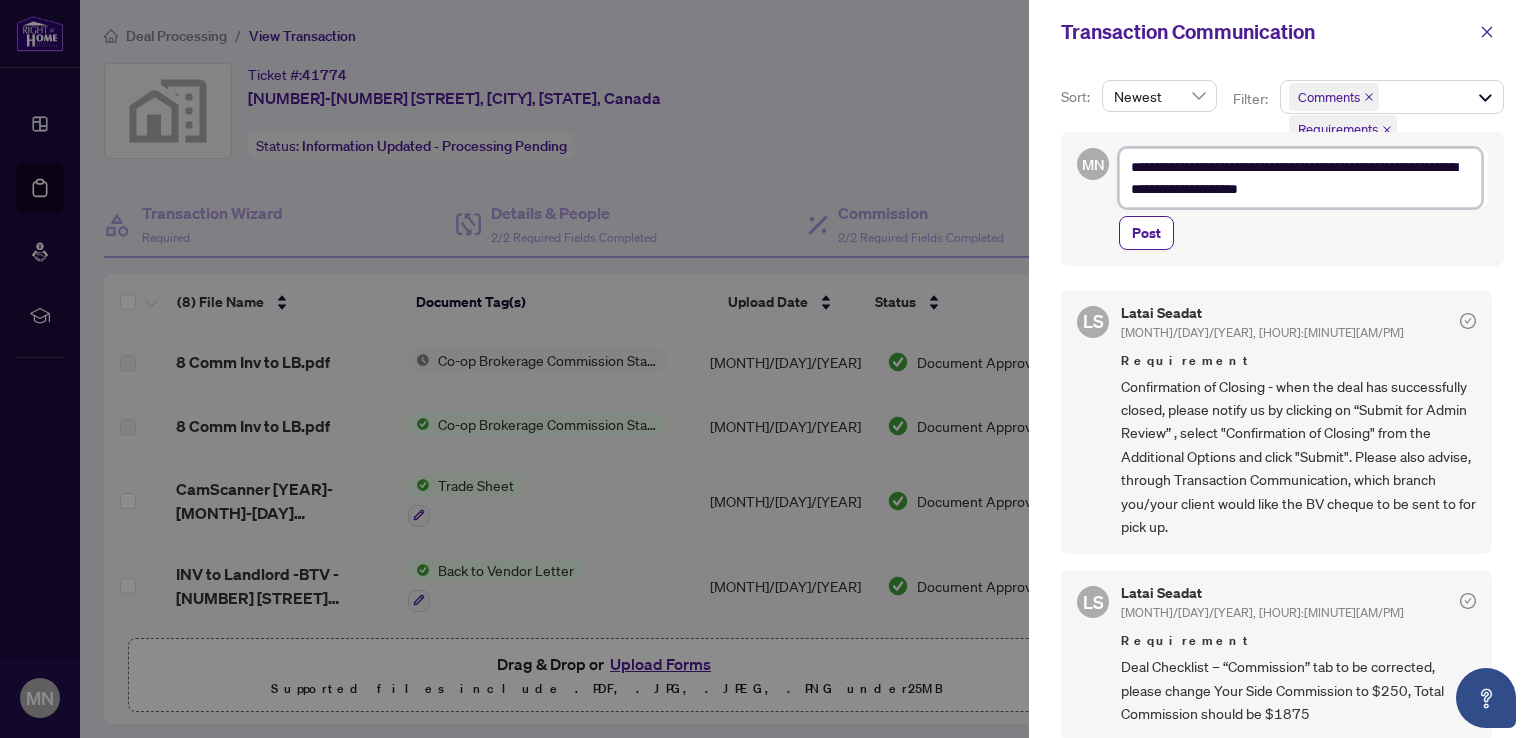 type on "**********" 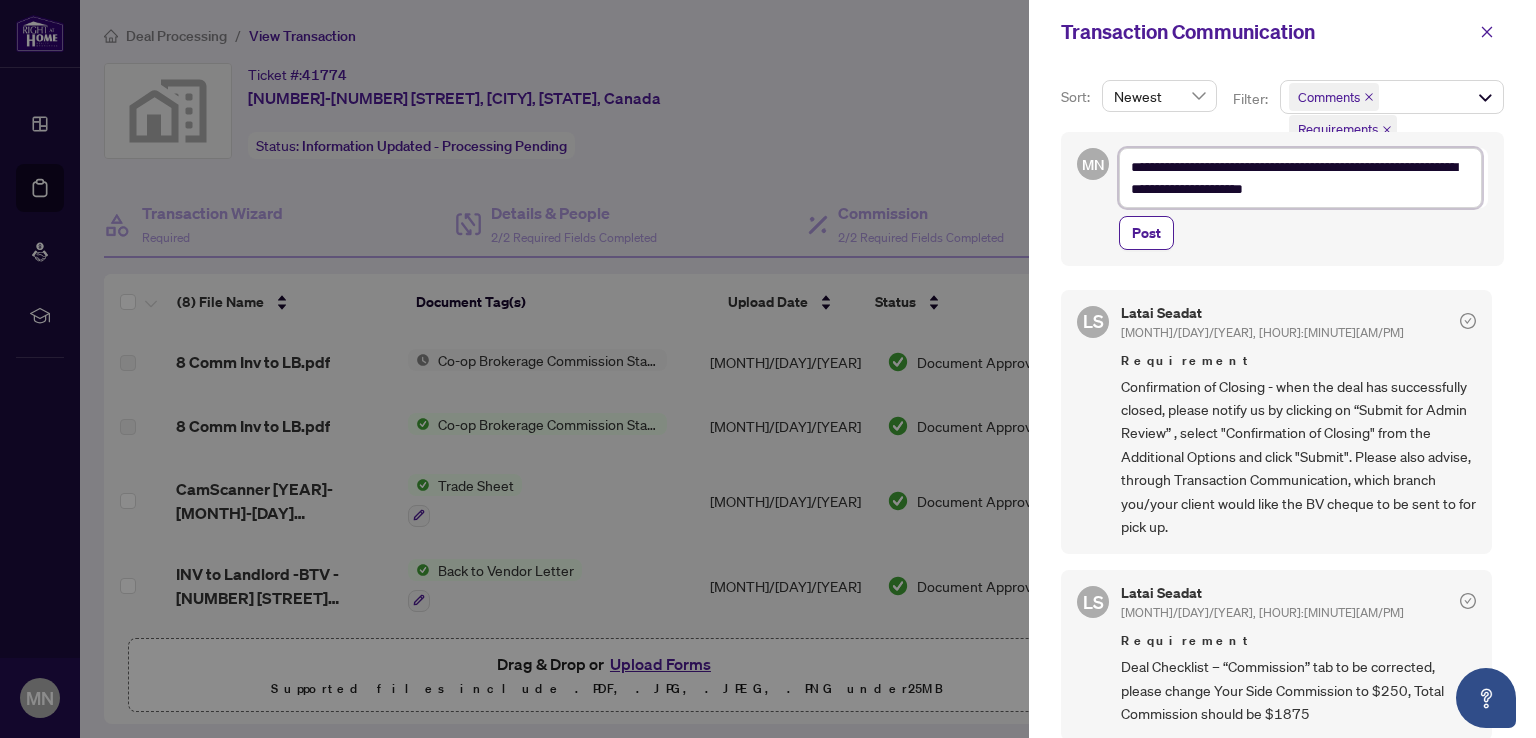 type on "**********" 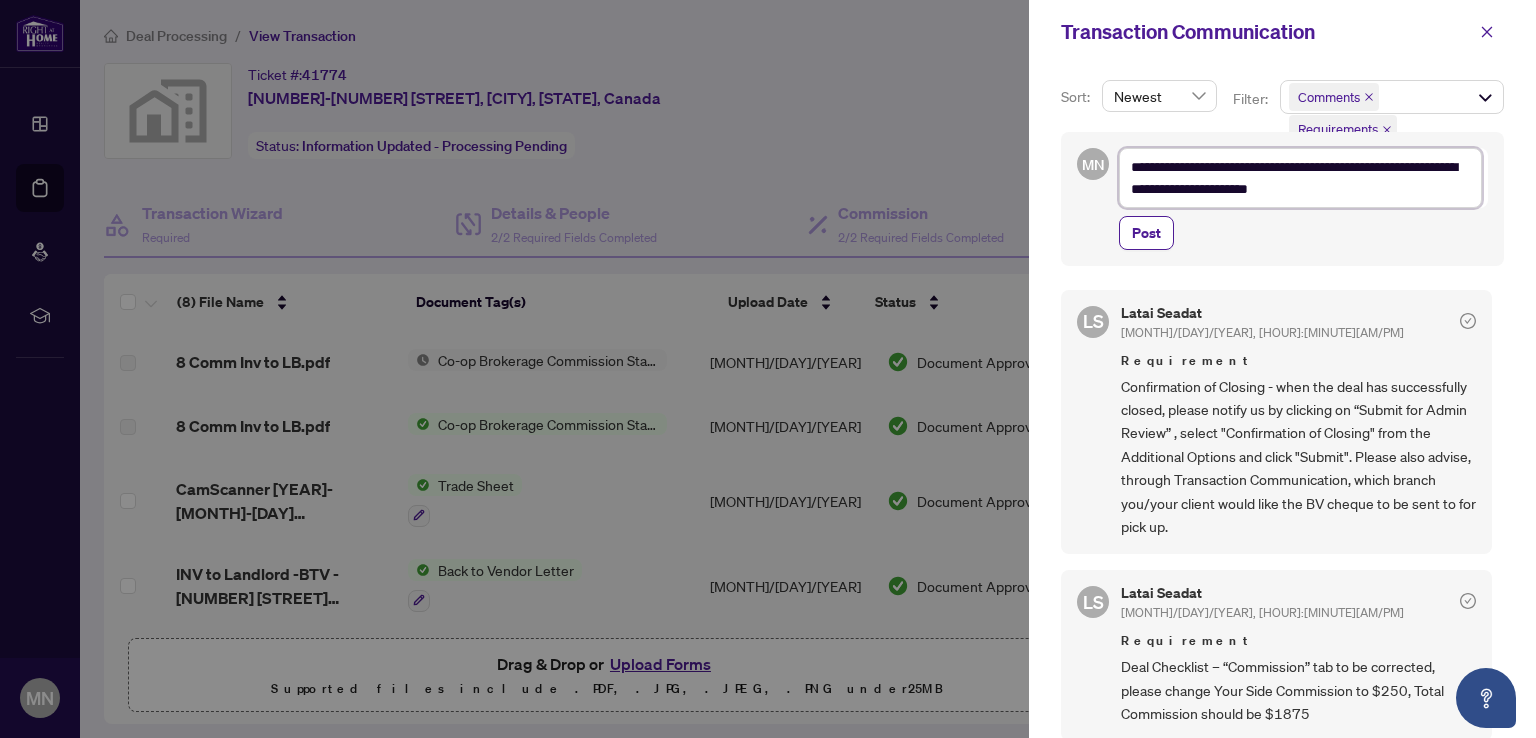 type on "**********" 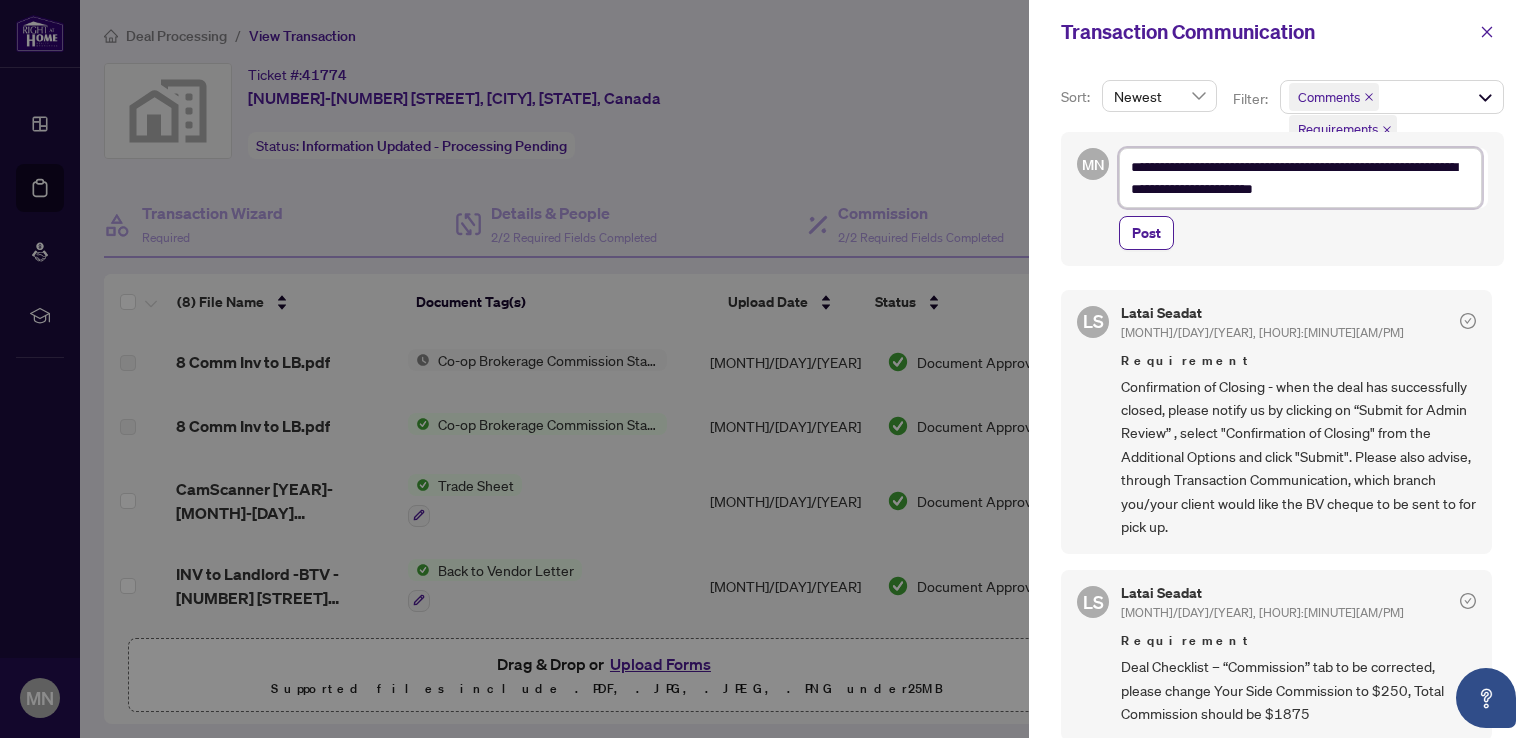 type on "**********" 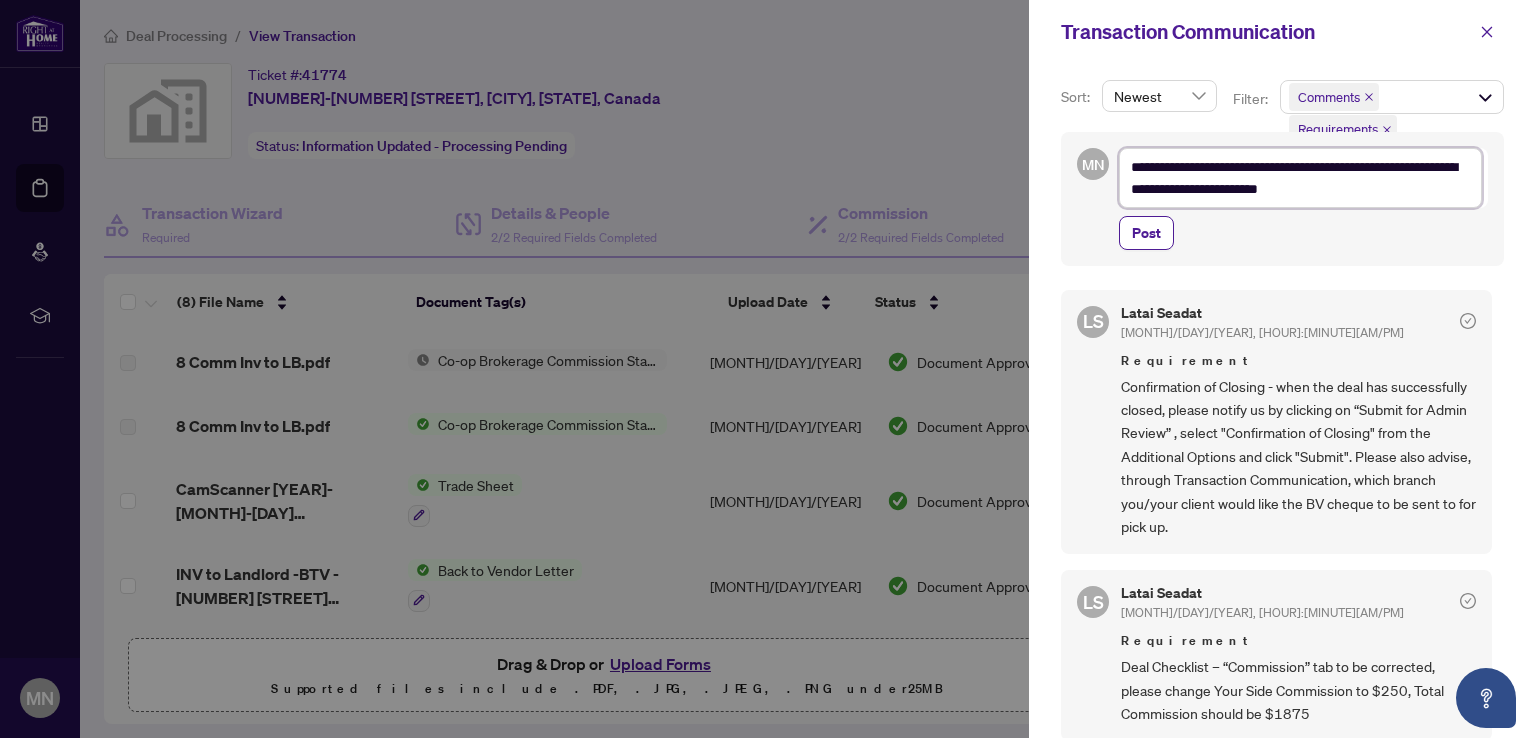 type on "**********" 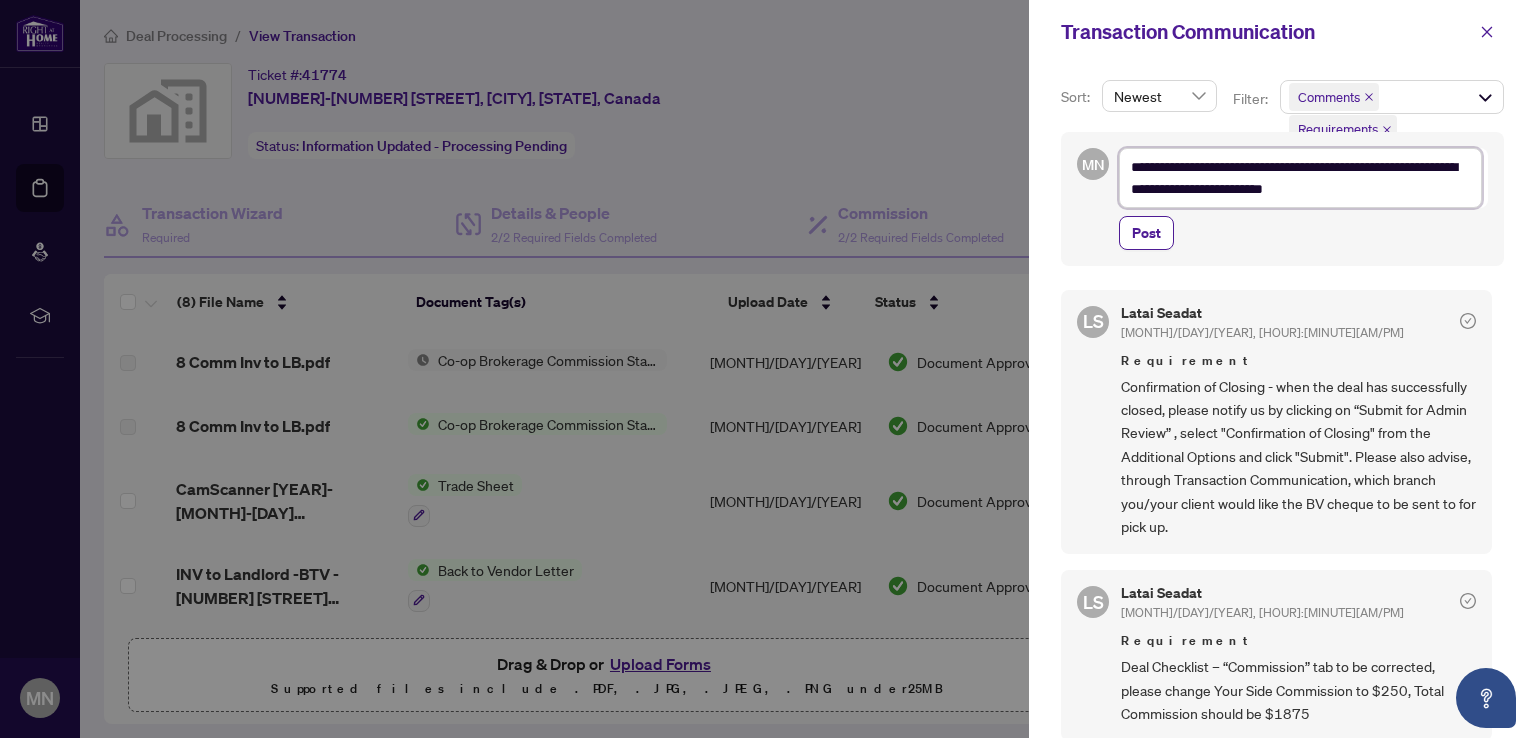 type on "**********" 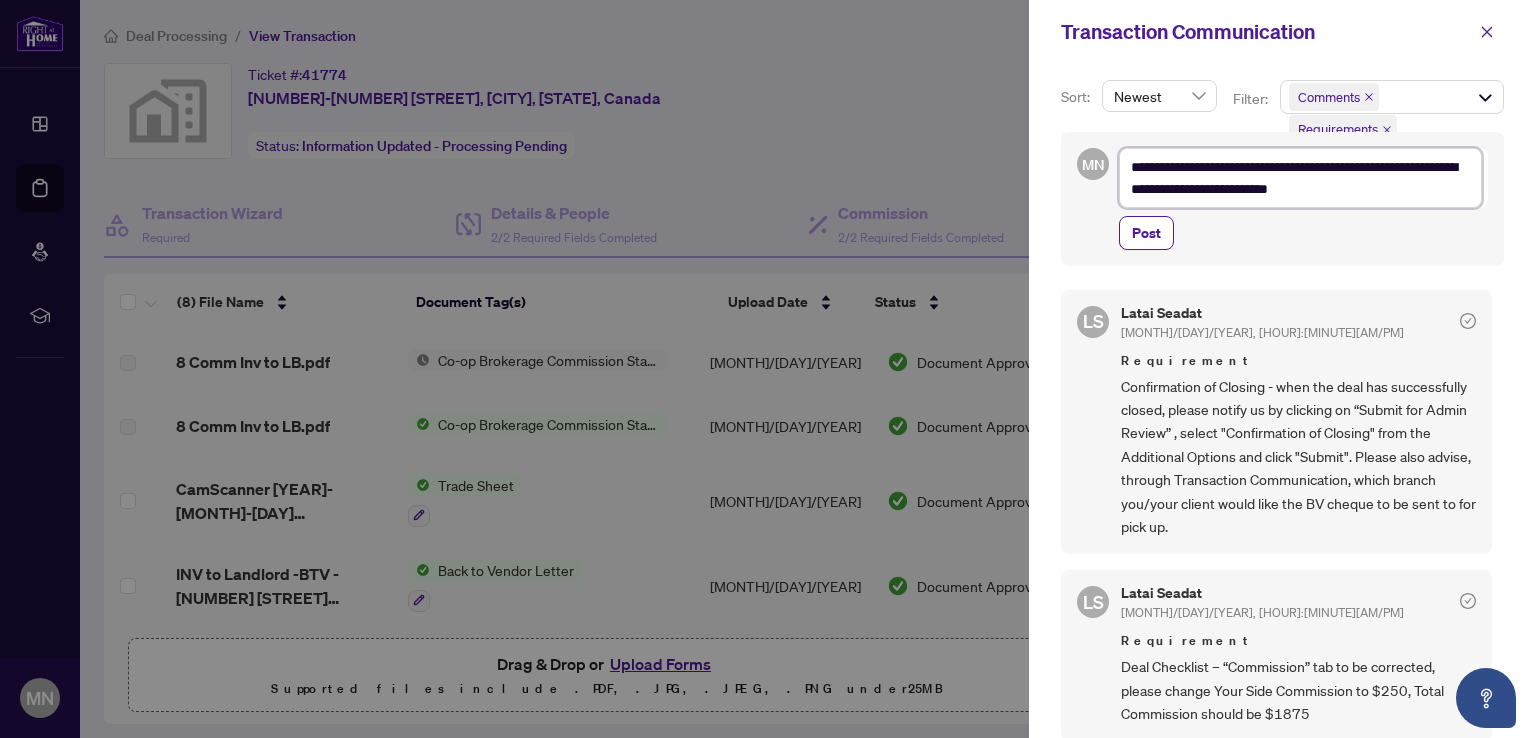 type on "**********" 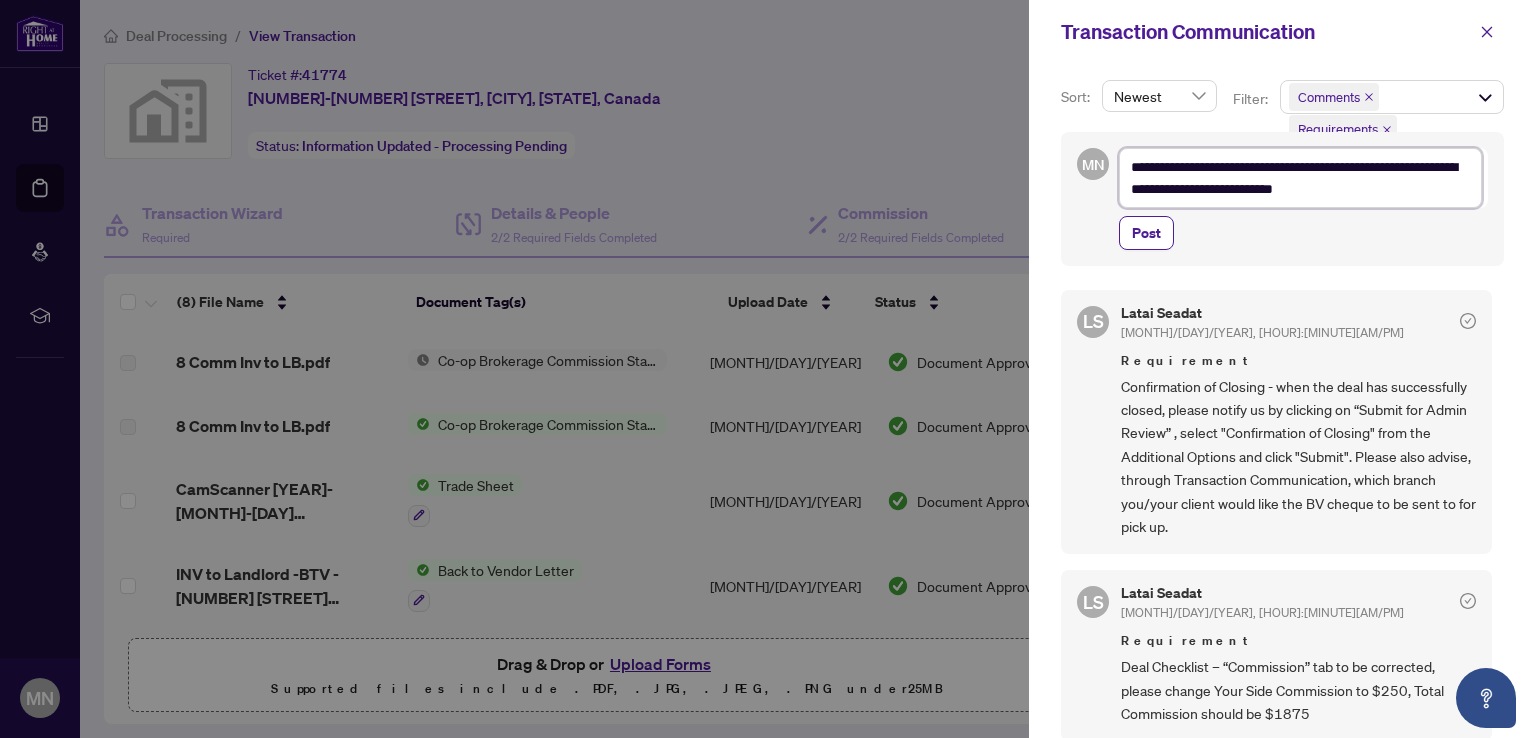 type on "**********" 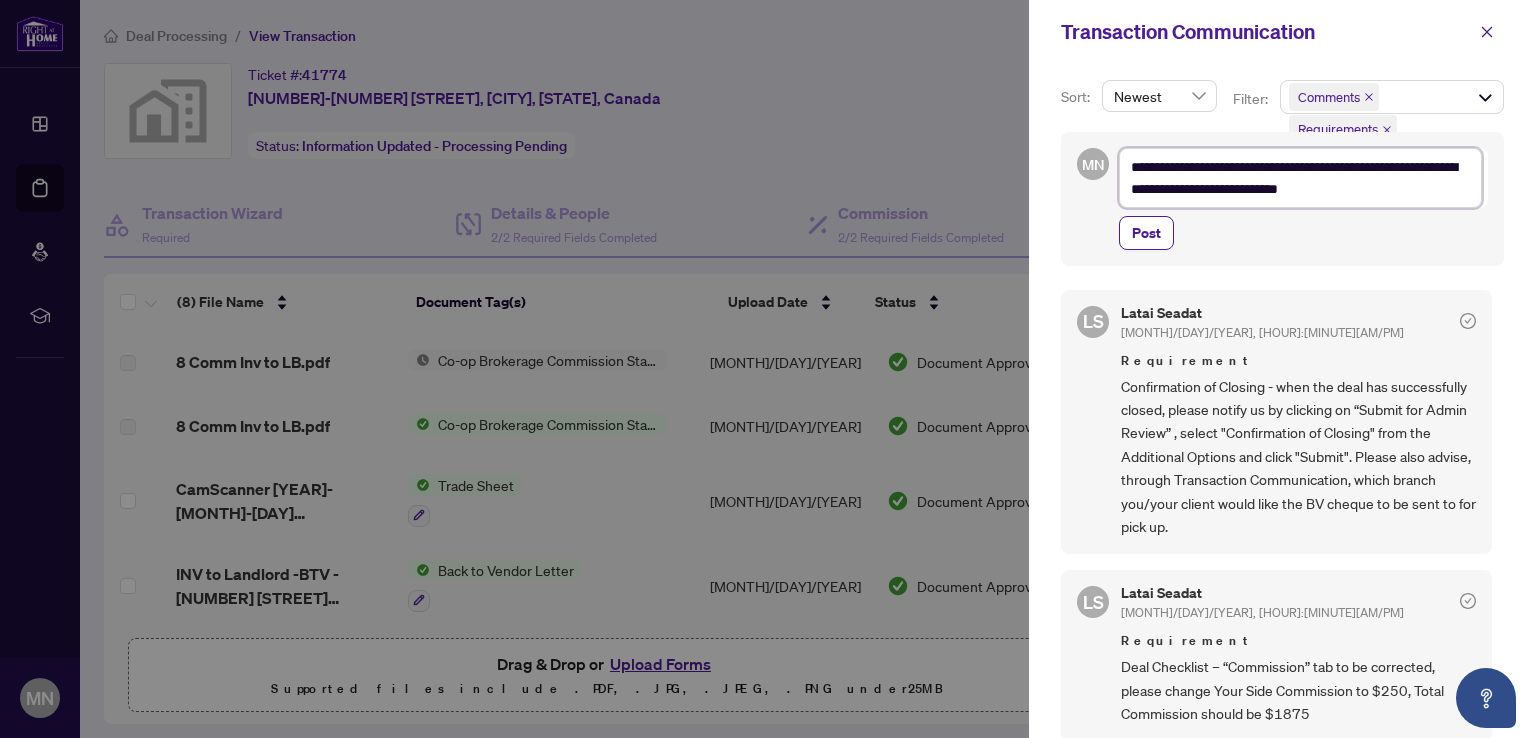 type on "**********" 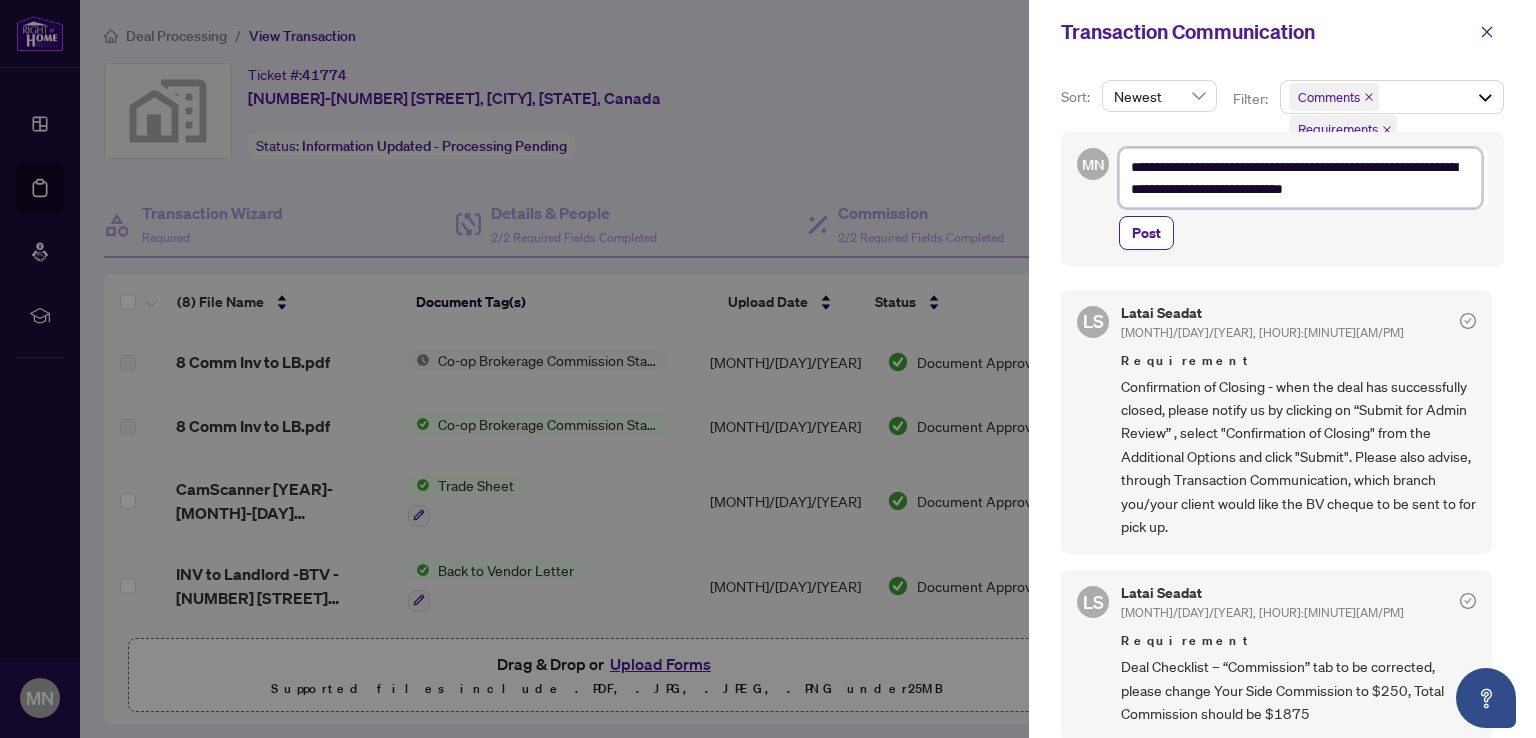 type on "**********" 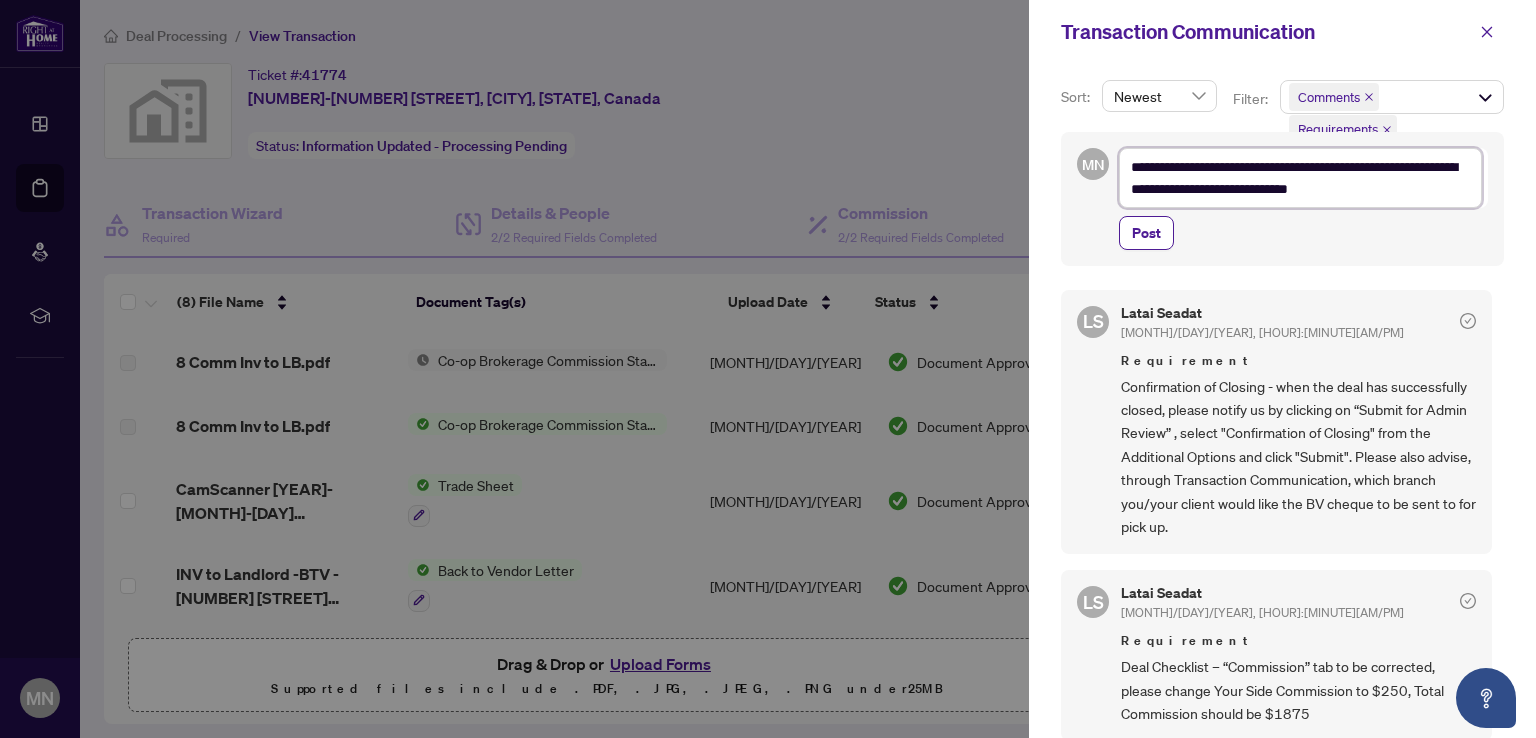 type on "**********" 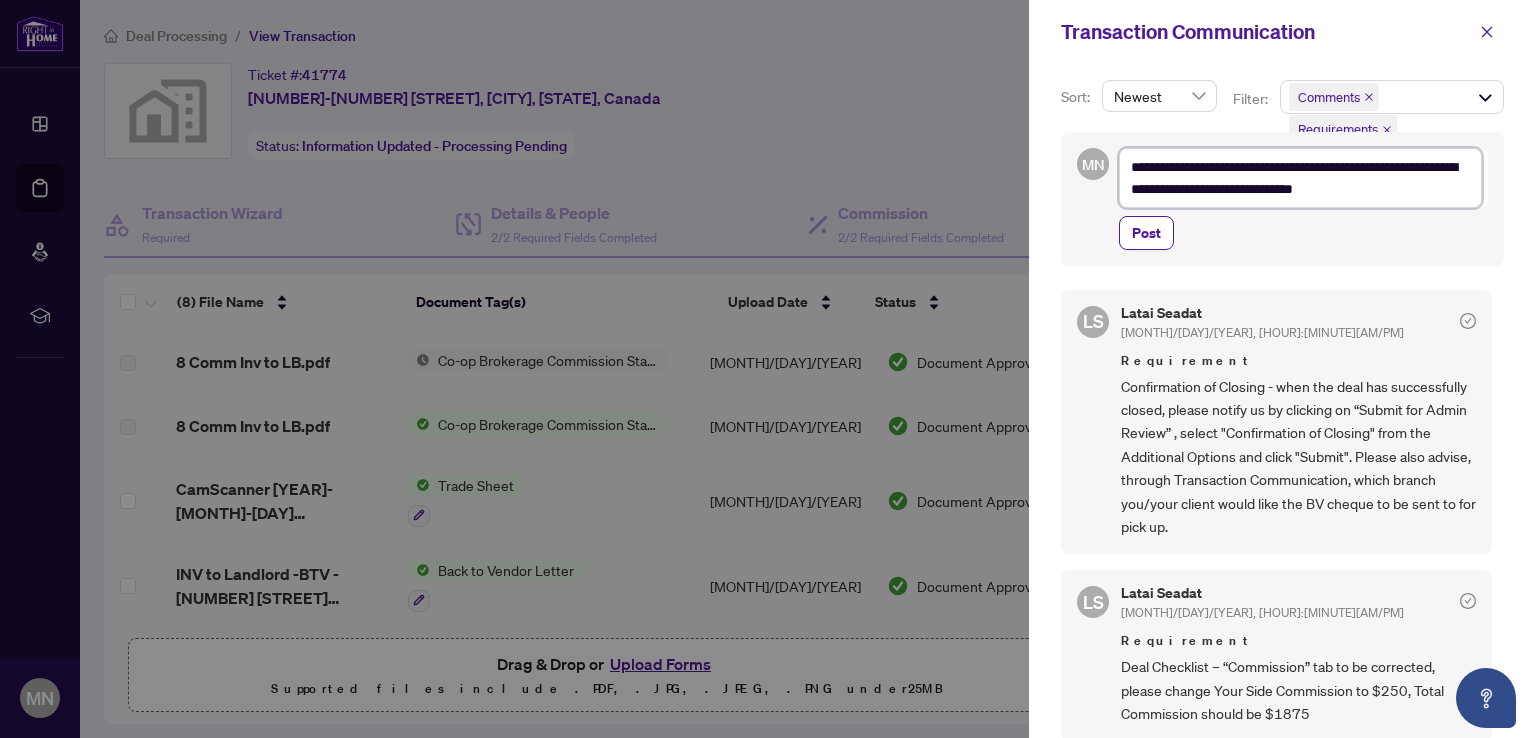 type on "**********" 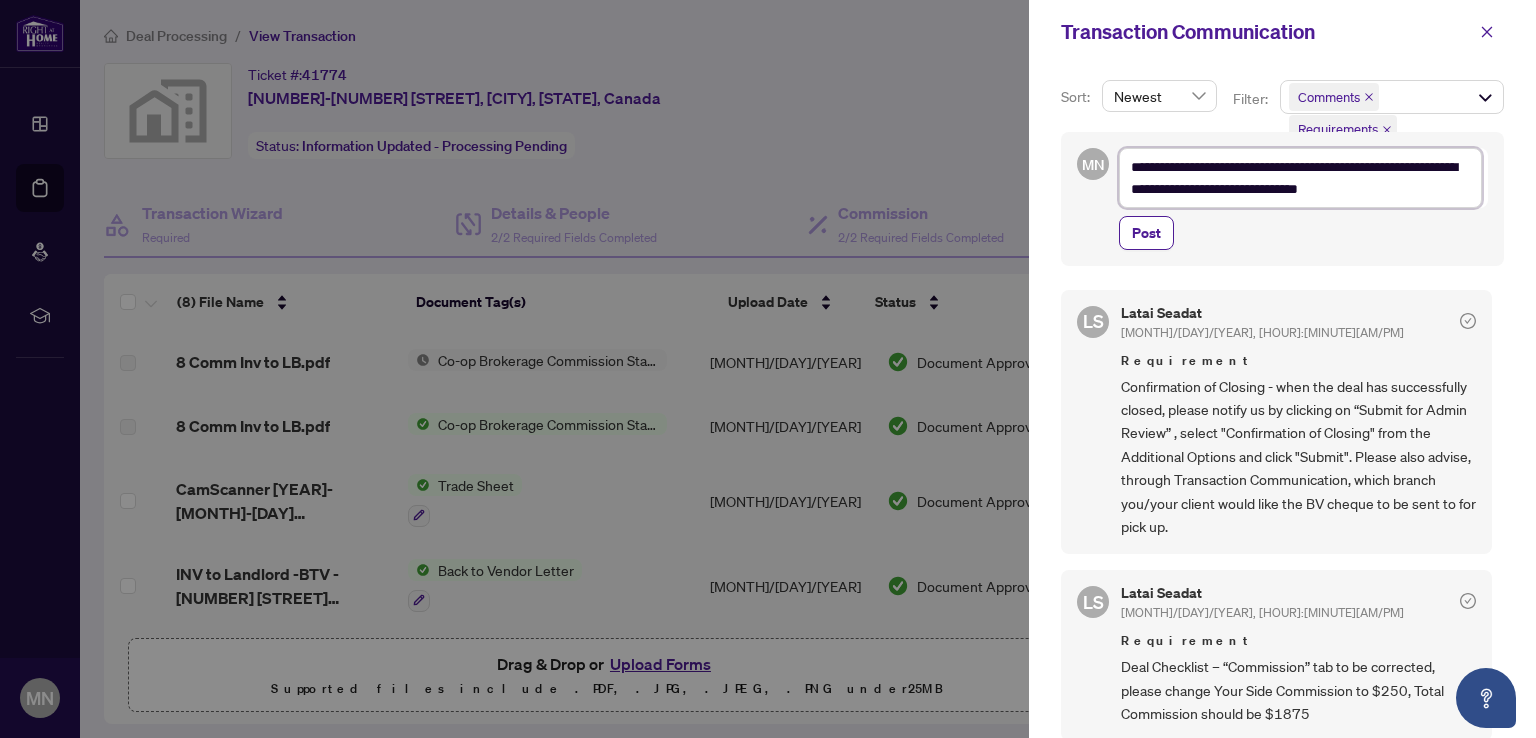 type on "**********" 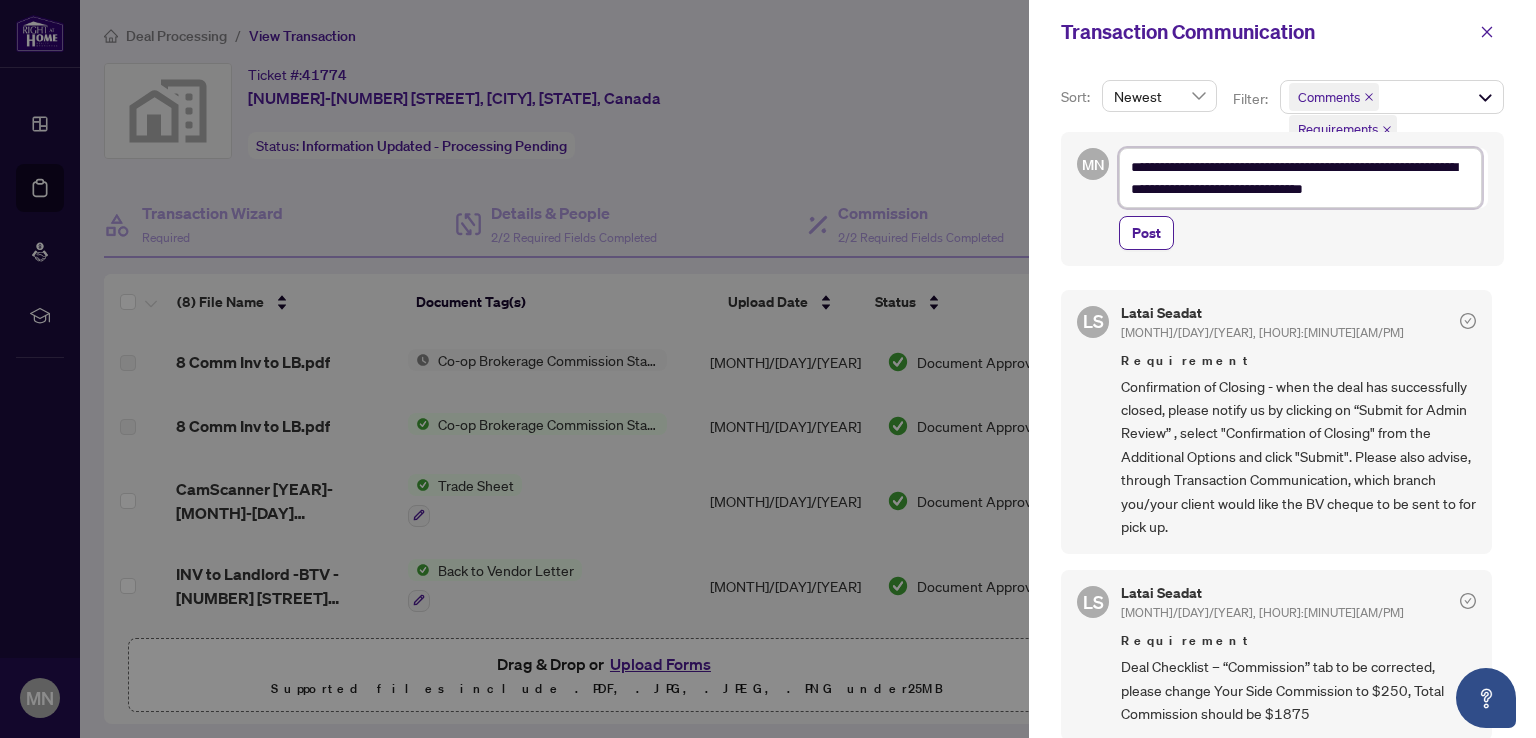 type on "**********" 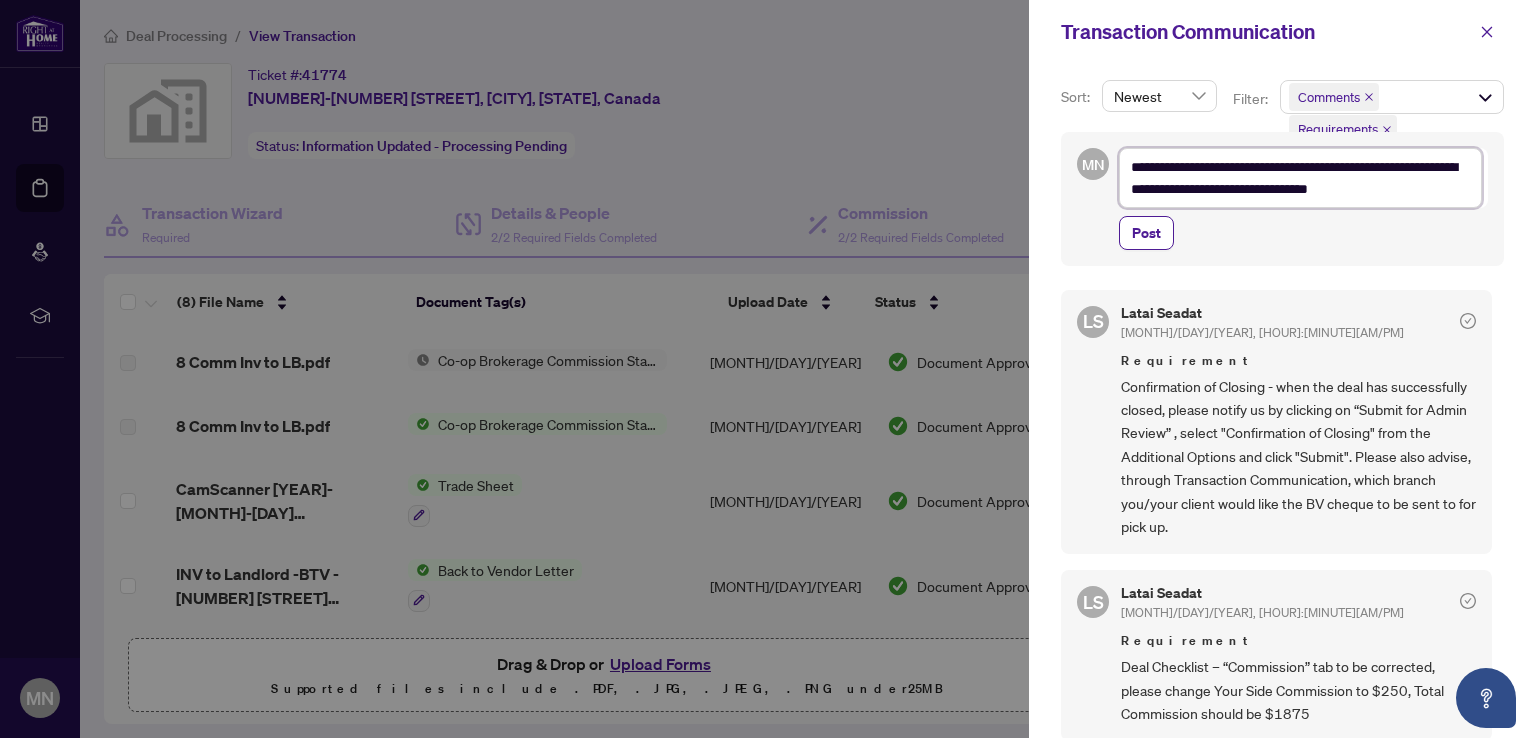 type 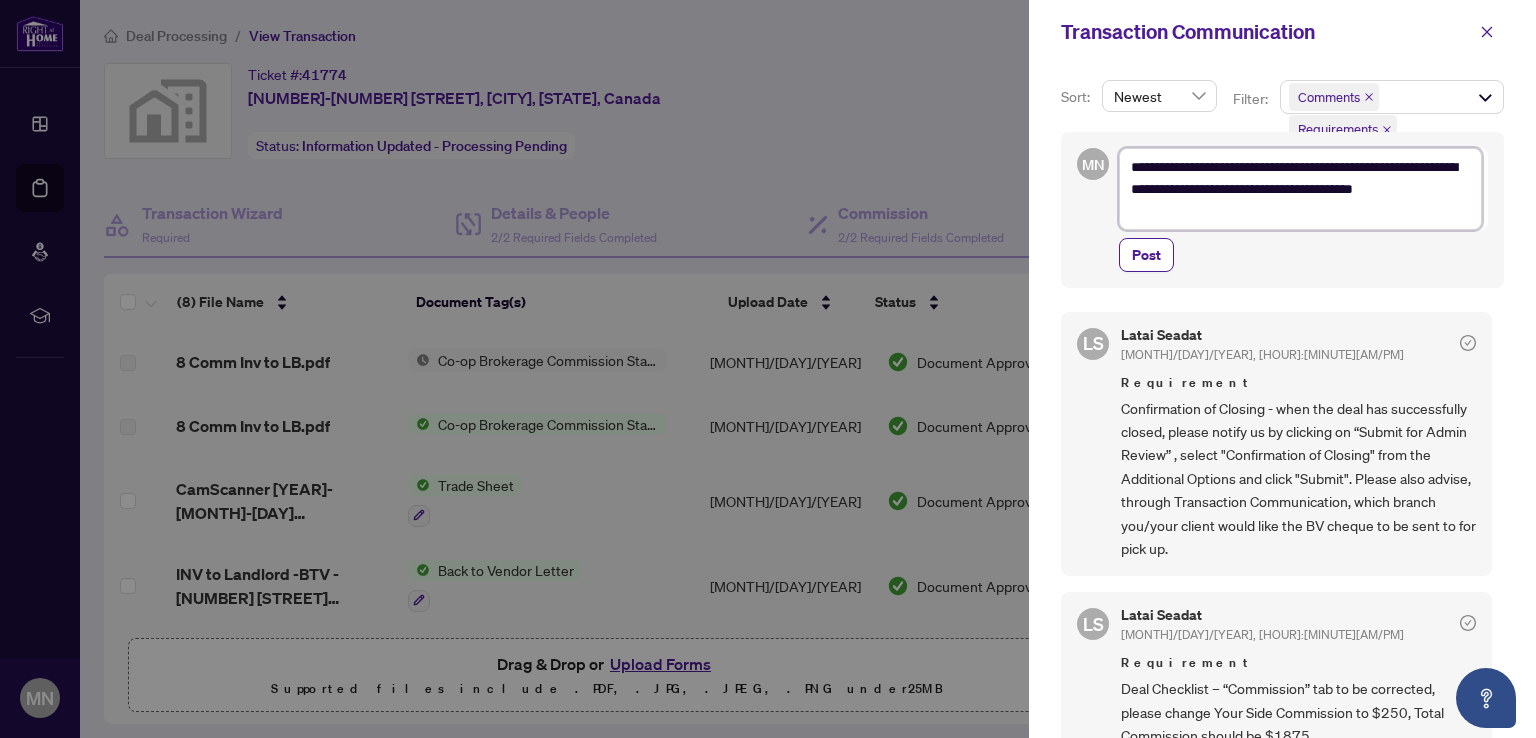 paste on "**********" 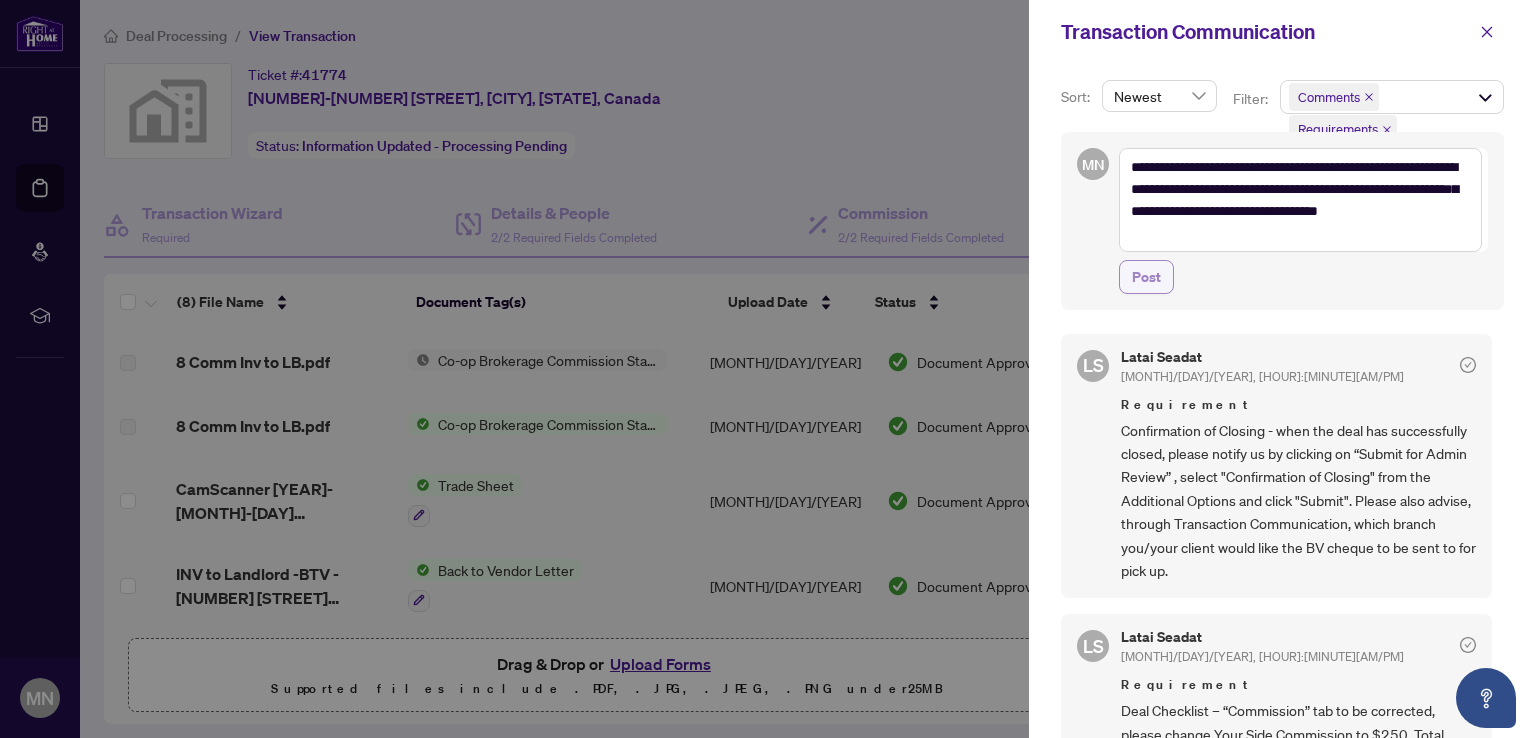 click on "Post" at bounding box center [1146, 277] 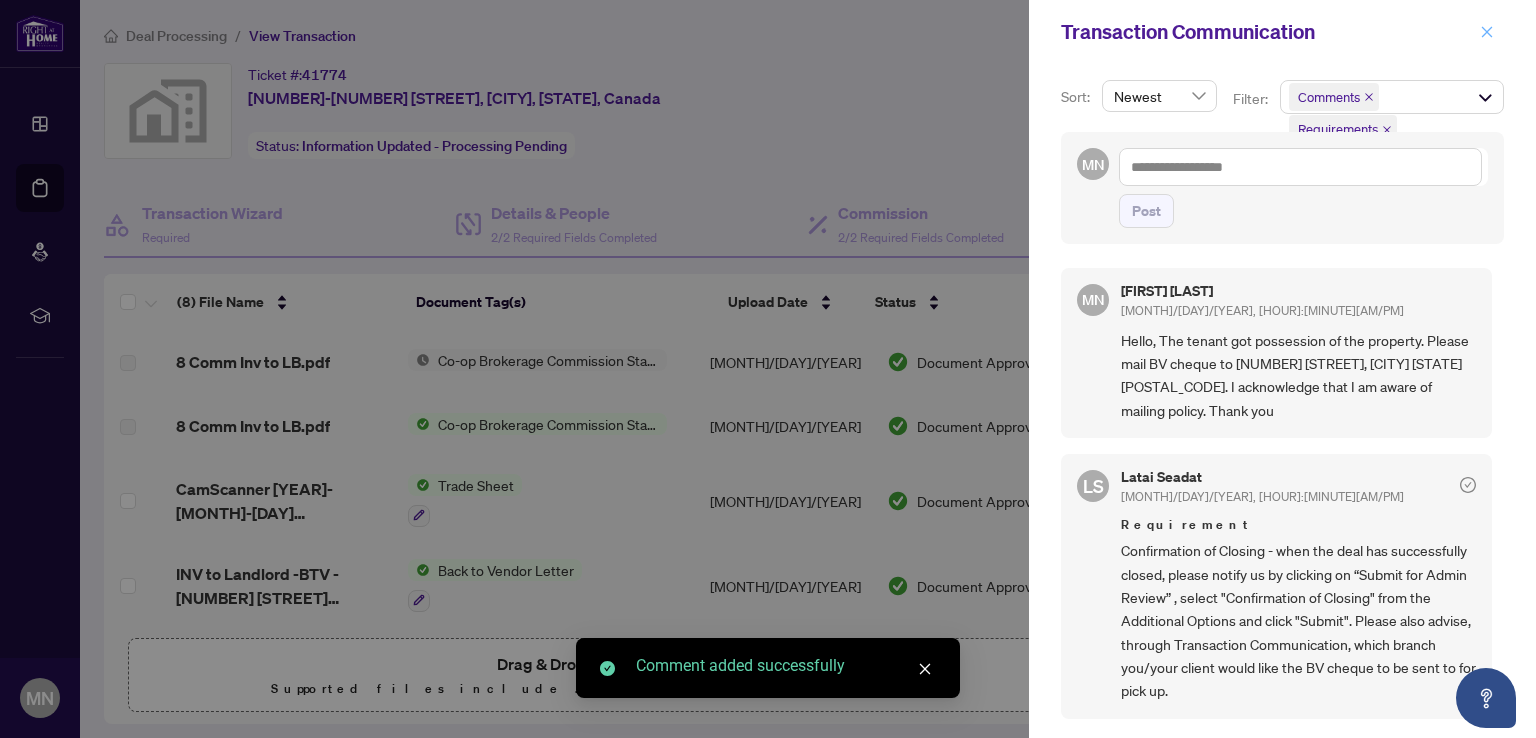 click 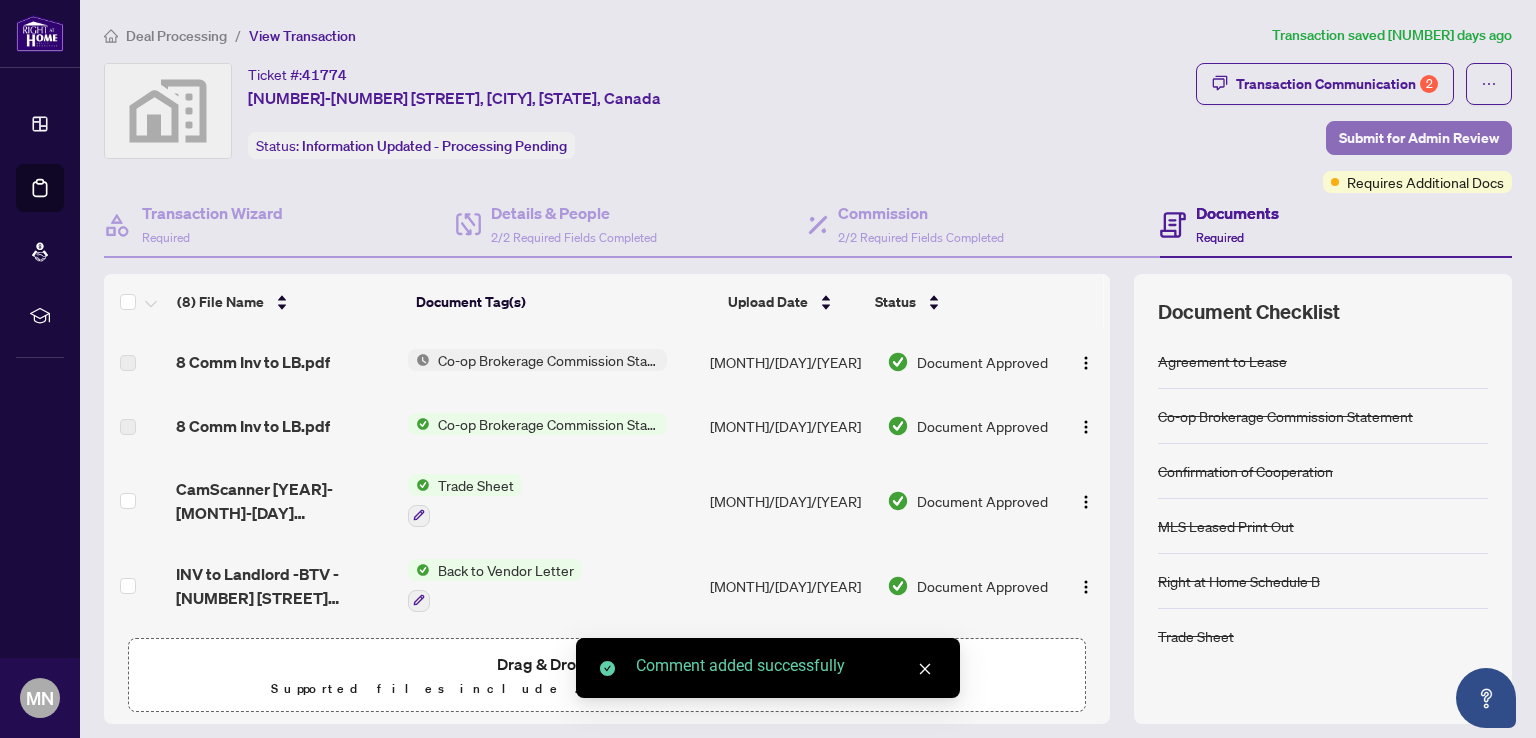 click on "Submit for Admin Review" at bounding box center [1419, 138] 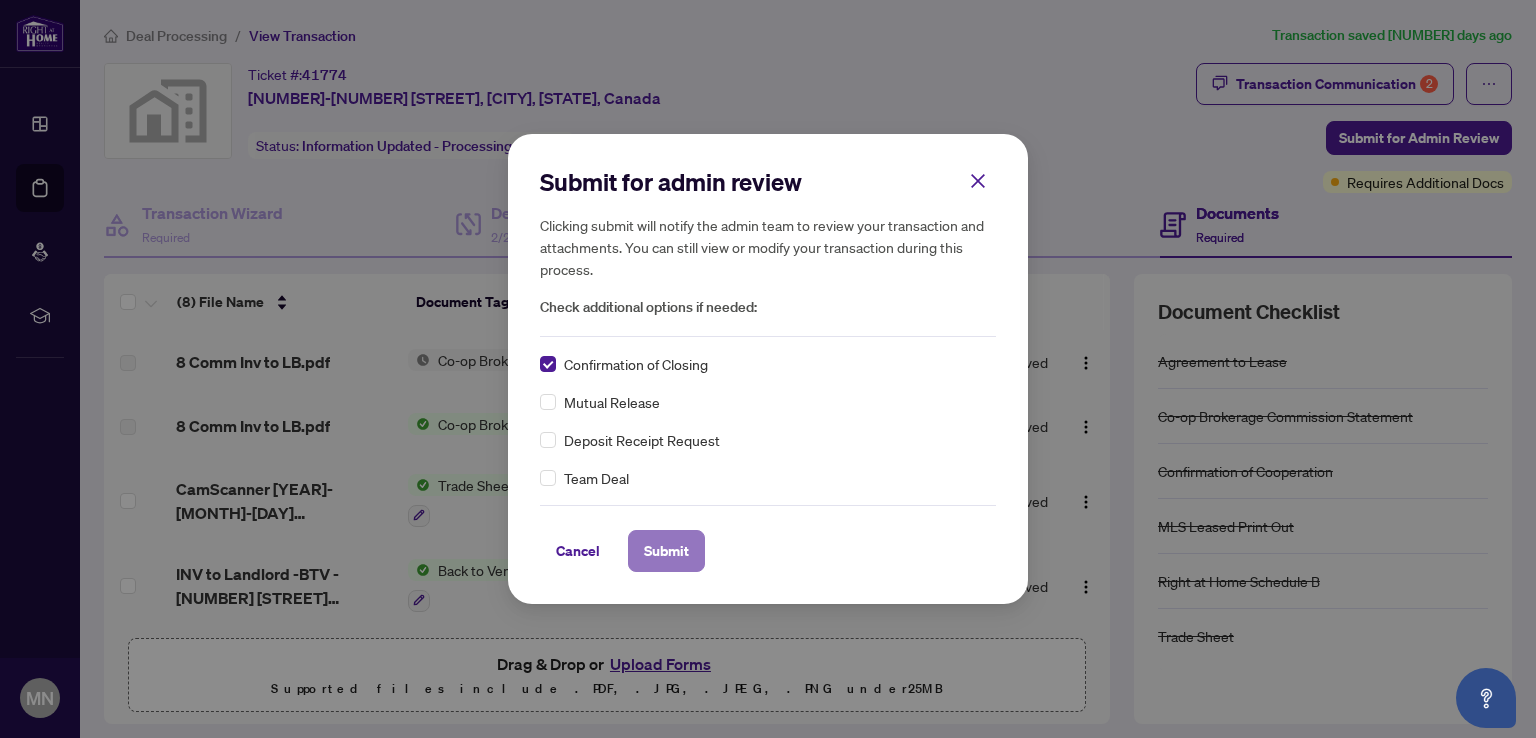 click on "Submit" at bounding box center (666, 551) 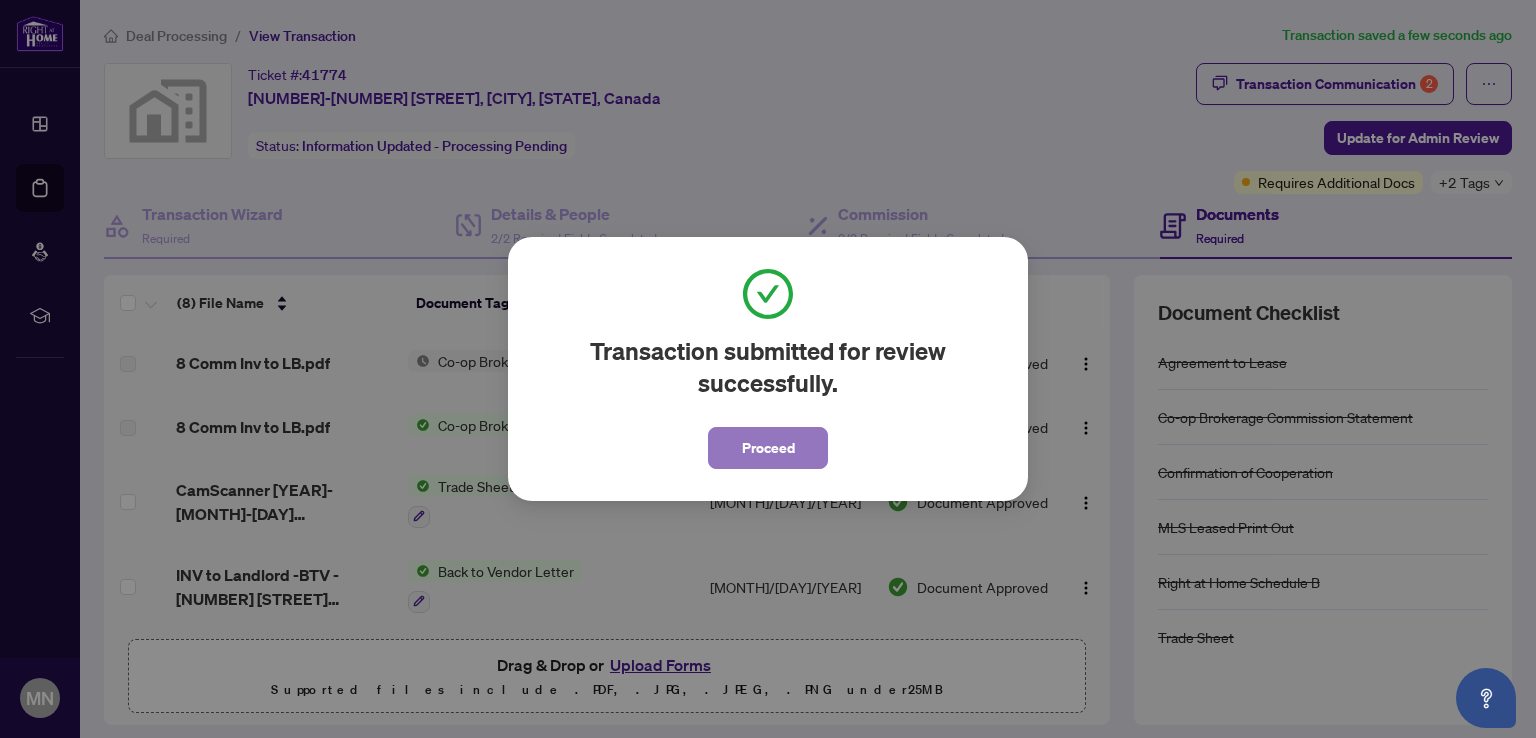 click on "Proceed" at bounding box center [768, 448] 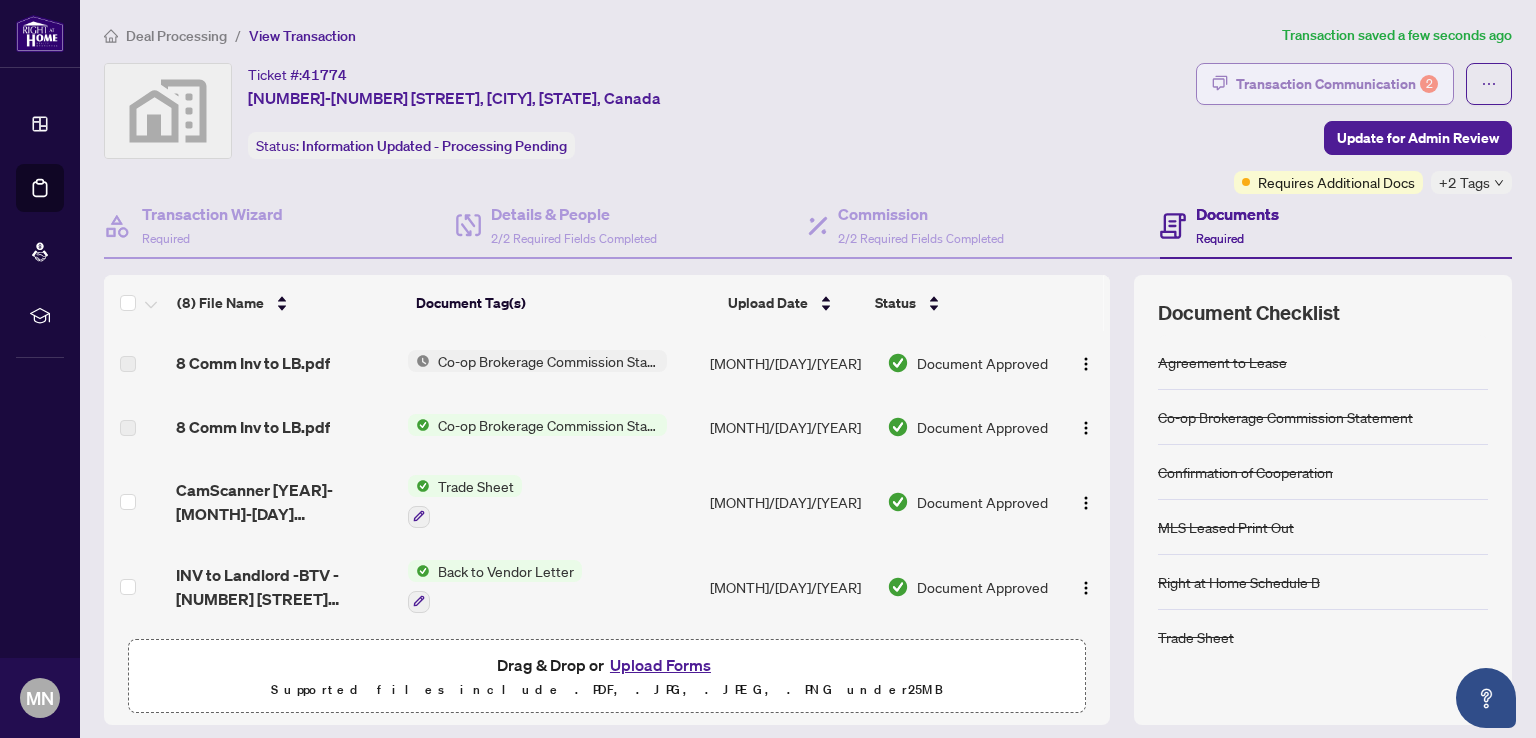 click on "Transaction Communication 2" at bounding box center [1337, 84] 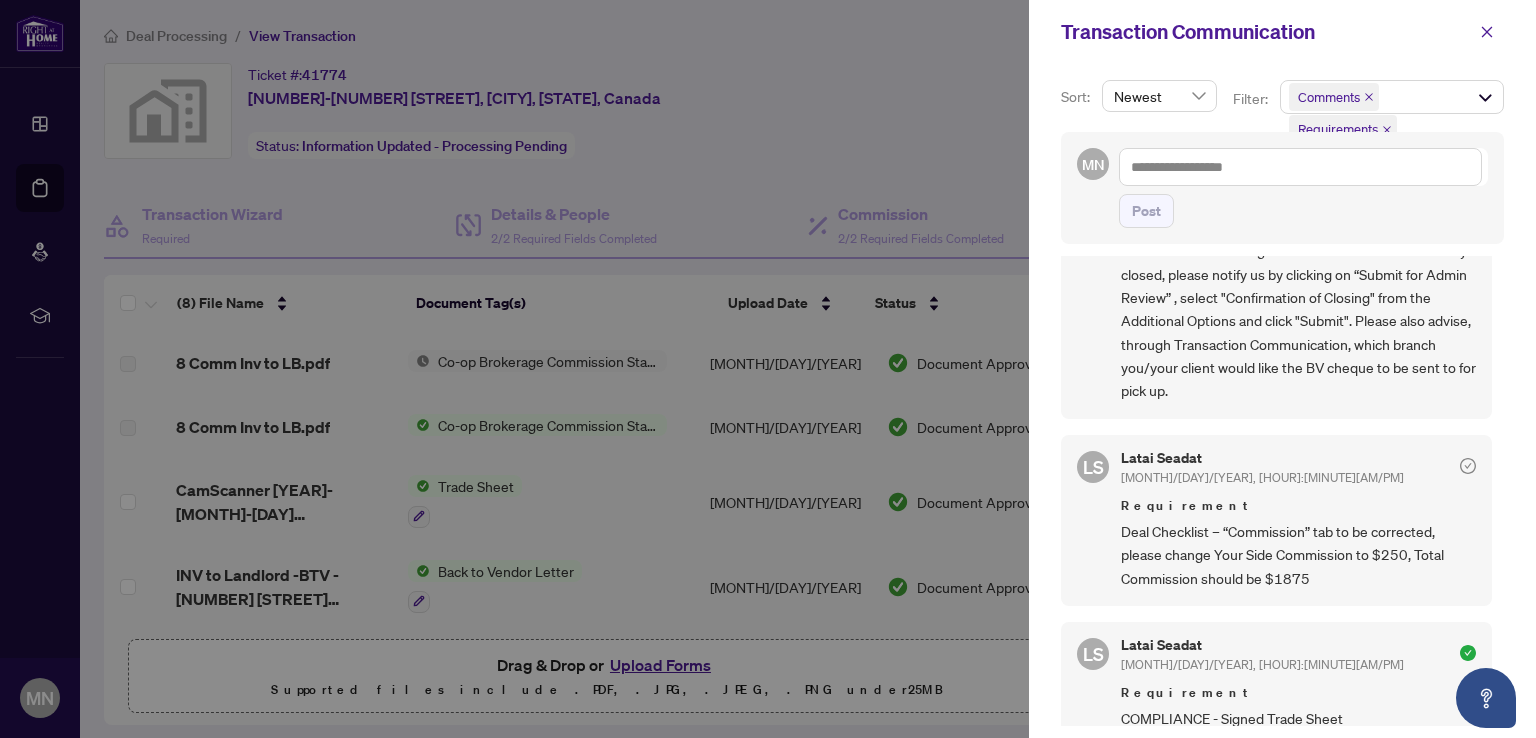 scroll, scrollTop: 0, scrollLeft: 0, axis: both 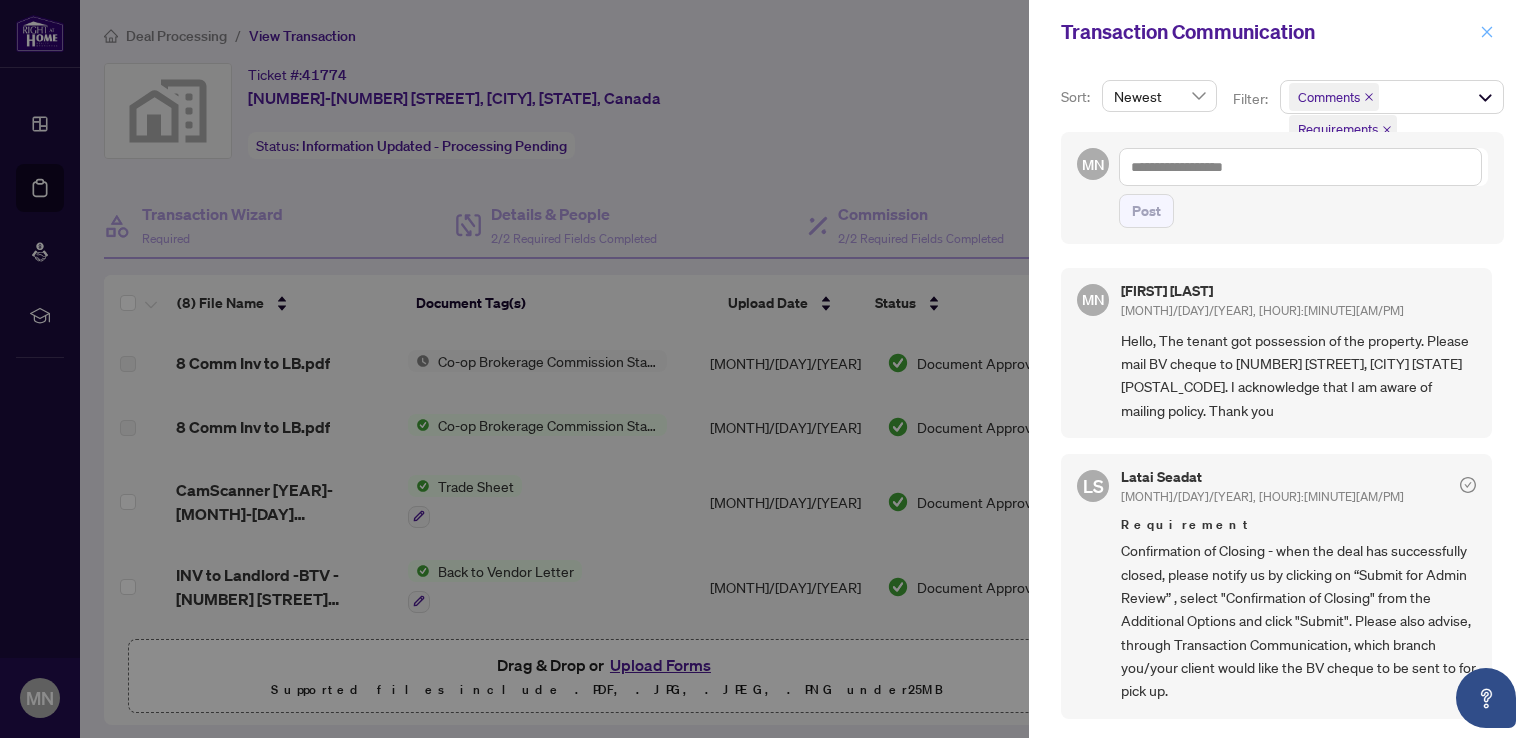 click 